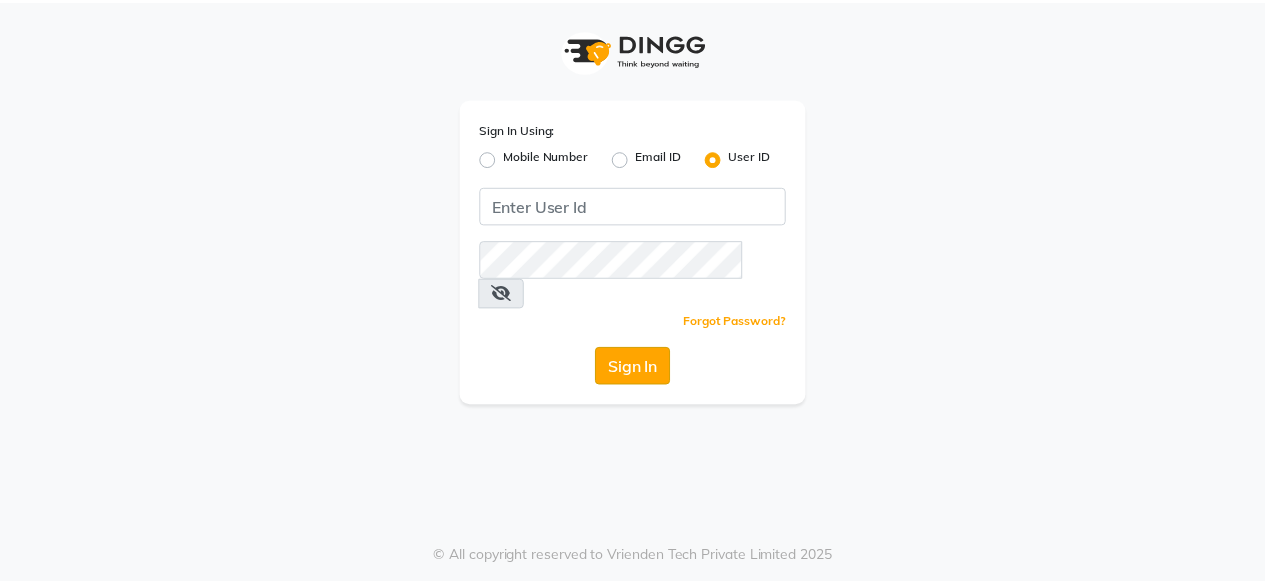 scroll, scrollTop: 0, scrollLeft: 0, axis: both 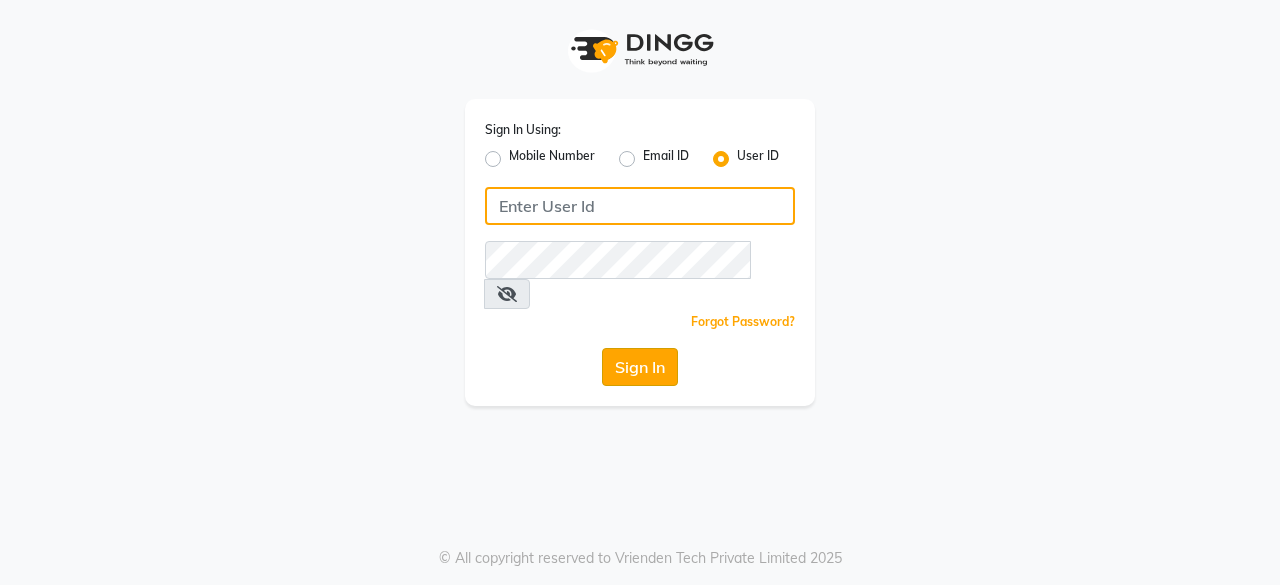 type on "dcspa" 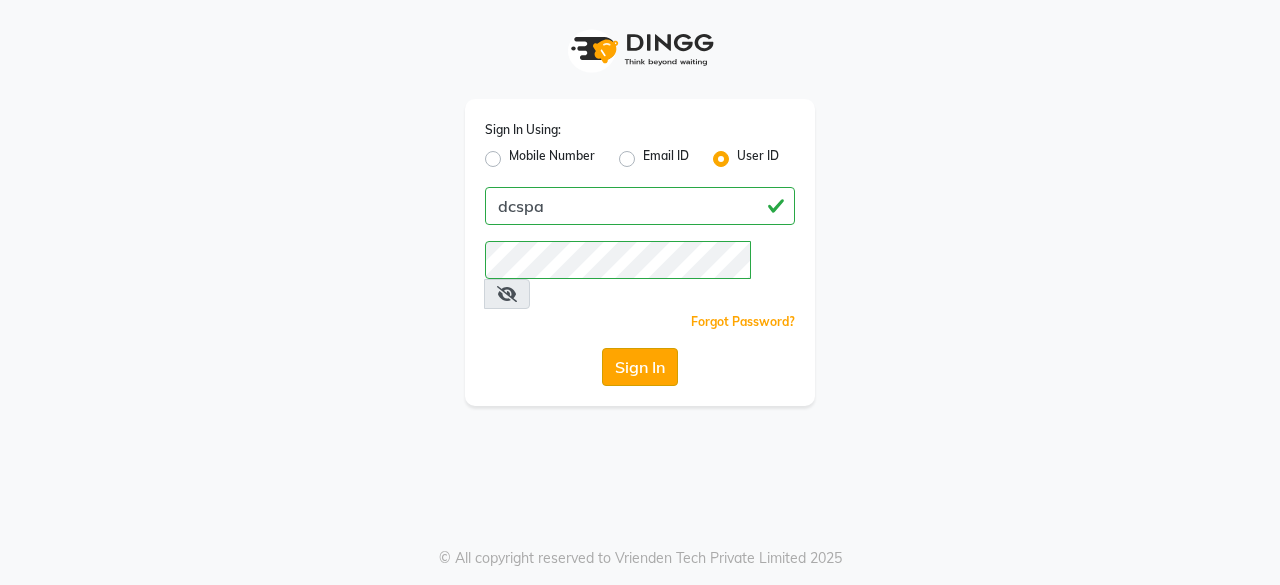 click on "Sign In" 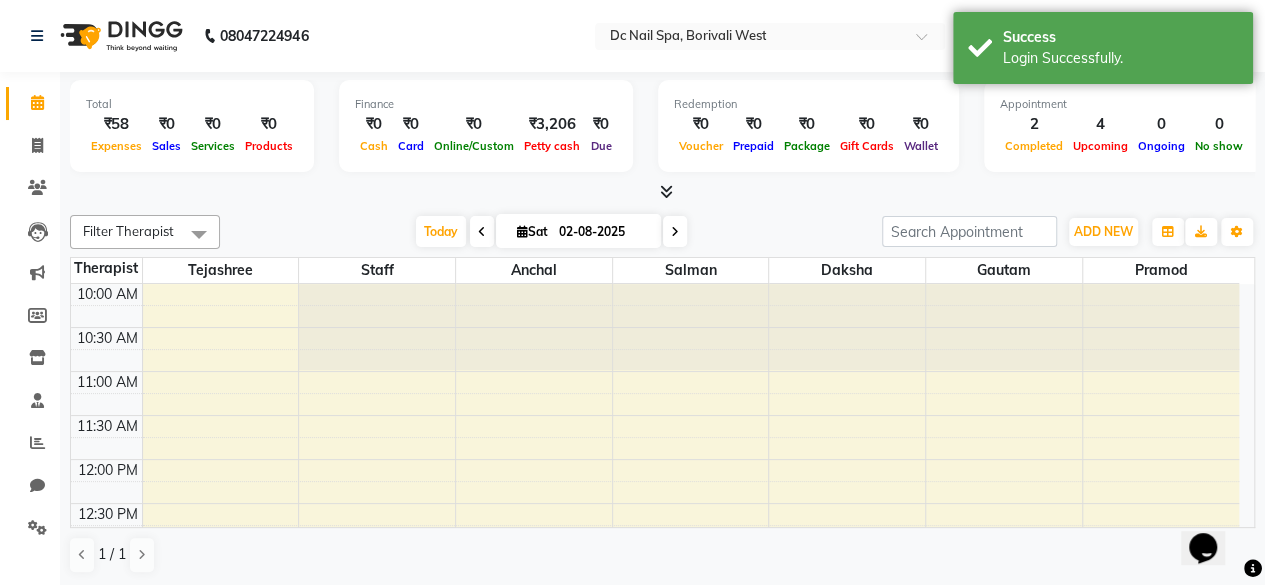 scroll, scrollTop: 0, scrollLeft: 0, axis: both 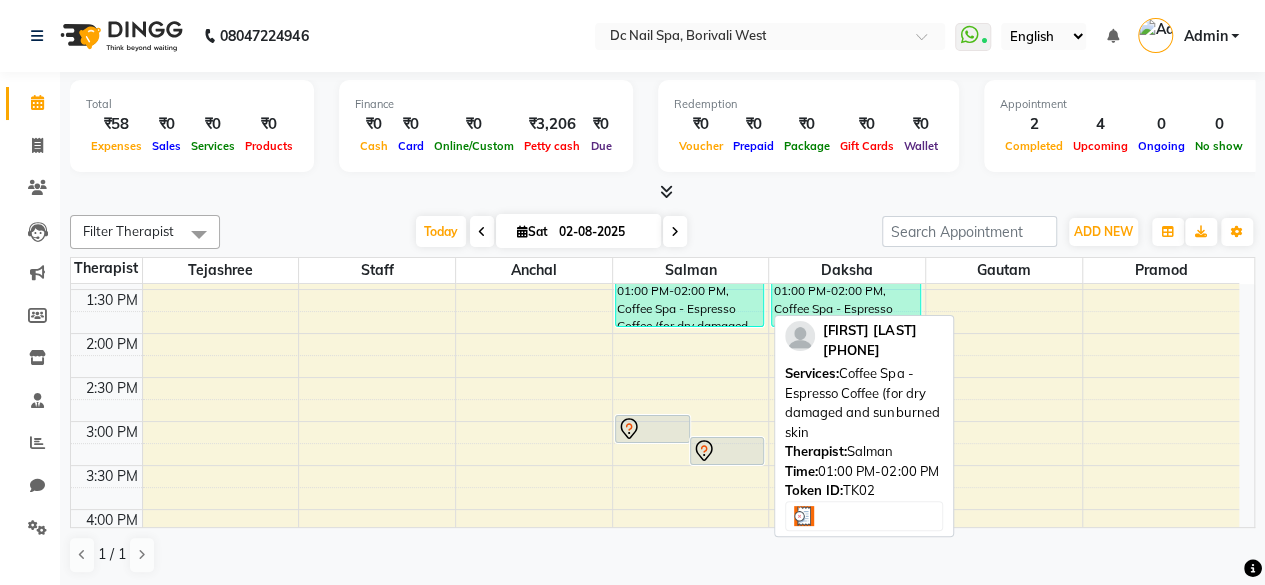 click on "[FIRST] [LAST], TK02, 01:00 PM-02:00 PM, Coffee Spa - Espresso Coffee (for dry damaged and sunburned skin" at bounding box center [690, 284] 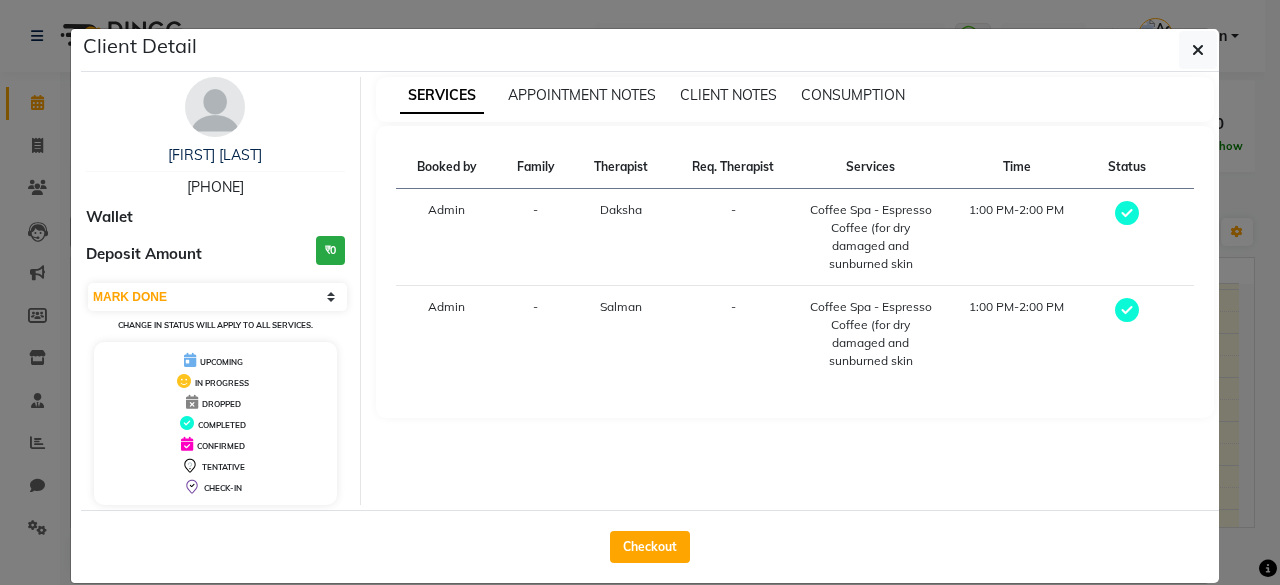 click on "-" at bounding box center [733, 334] 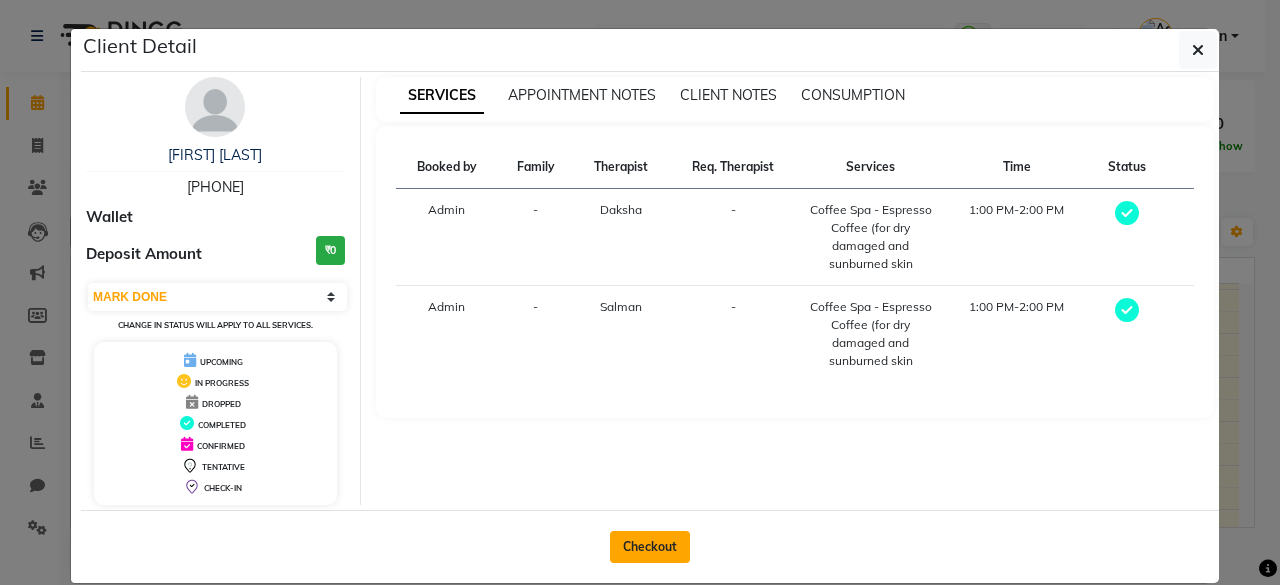 click on "Checkout" 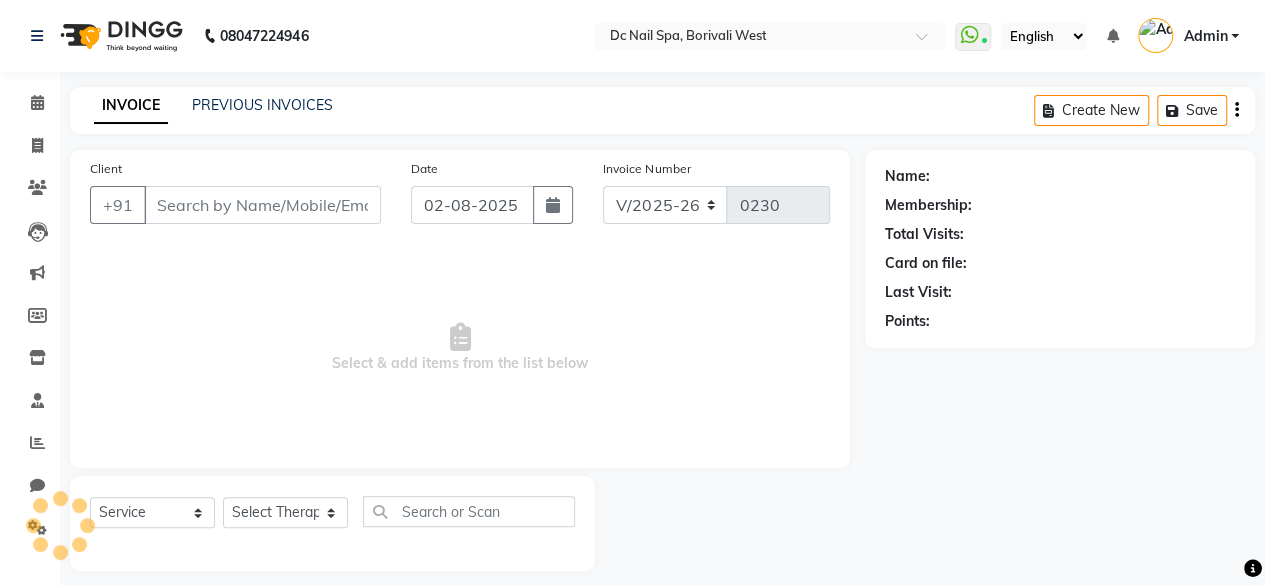 type on "[PHONE]" 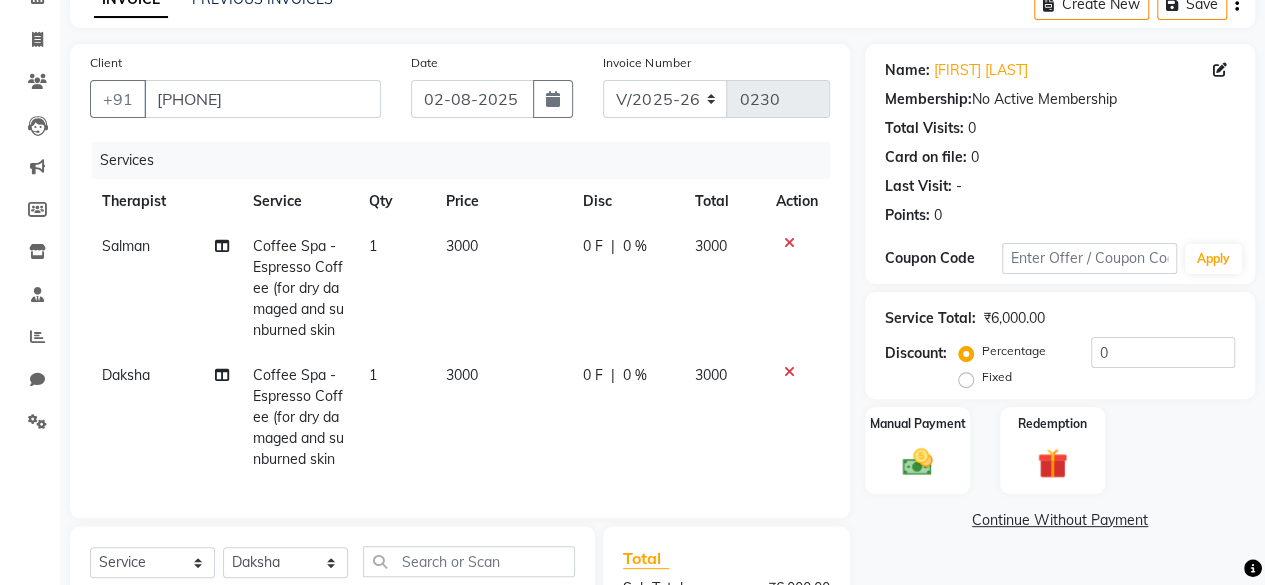 scroll, scrollTop: 109, scrollLeft: 0, axis: vertical 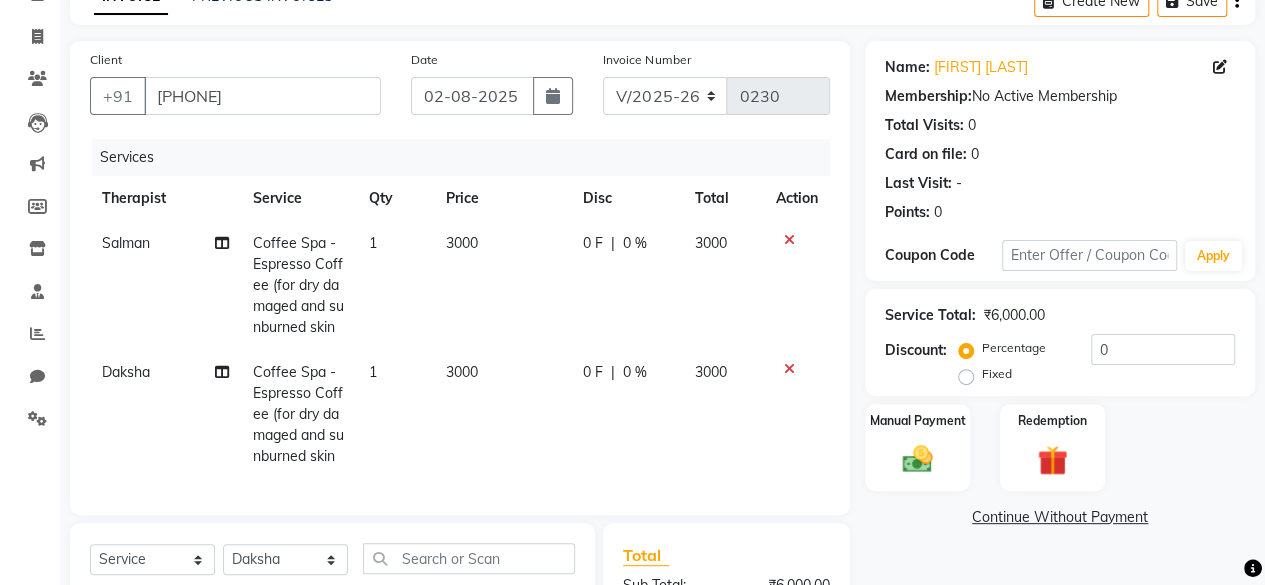 click on "1" 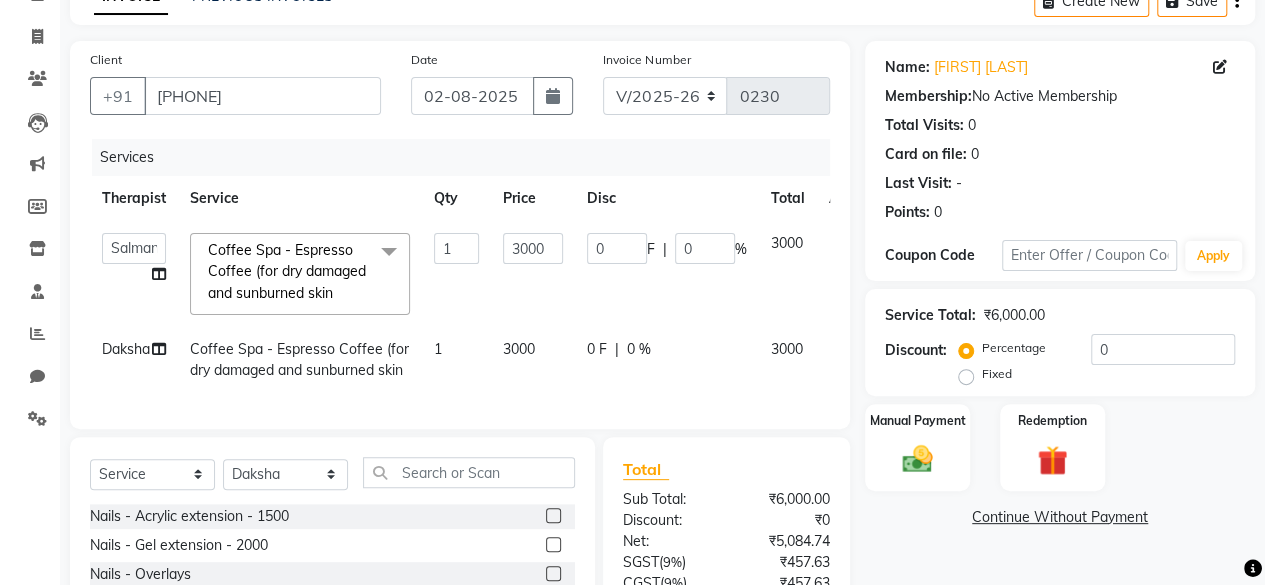 click 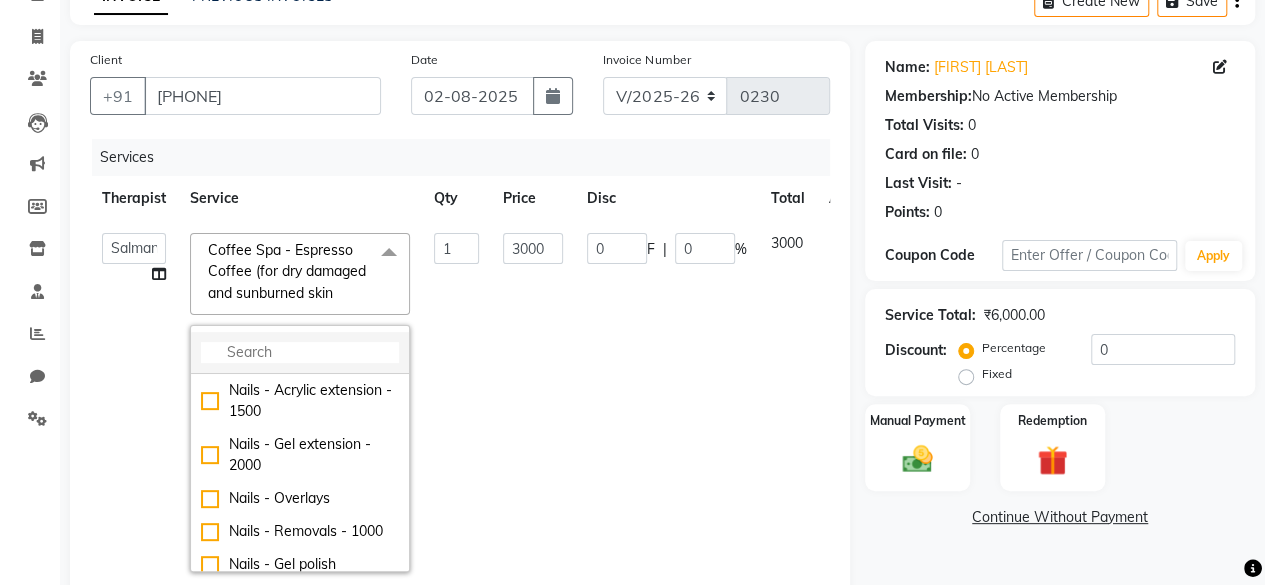 click 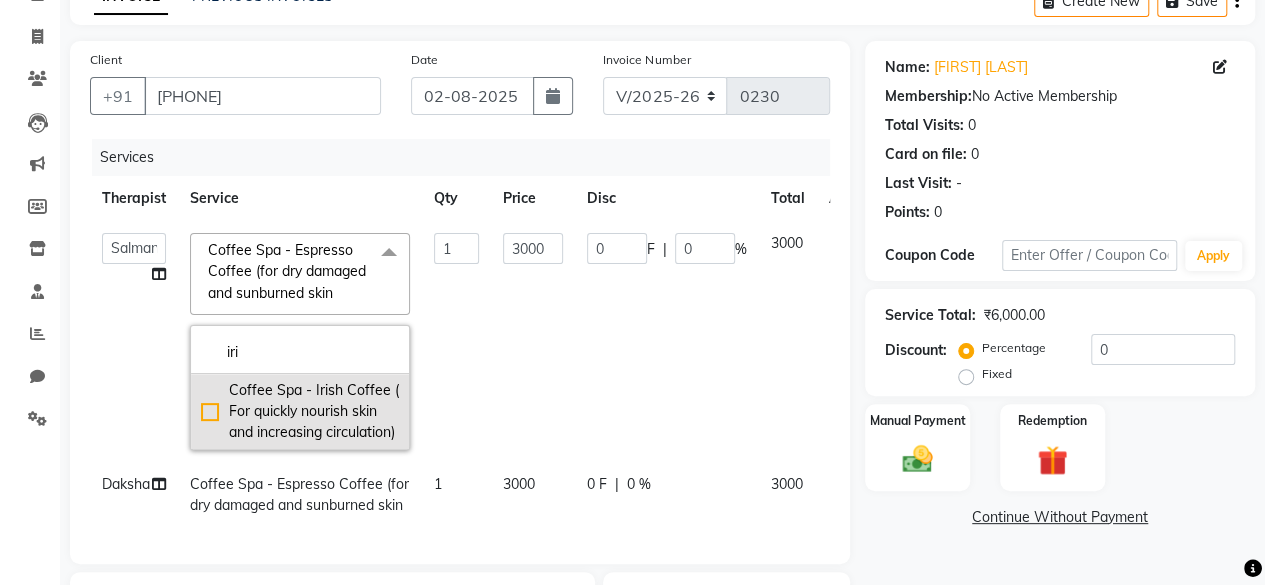 type on "iri" 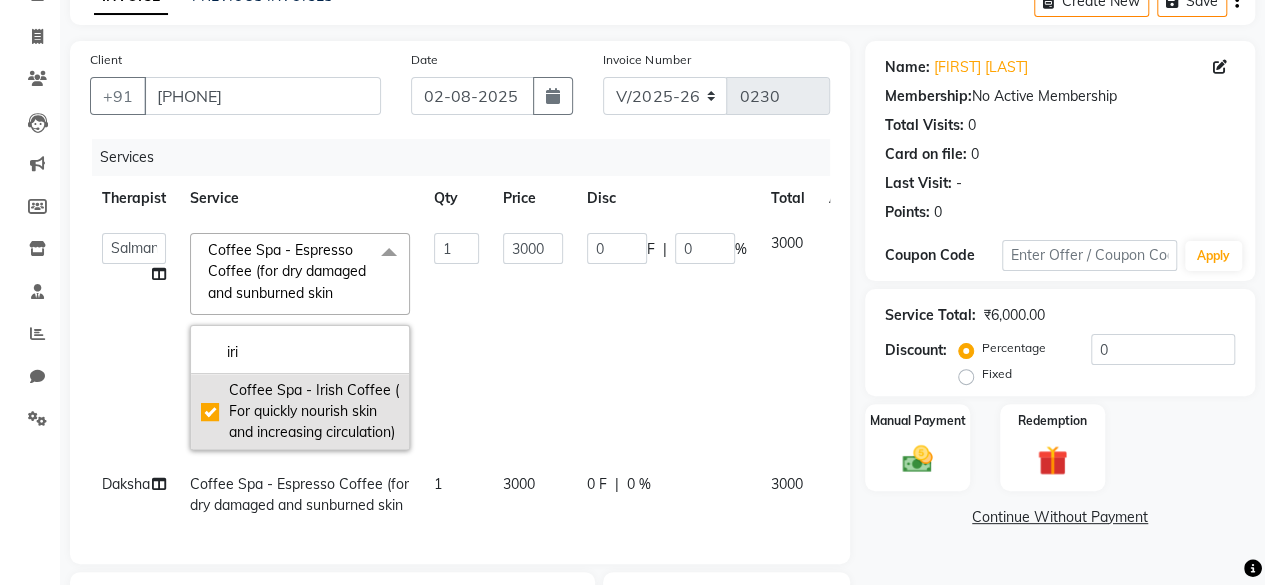 checkbox on "true" 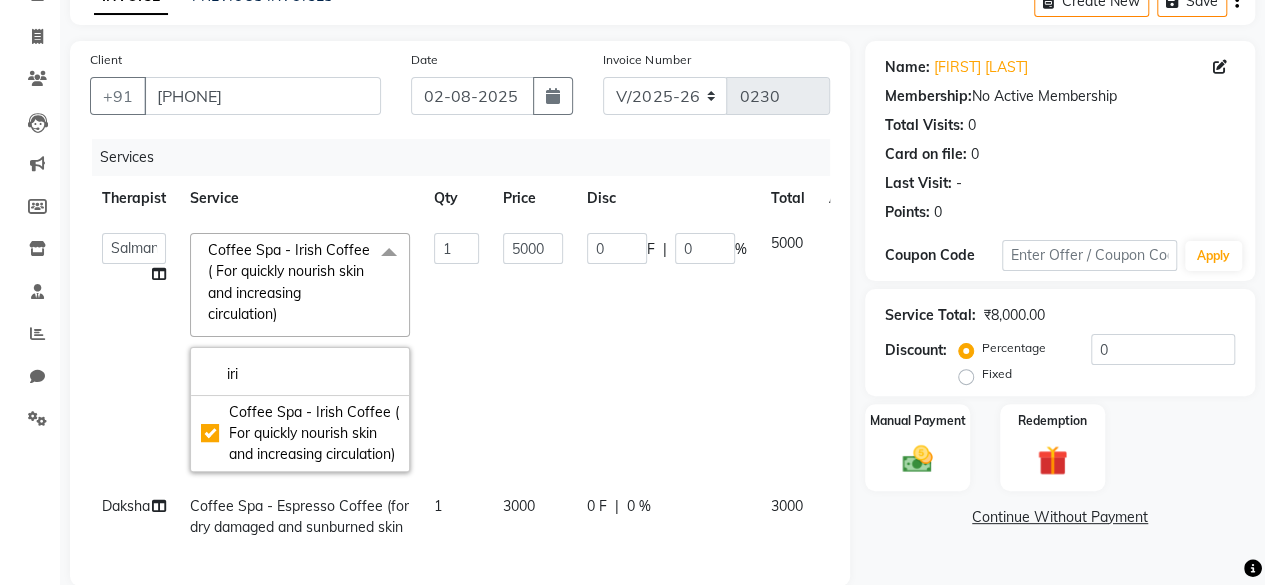click on "0 F | 0 %" 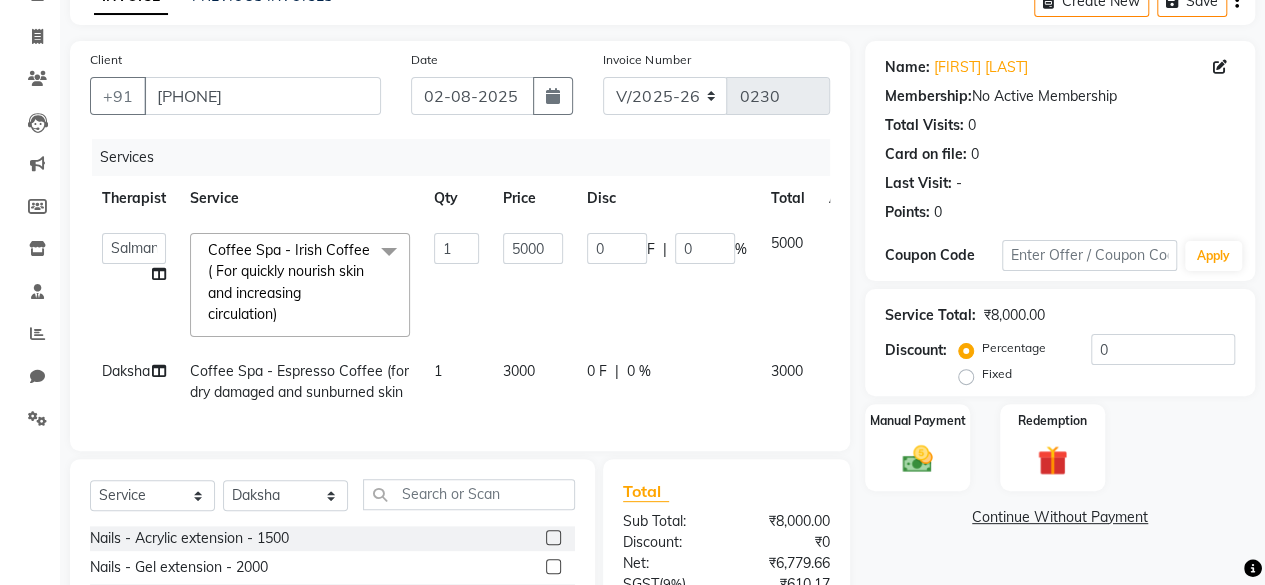 click on "Daksha" 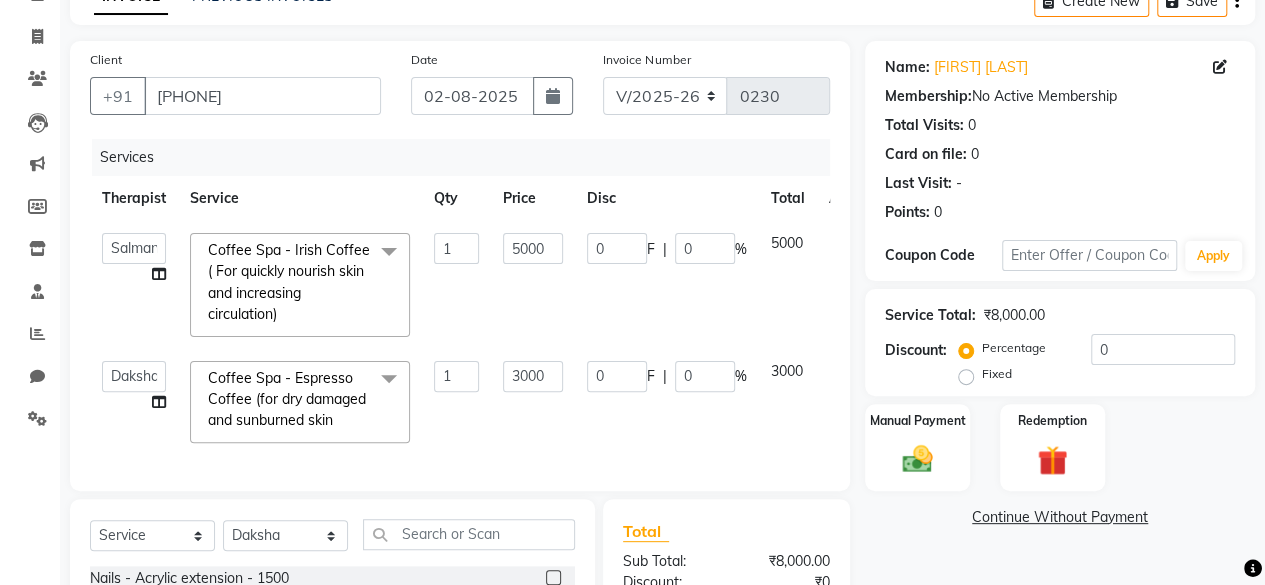 click 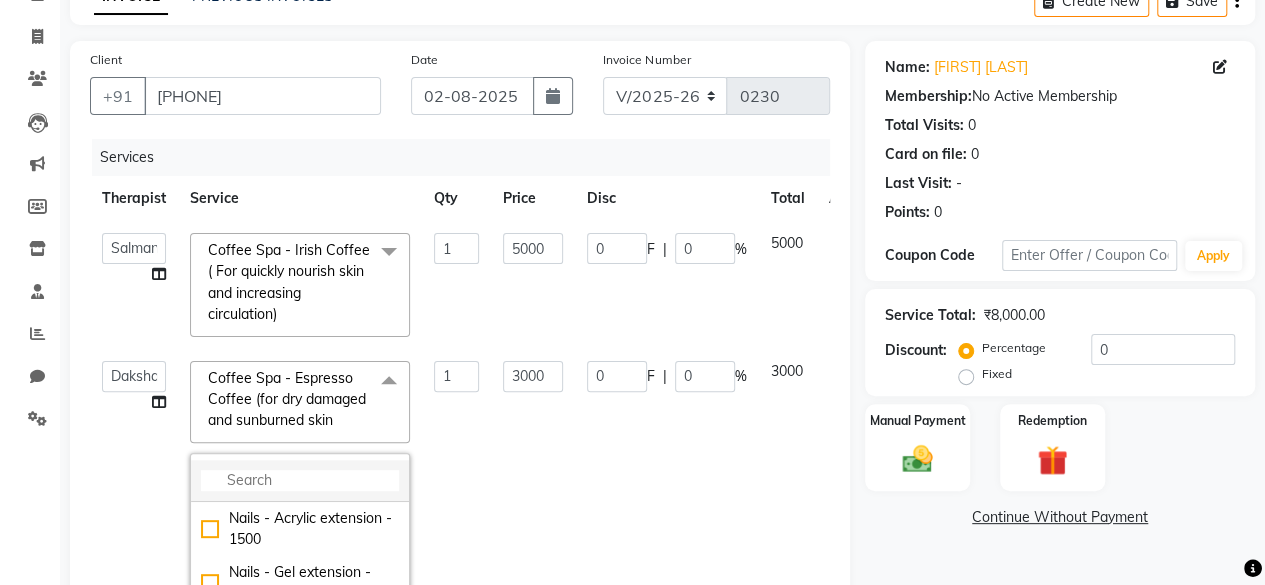 click 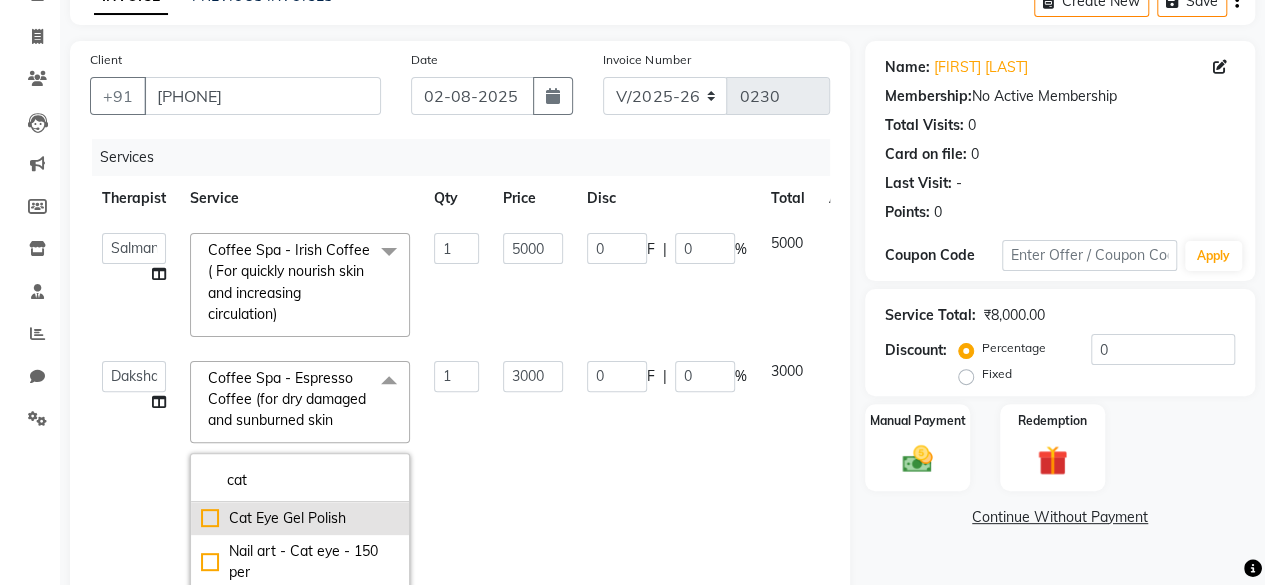 type on "cat" 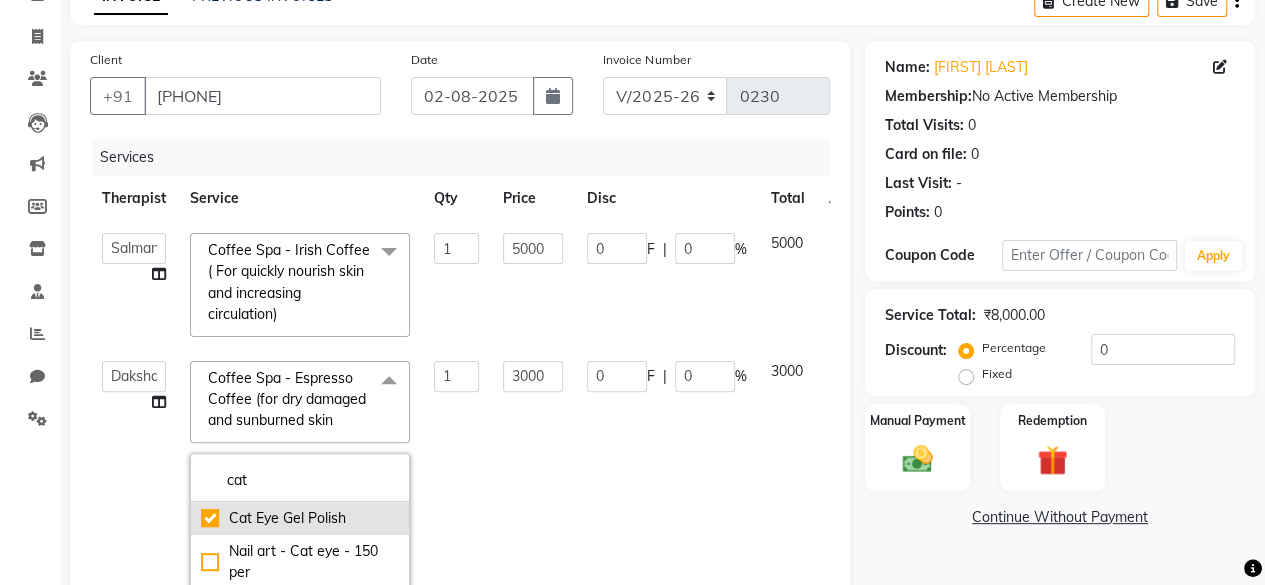 checkbox on "true" 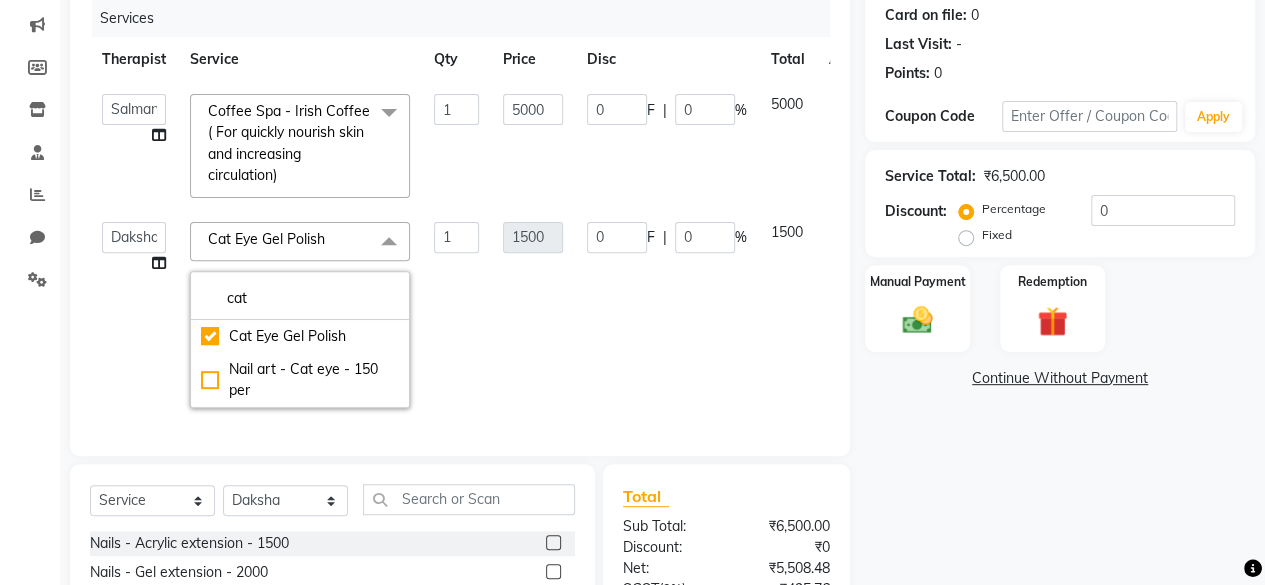 scroll, scrollTop: 252, scrollLeft: 0, axis: vertical 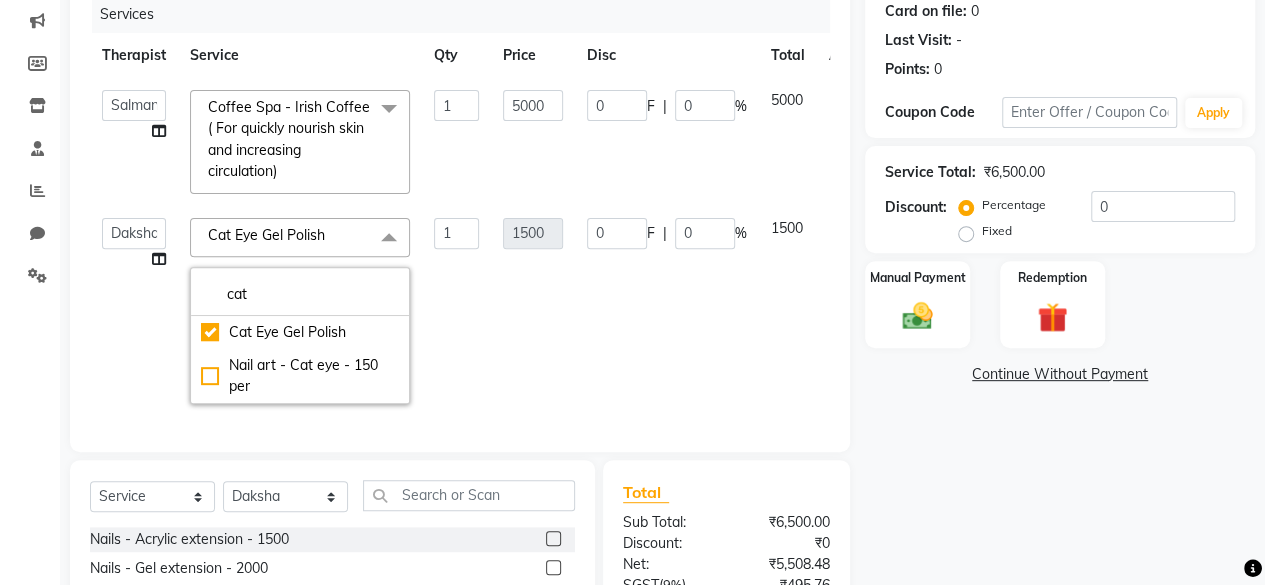 click on "1500" 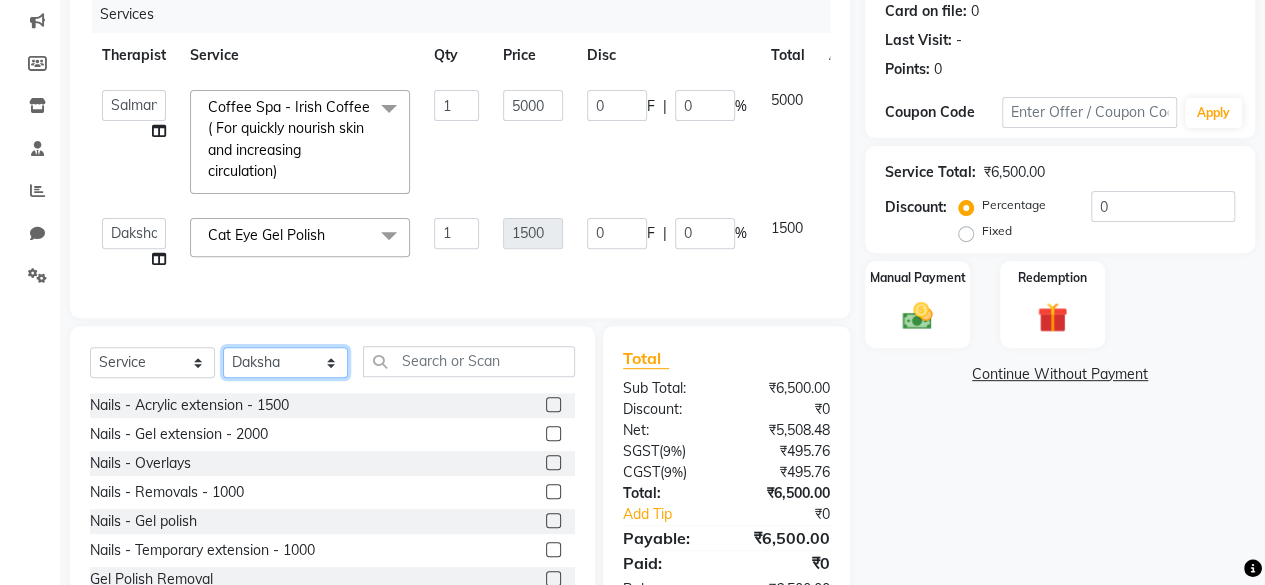 click on "Select Therapist Anchal Daksha Gautam Pramod Salman Staff Tejashree" 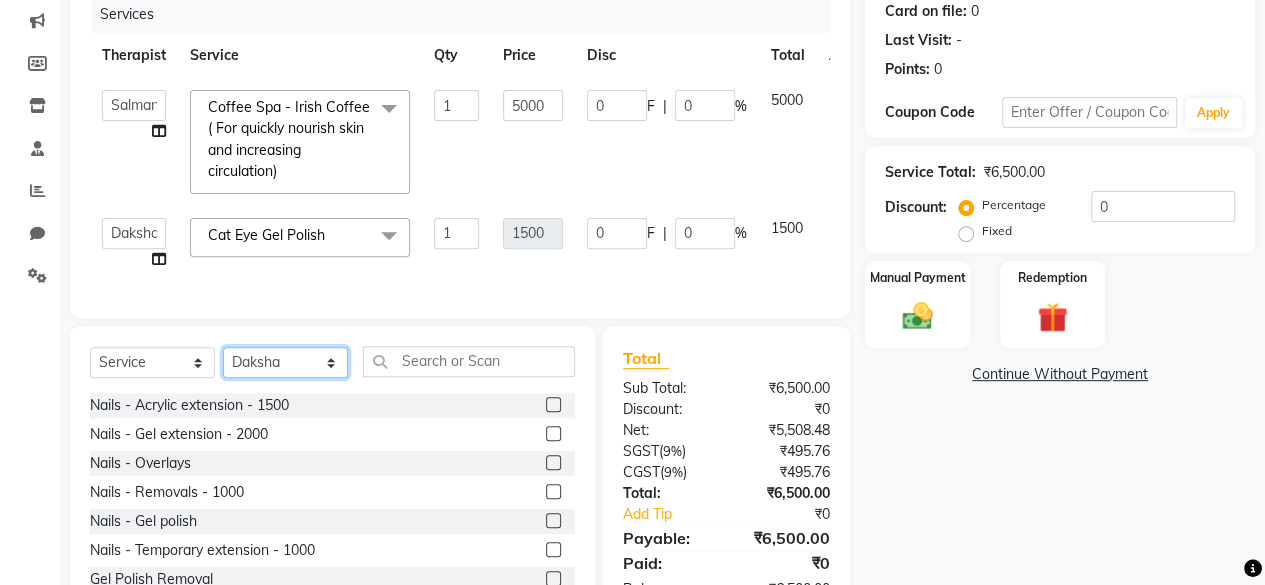 select on "86081" 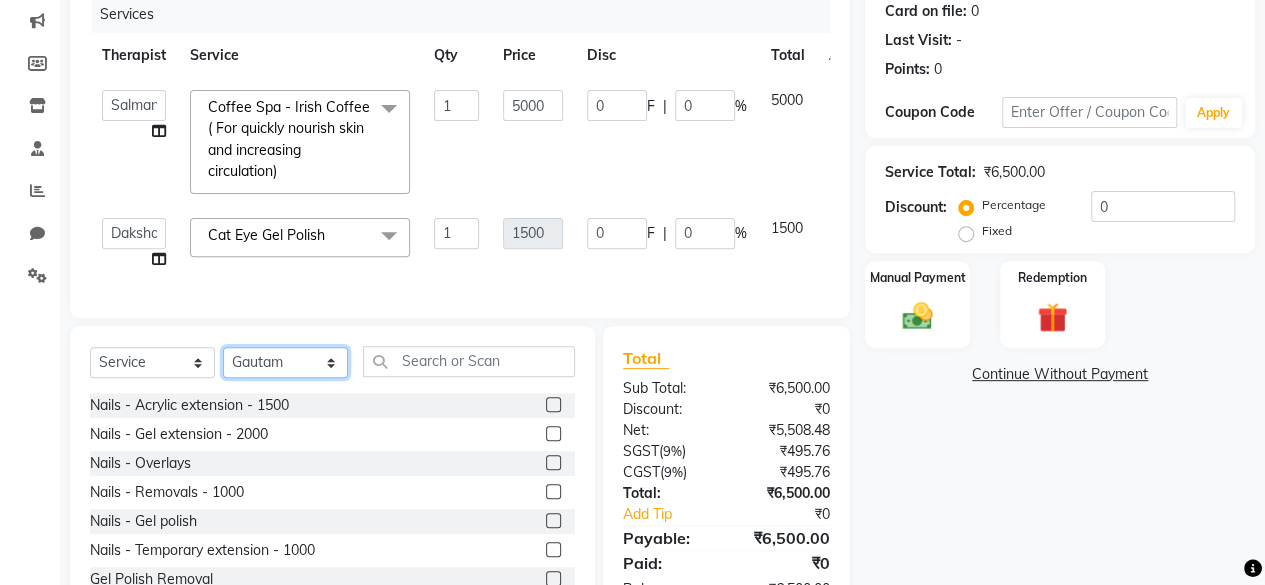 click on "Select Therapist Anchal Daksha Gautam Pramod Salman Staff Tejashree" 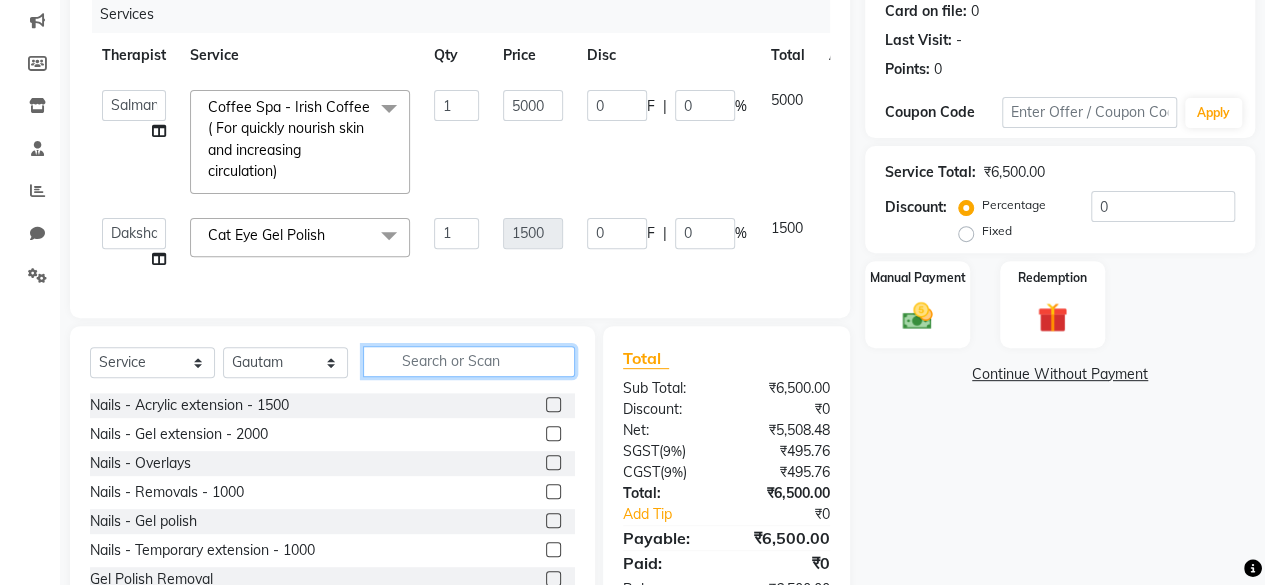 click 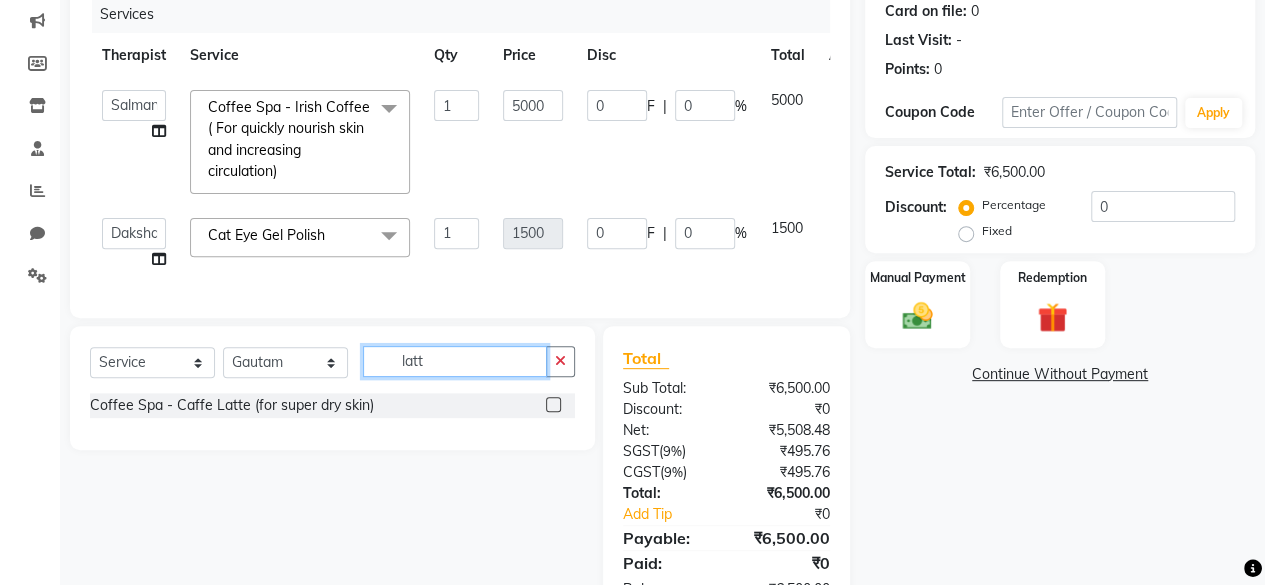 type on "latt" 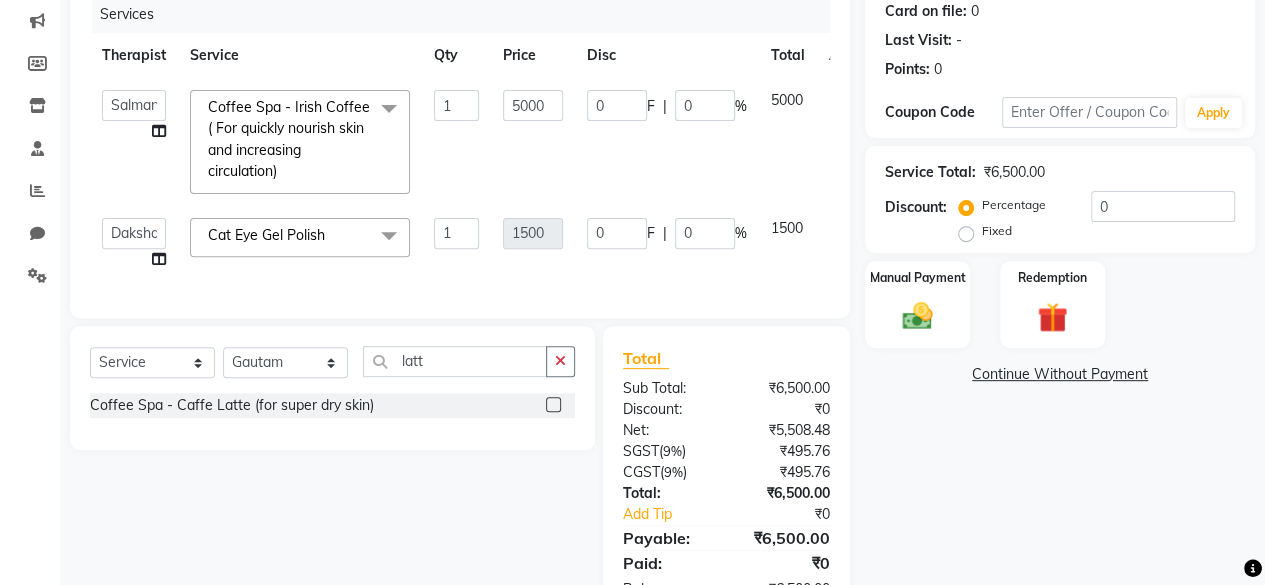 click 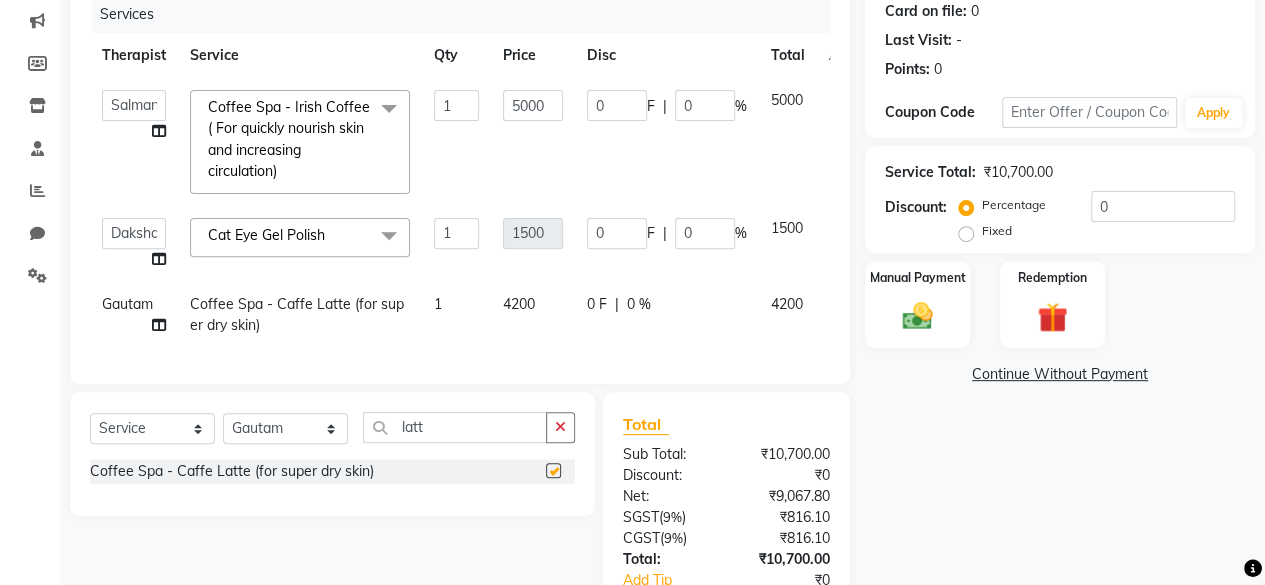 checkbox on "false" 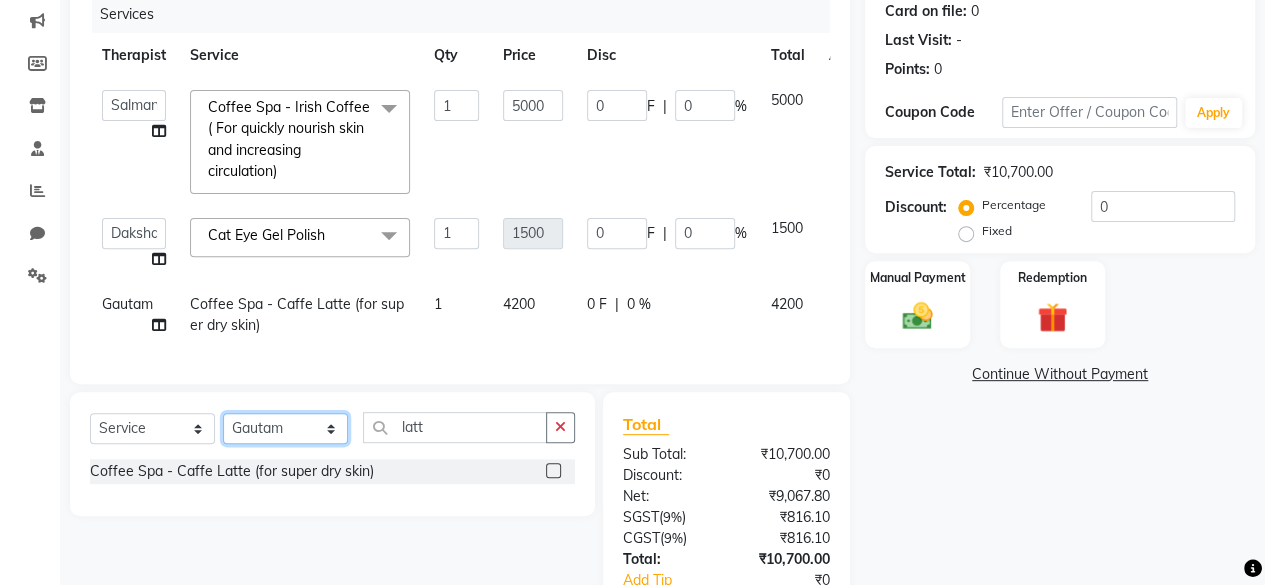 click on "Select Therapist Anchal Daksha Gautam Pramod Salman Staff Tejashree" 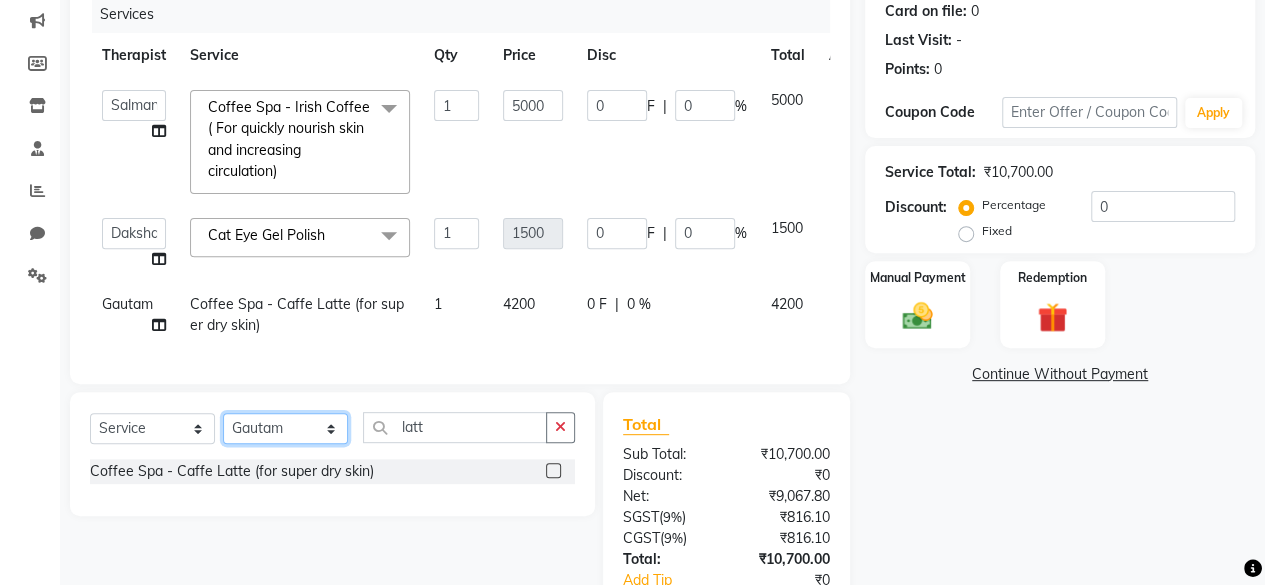 select on "72766" 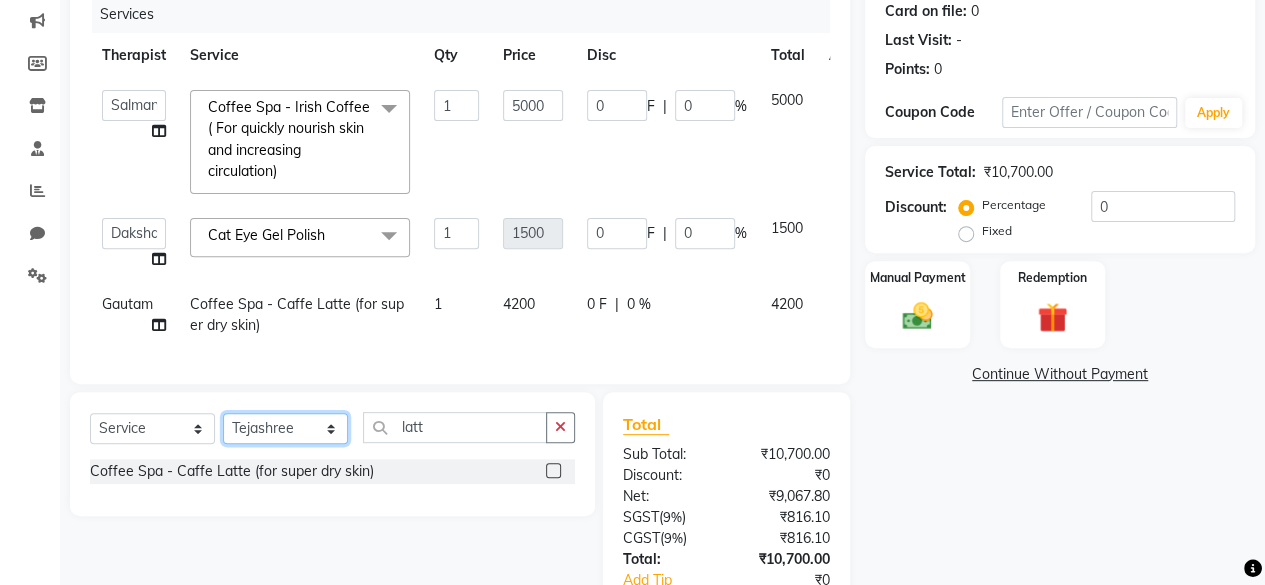 click on "Select Therapist Anchal Daksha Gautam Pramod Salman Staff Tejashree" 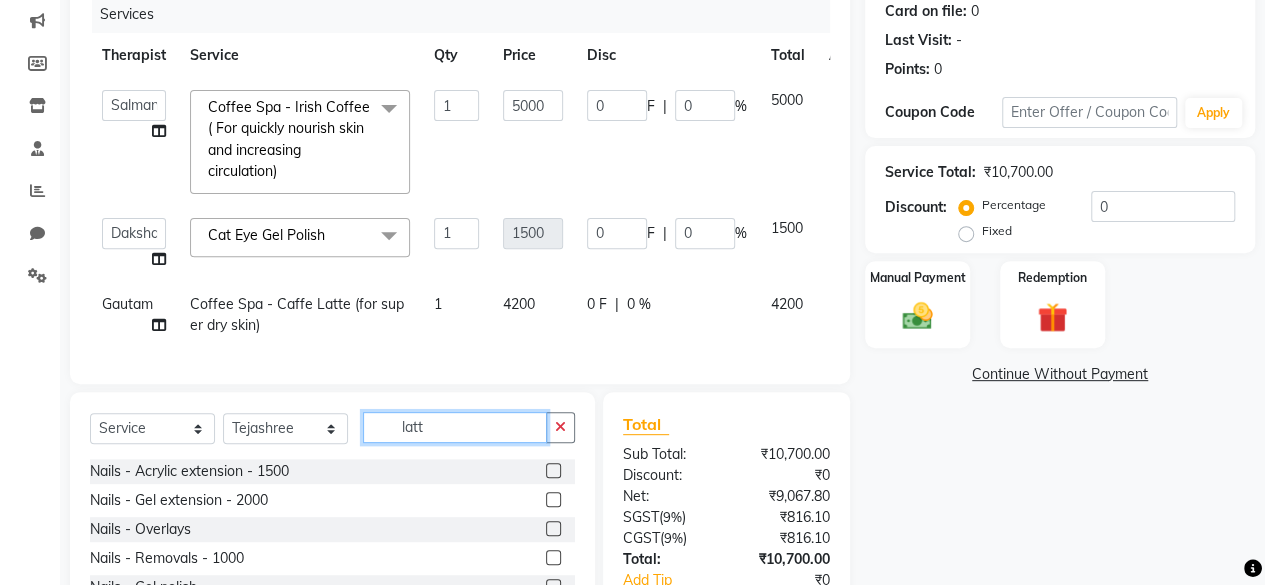click on "latt" 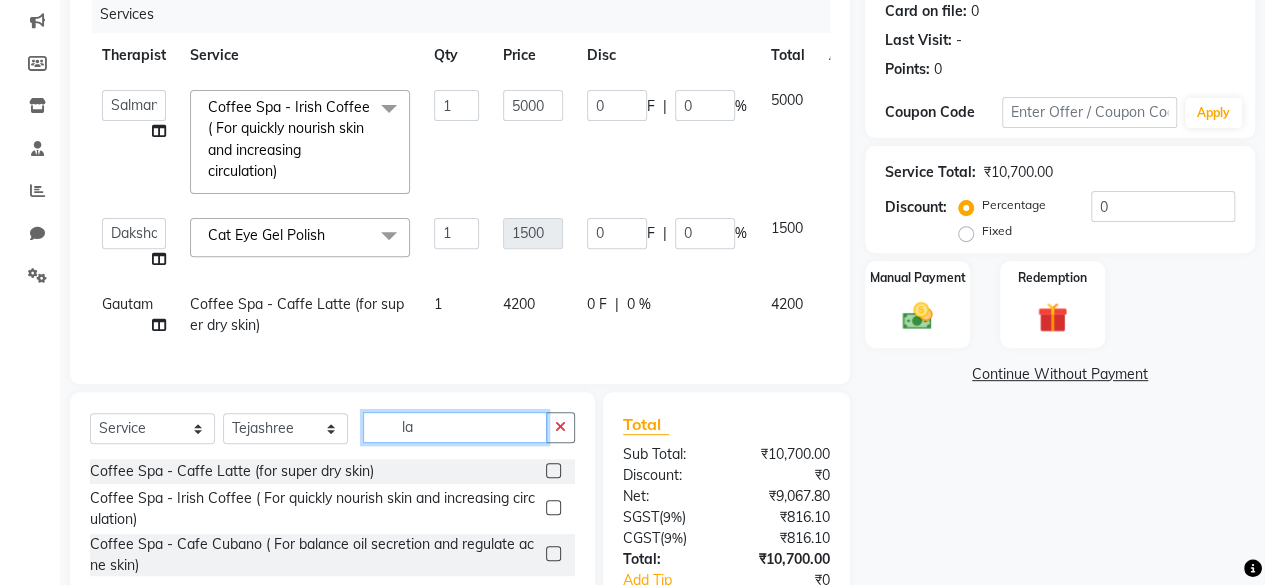 click on "la" 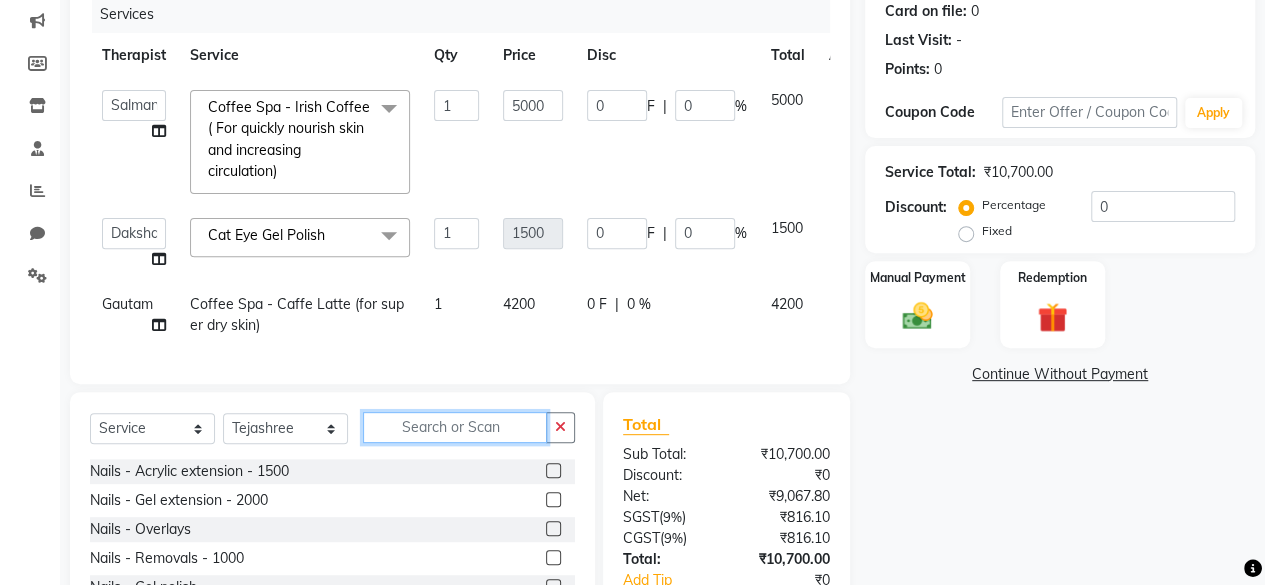 click 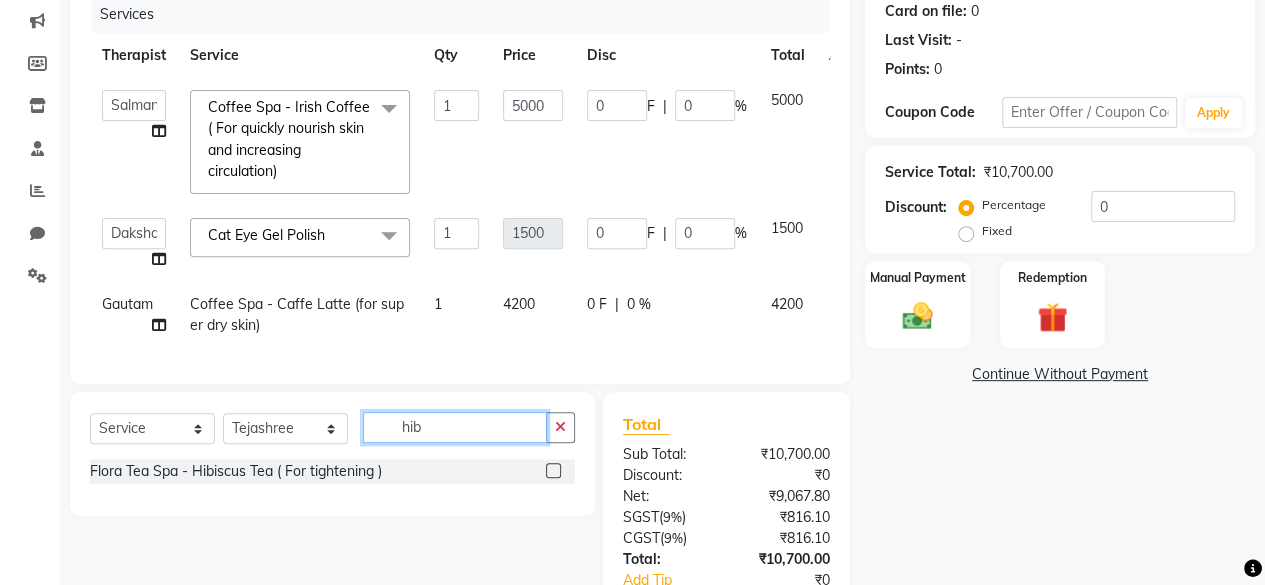 type on "hib" 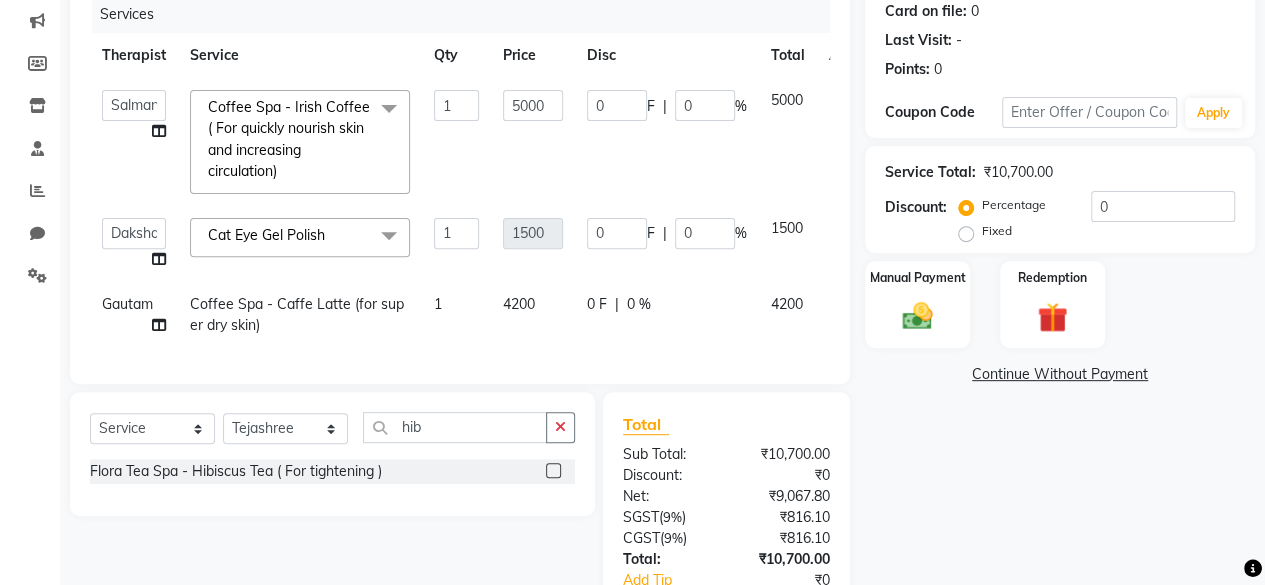 click 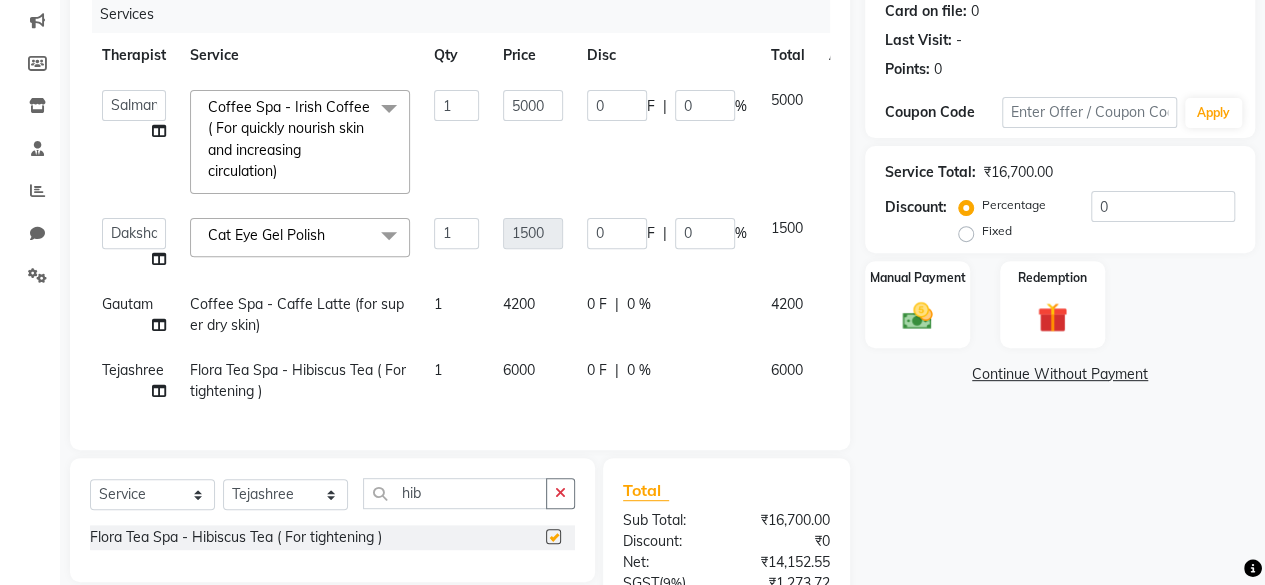 checkbox on "false" 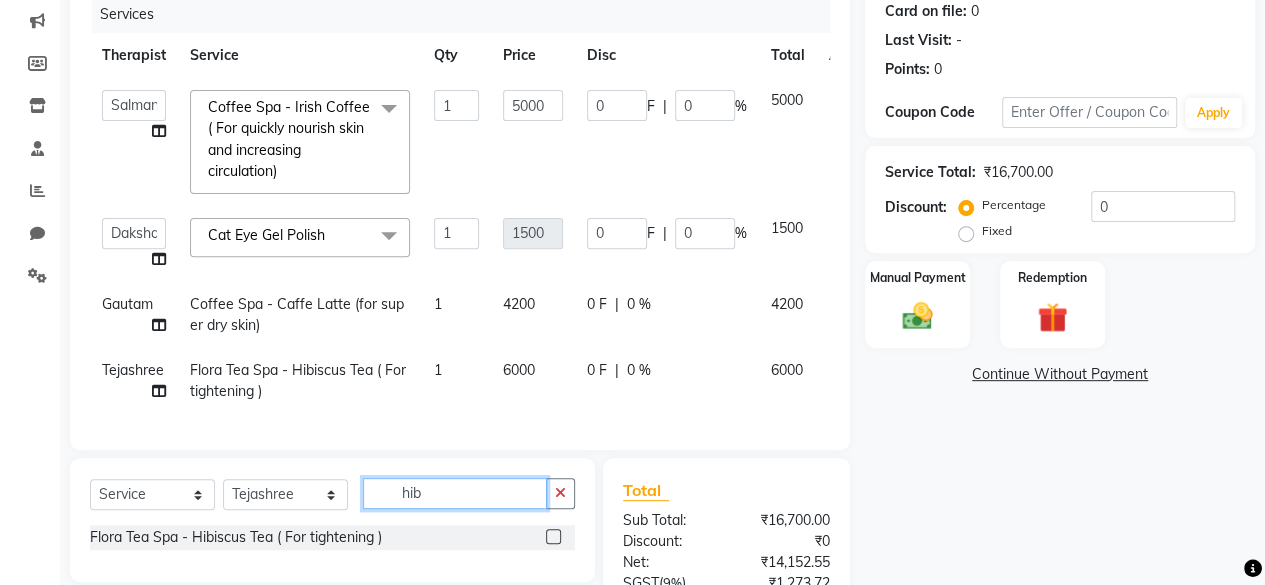 click on "hib" 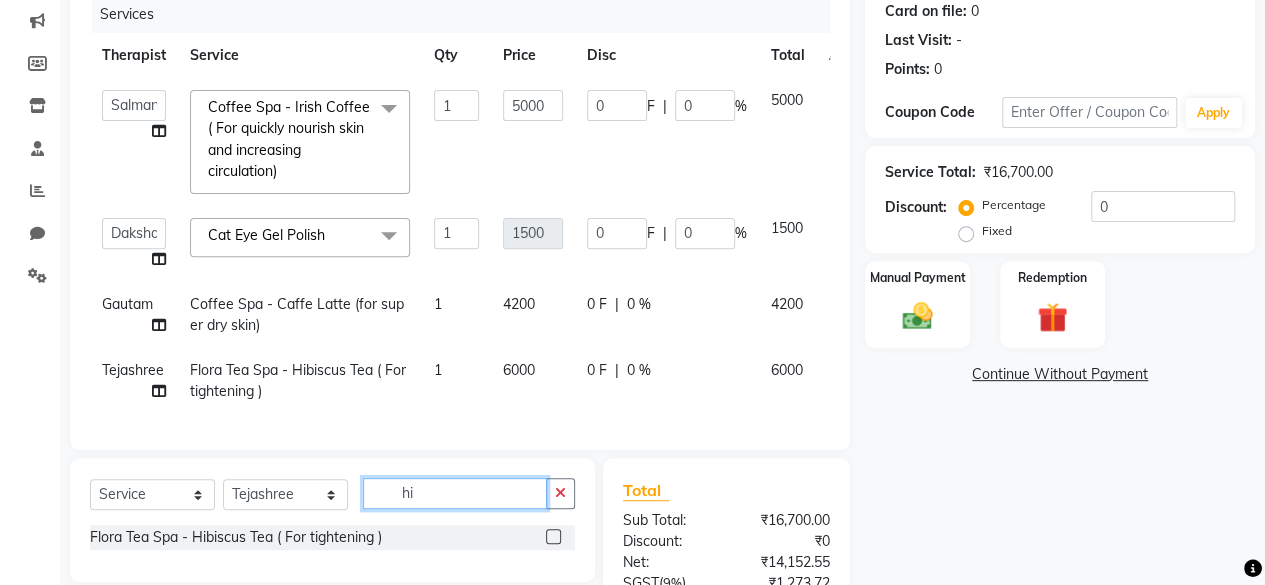 type on "h" 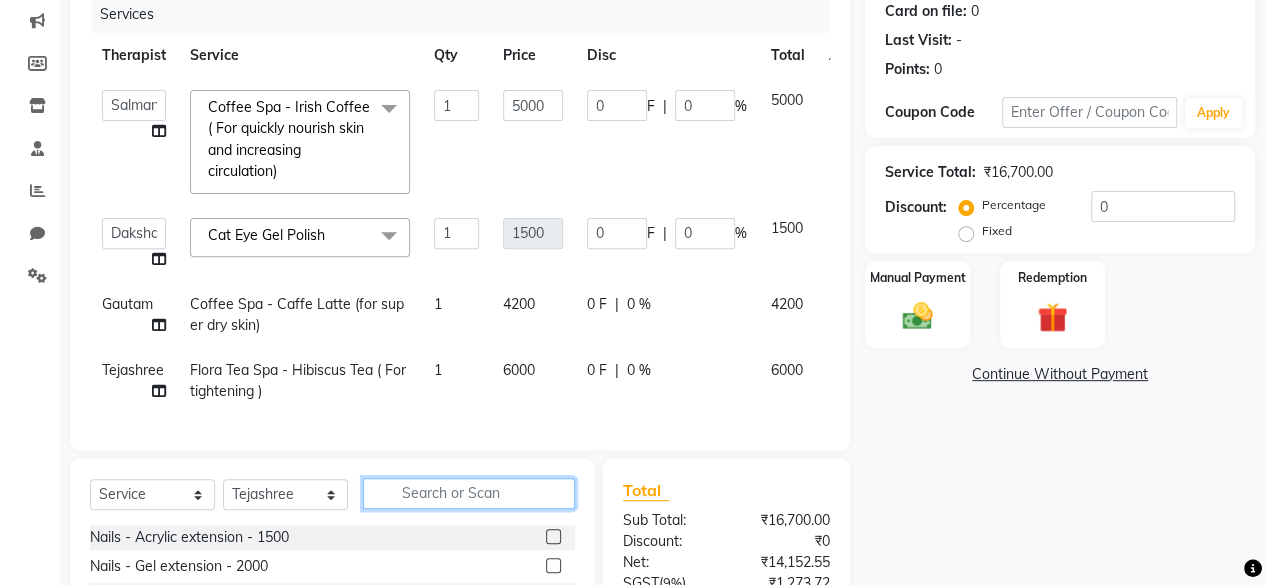 type 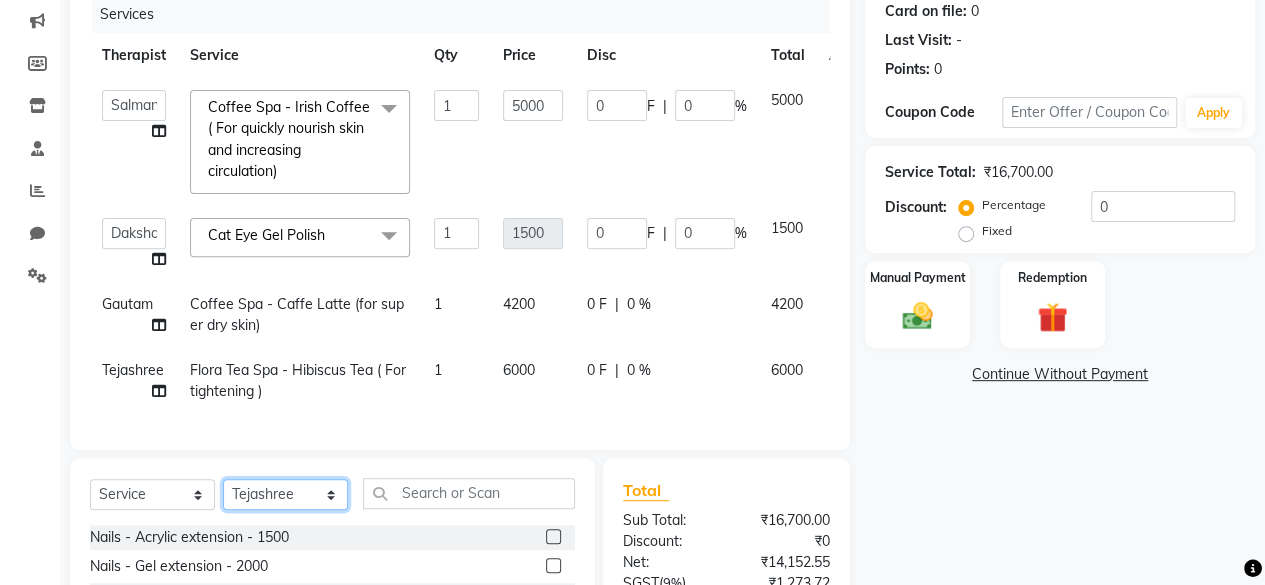 click on "Select Therapist Anchal Daksha Gautam Pramod Salman Staff Tejashree" 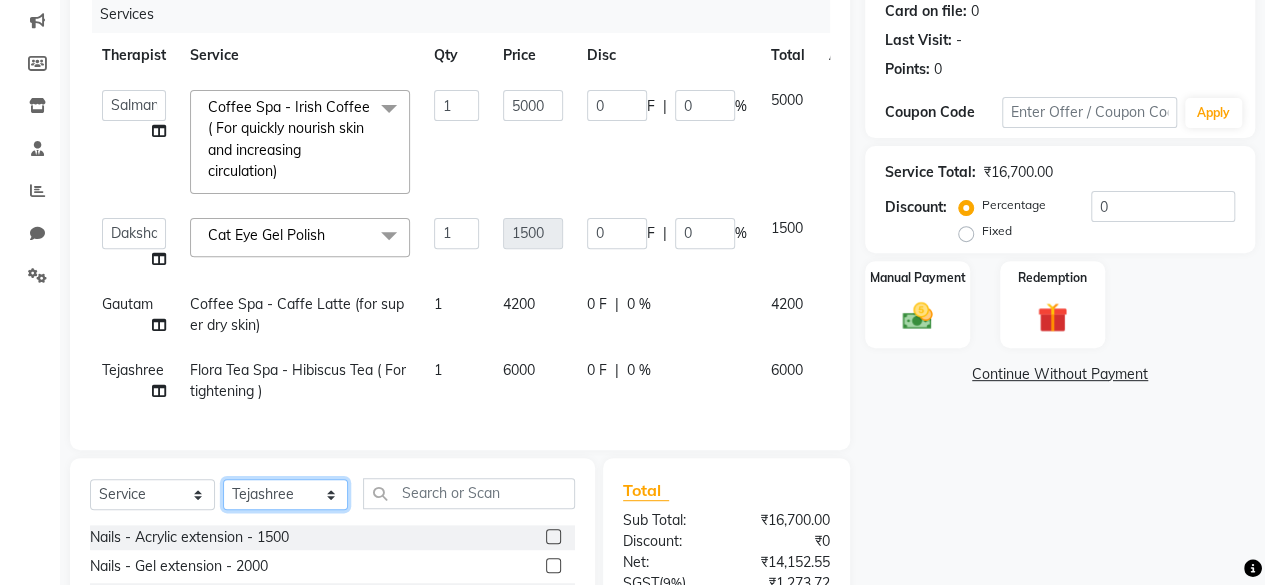 select on "86071" 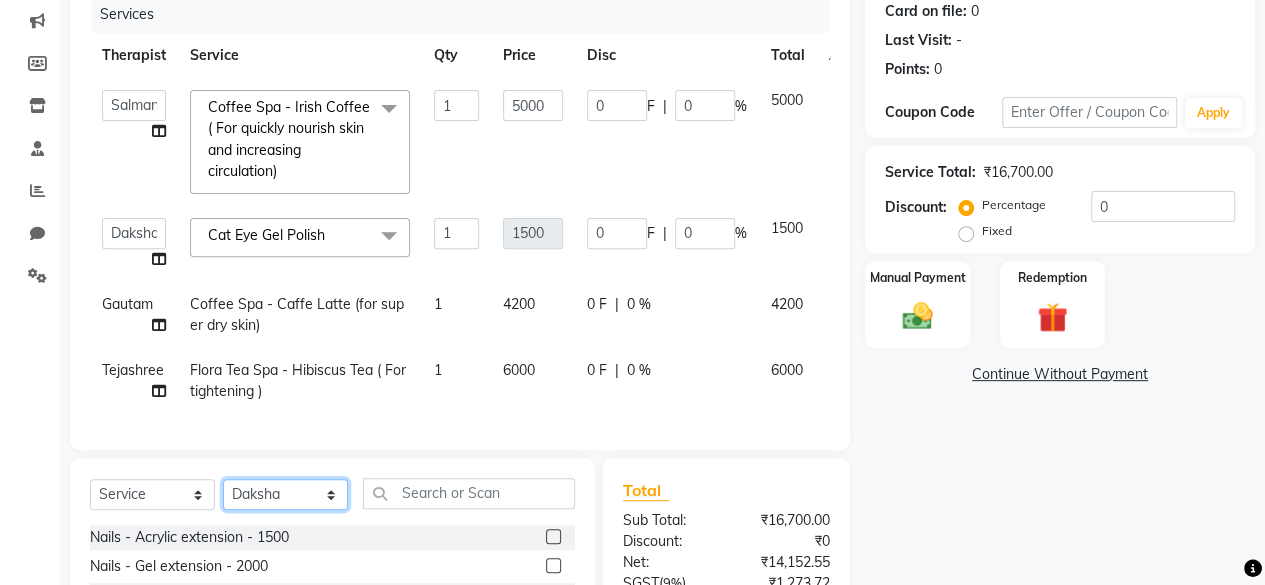 click on "Select Therapist Anchal Daksha Gautam Pramod Salman Staff Tejashree" 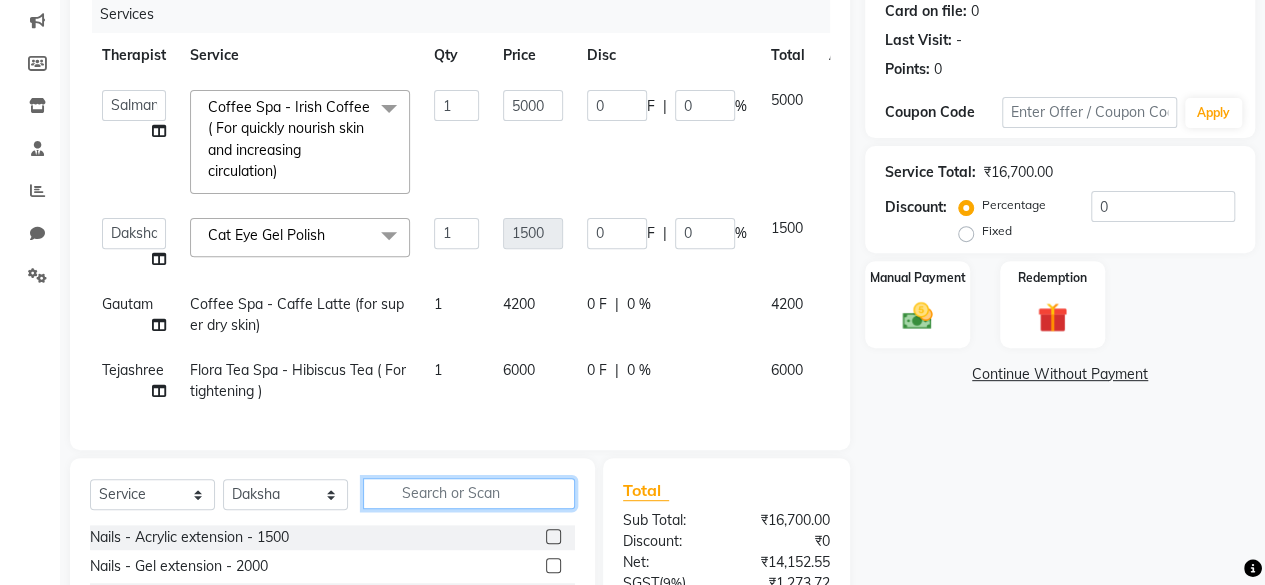 click 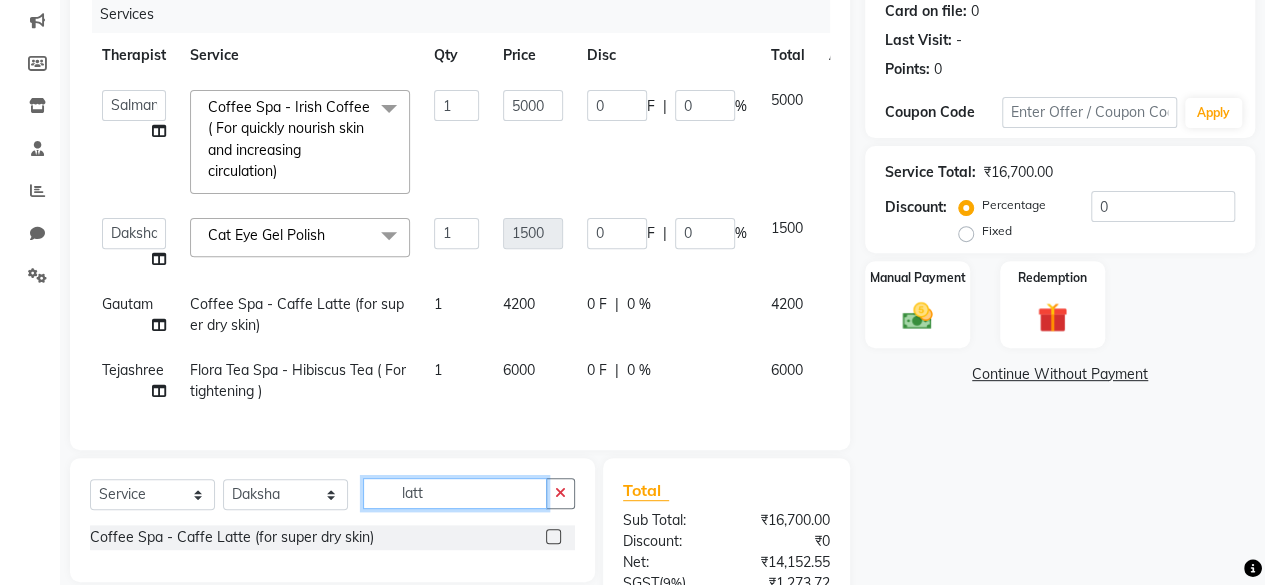 type on "latt" 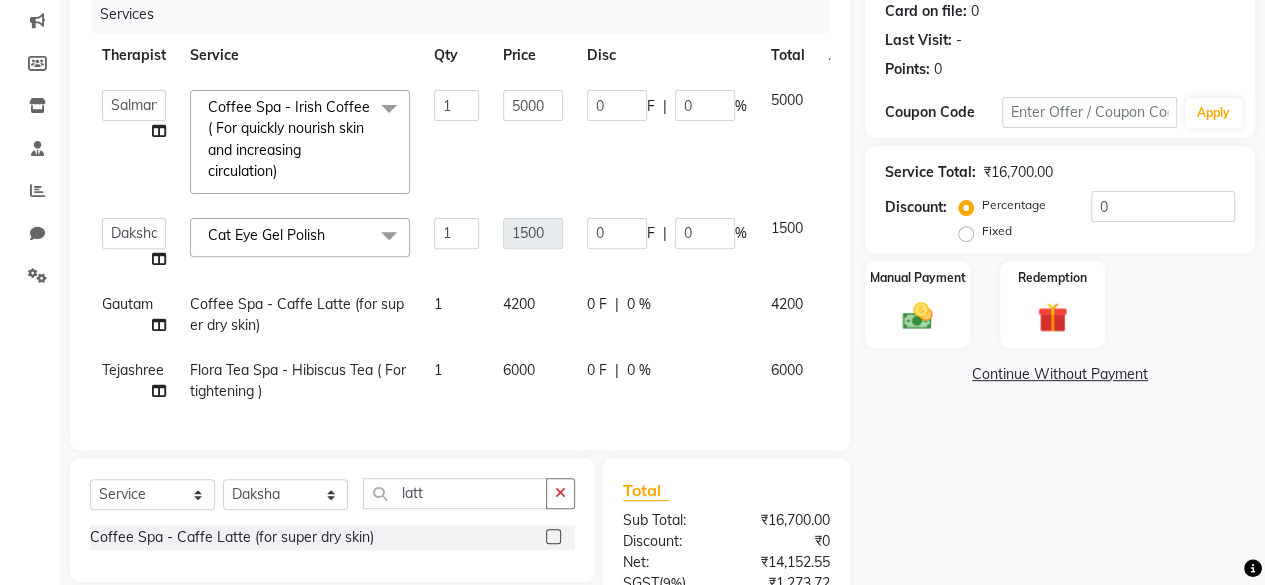 click 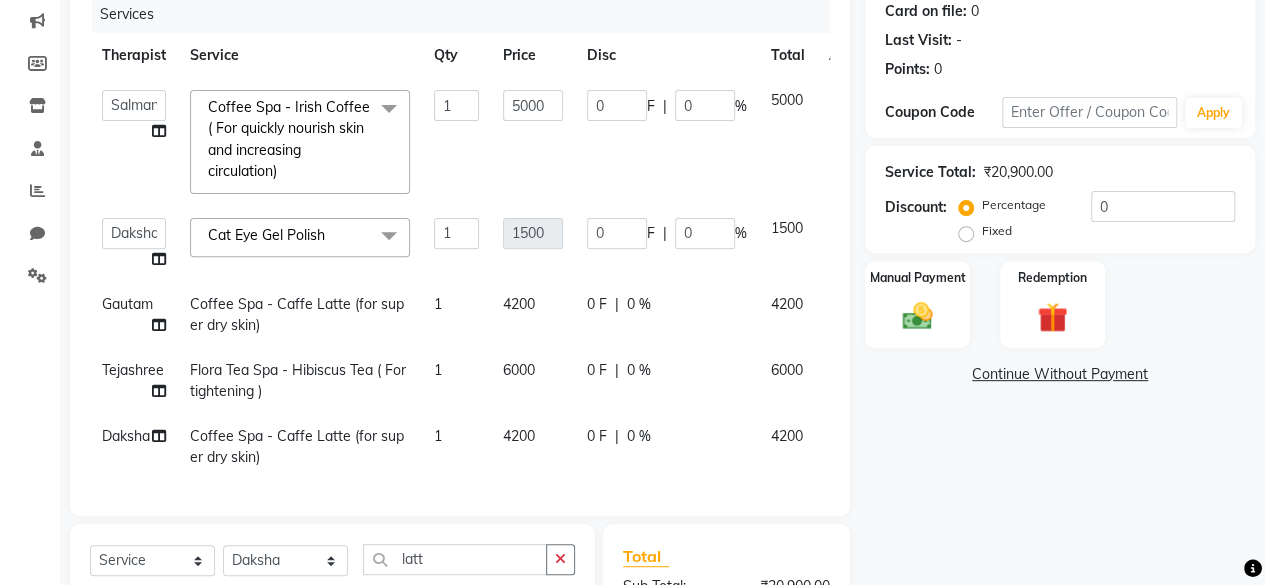 checkbox on "false" 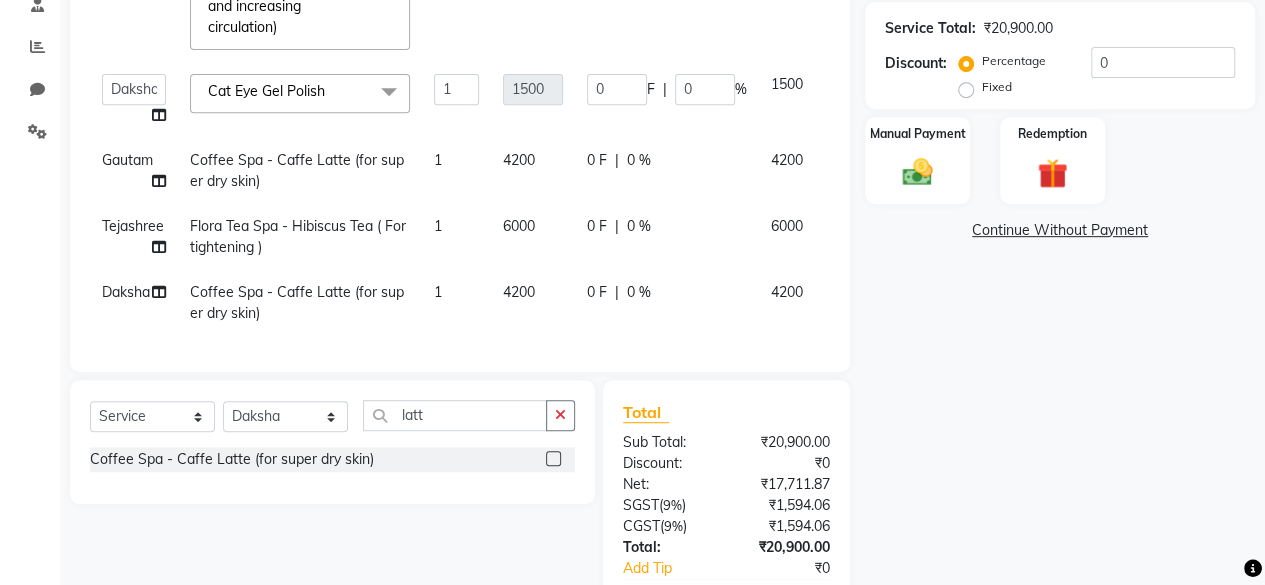 scroll, scrollTop: 513, scrollLeft: 0, axis: vertical 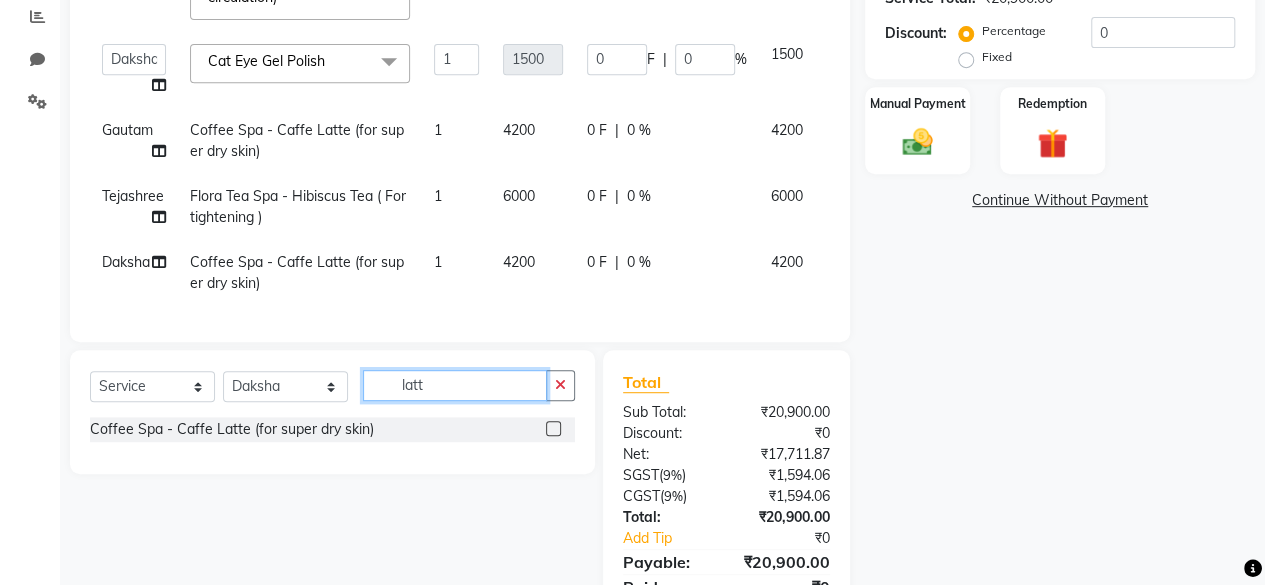 click on "latt" 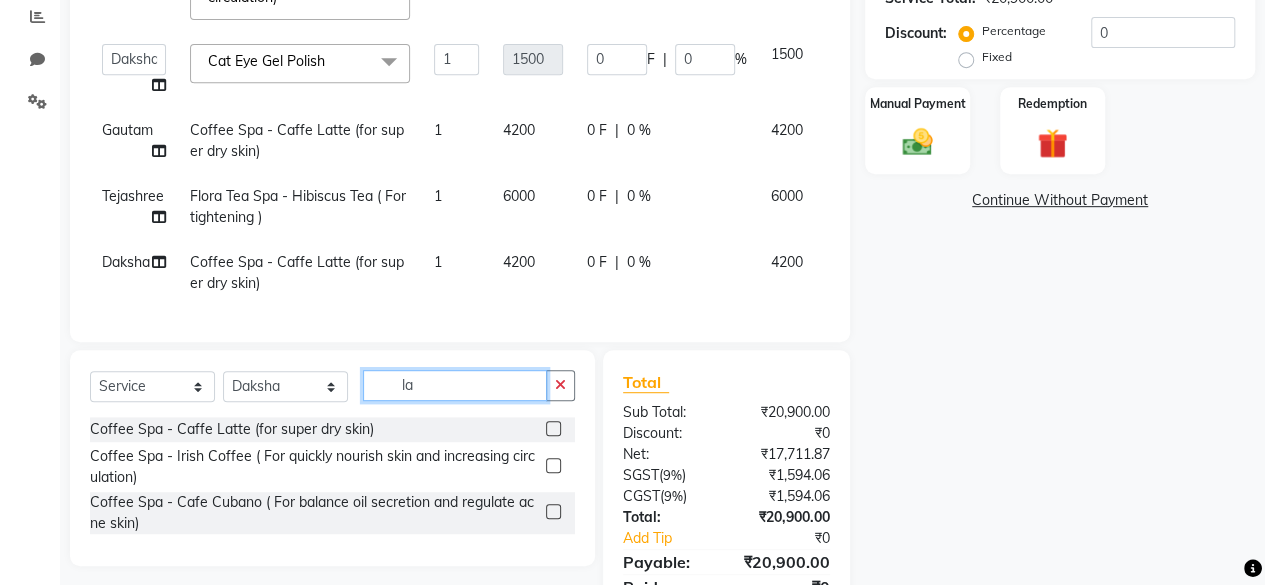type on "l" 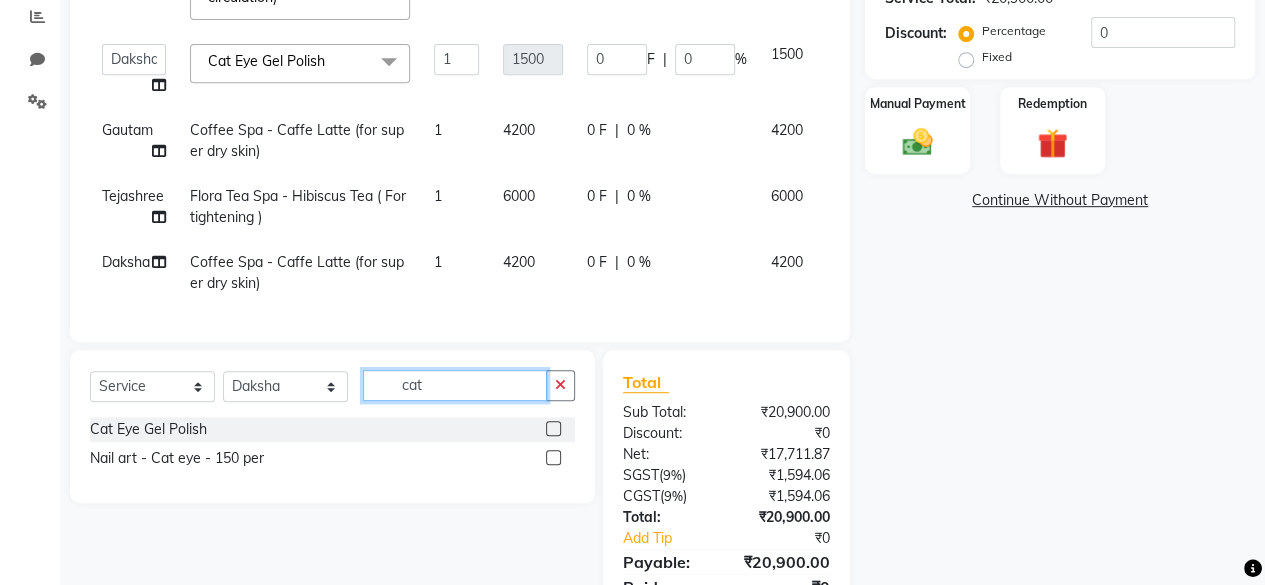 type on "cat" 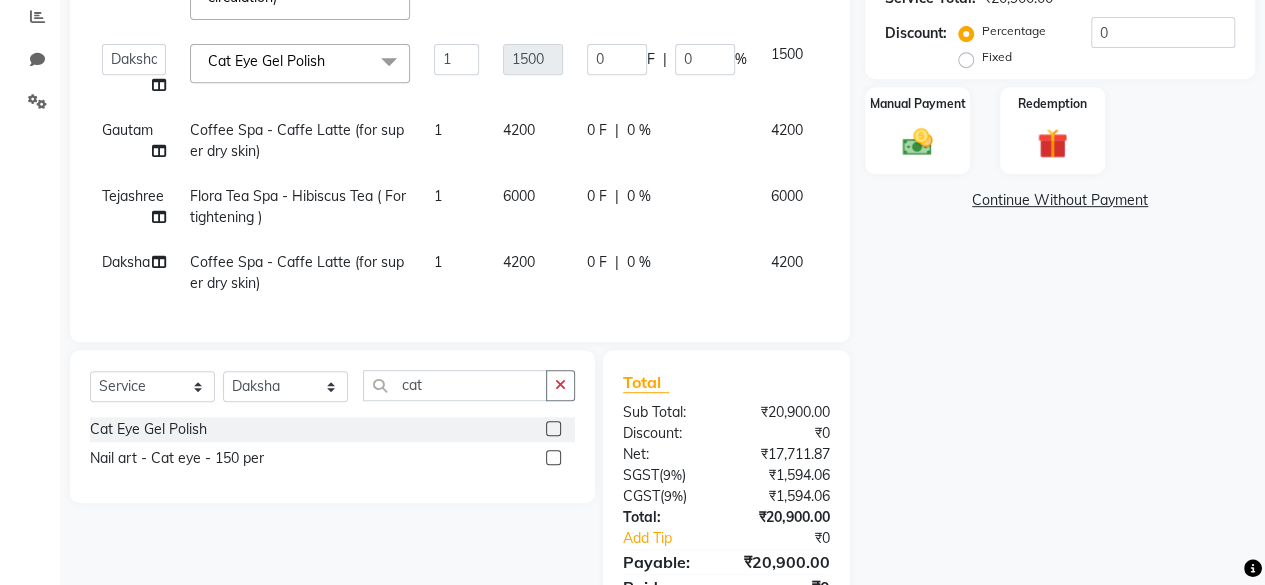 click 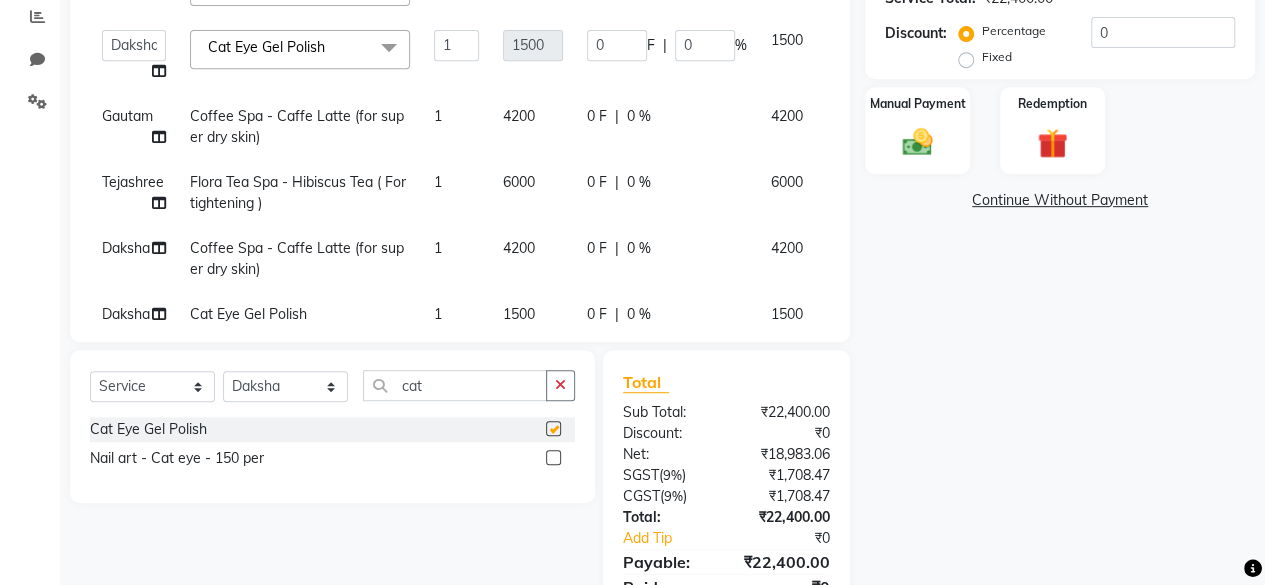 checkbox on "false" 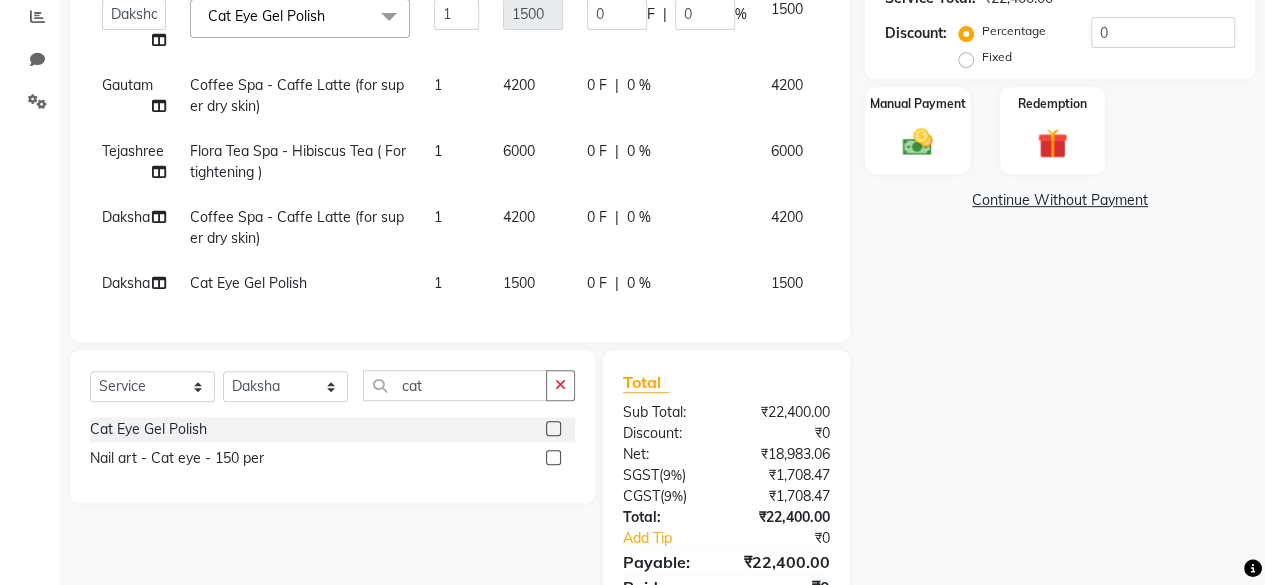 scroll, scrollTop: 80, scrollLeft: 0, axis: vertical 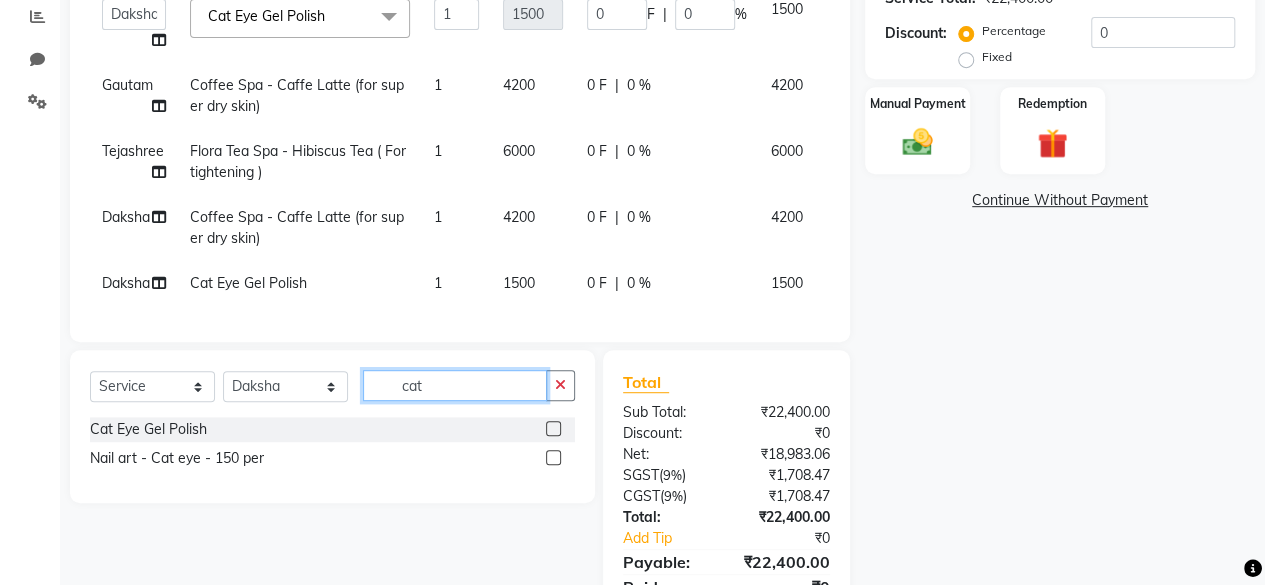 click on "cat" 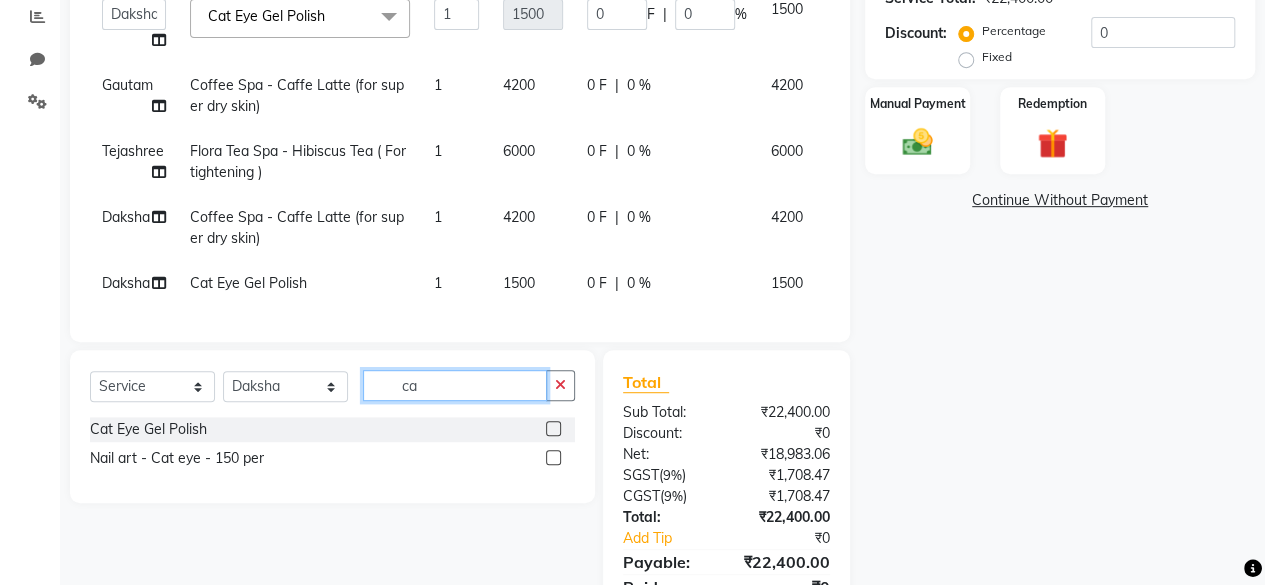 type on "c" 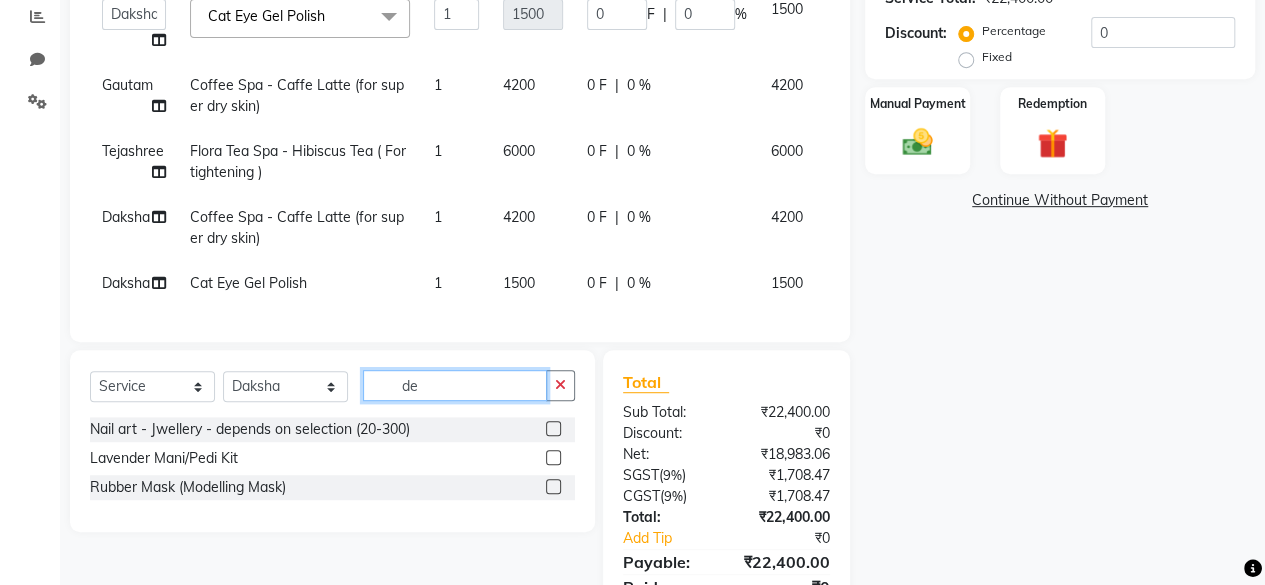 type on "d" 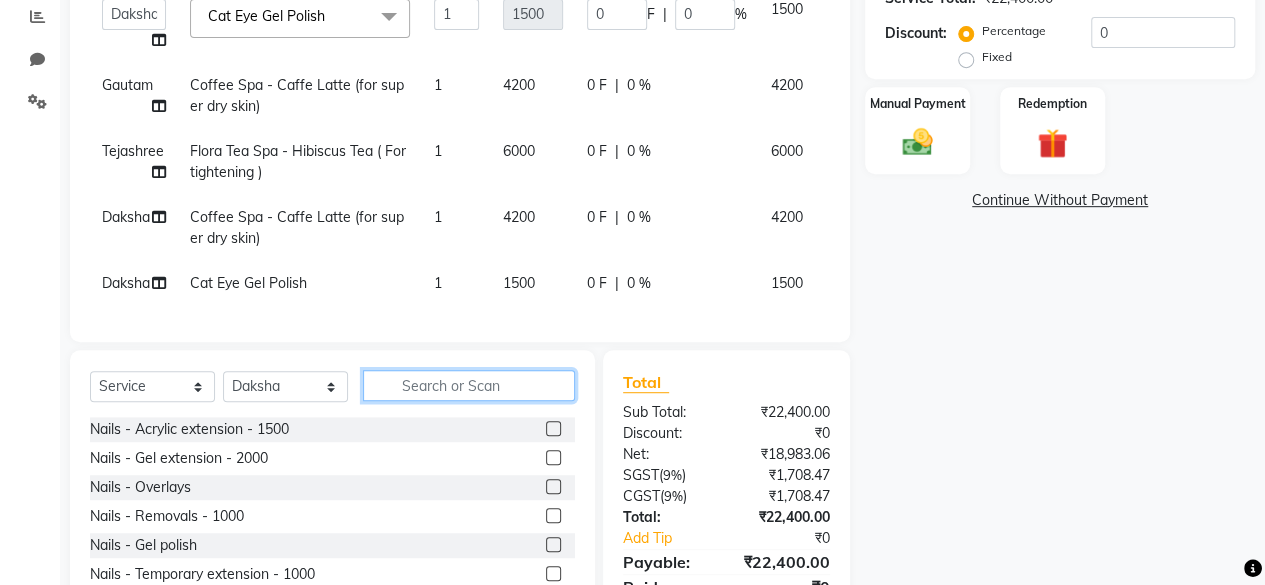 type 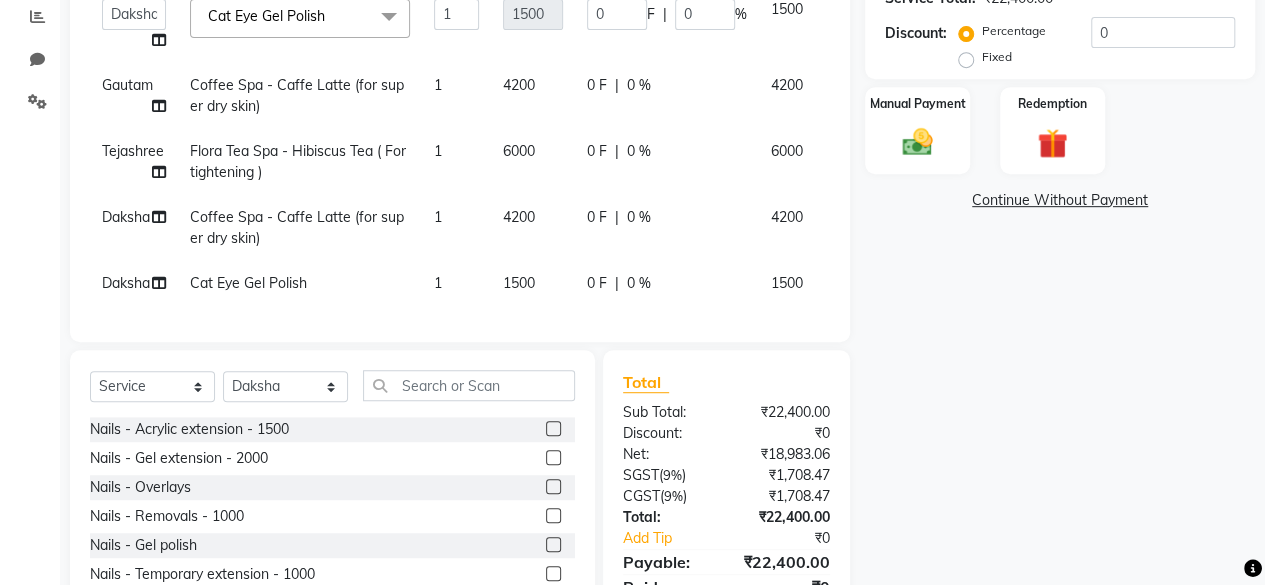 click 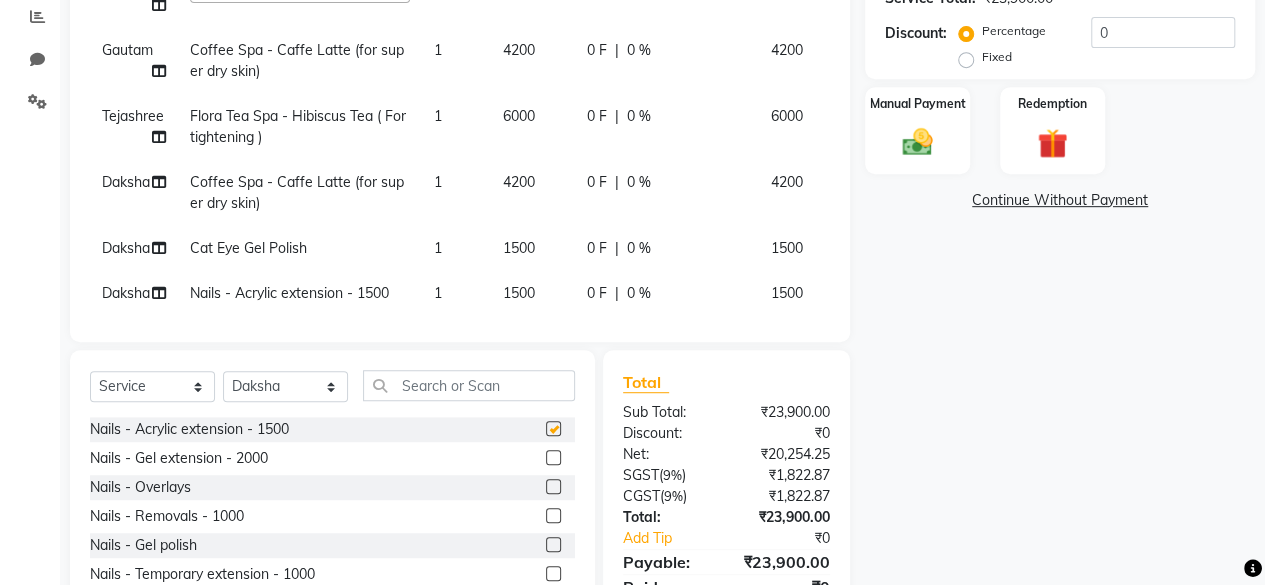 checkbox on "false" 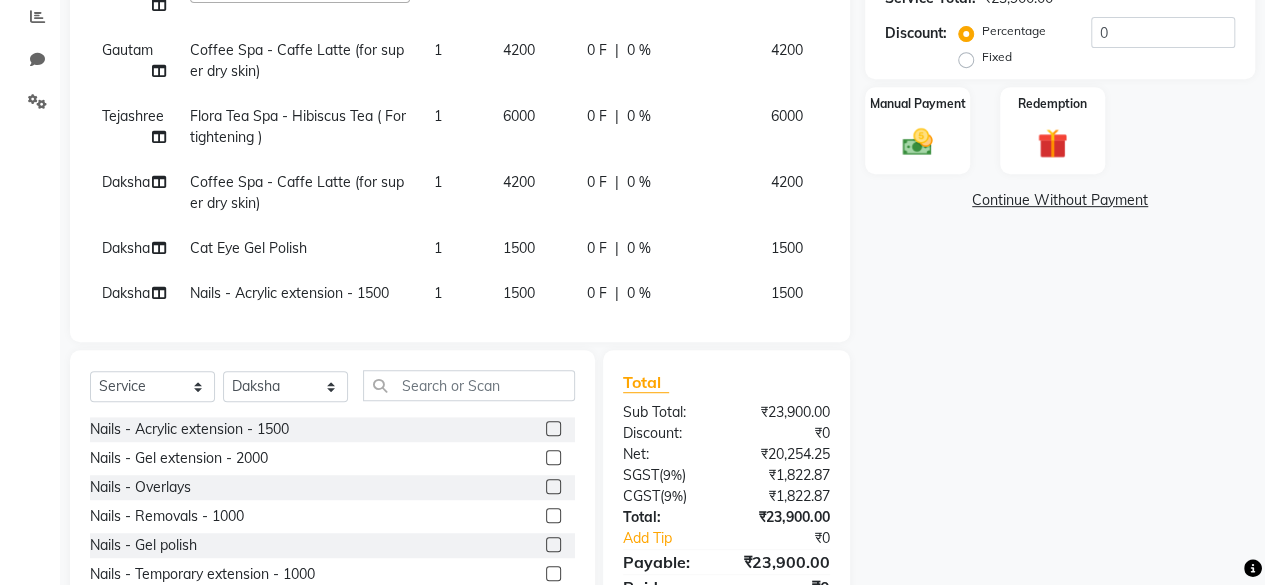scroll, scrollTop: 146, scrollLeft: 0, axis: vertical 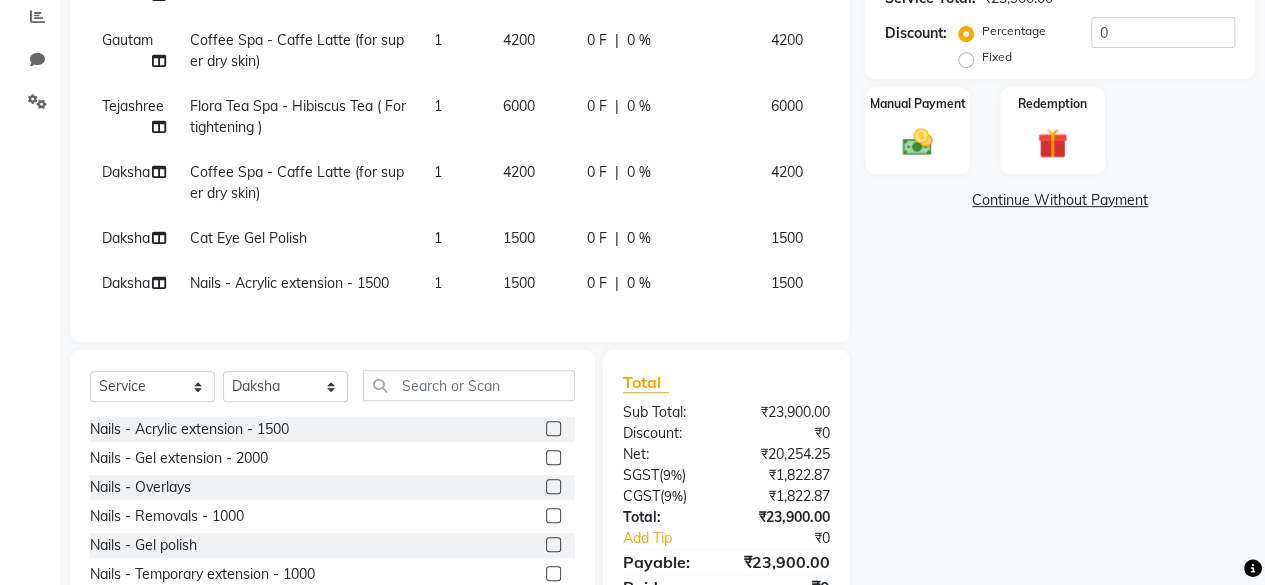click on "1500" 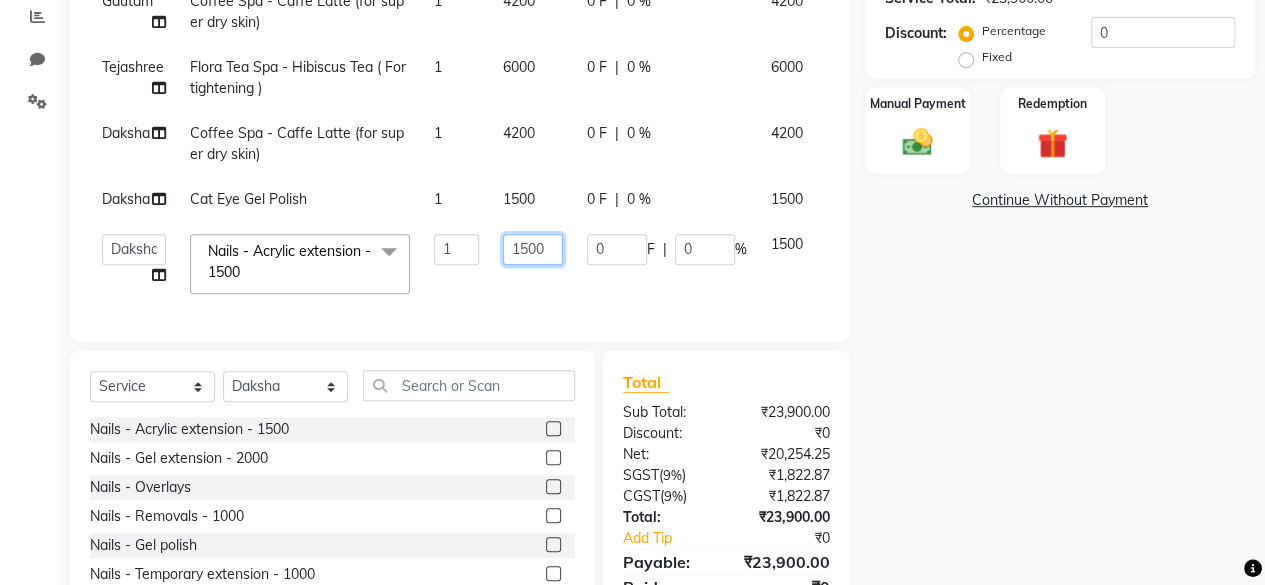 click on "1500" 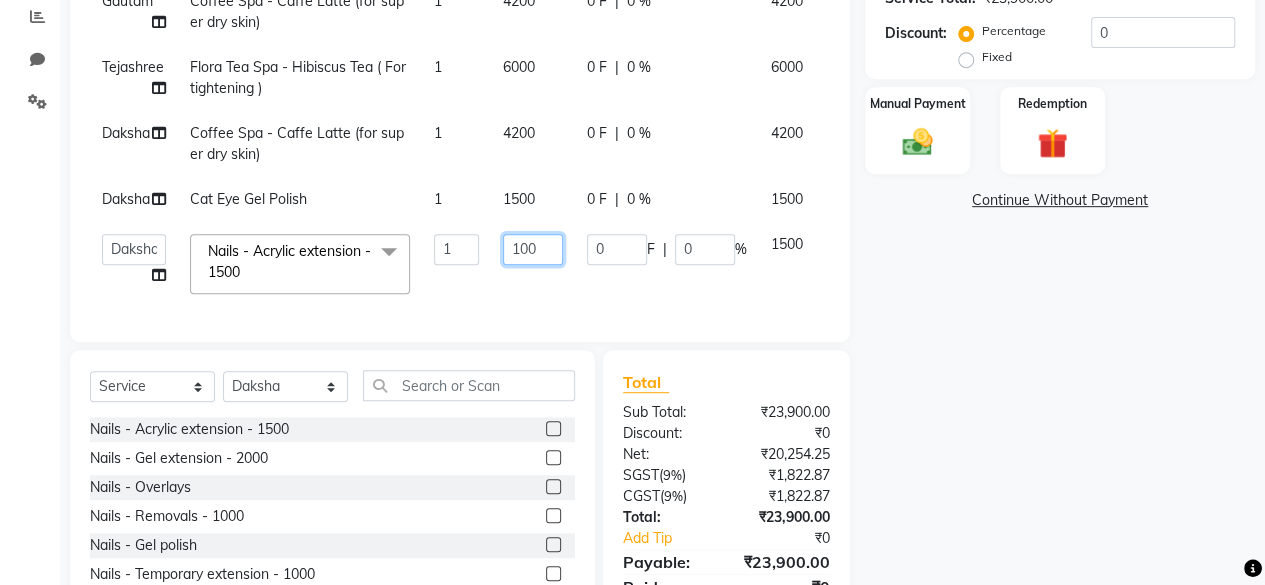 type on "1800" 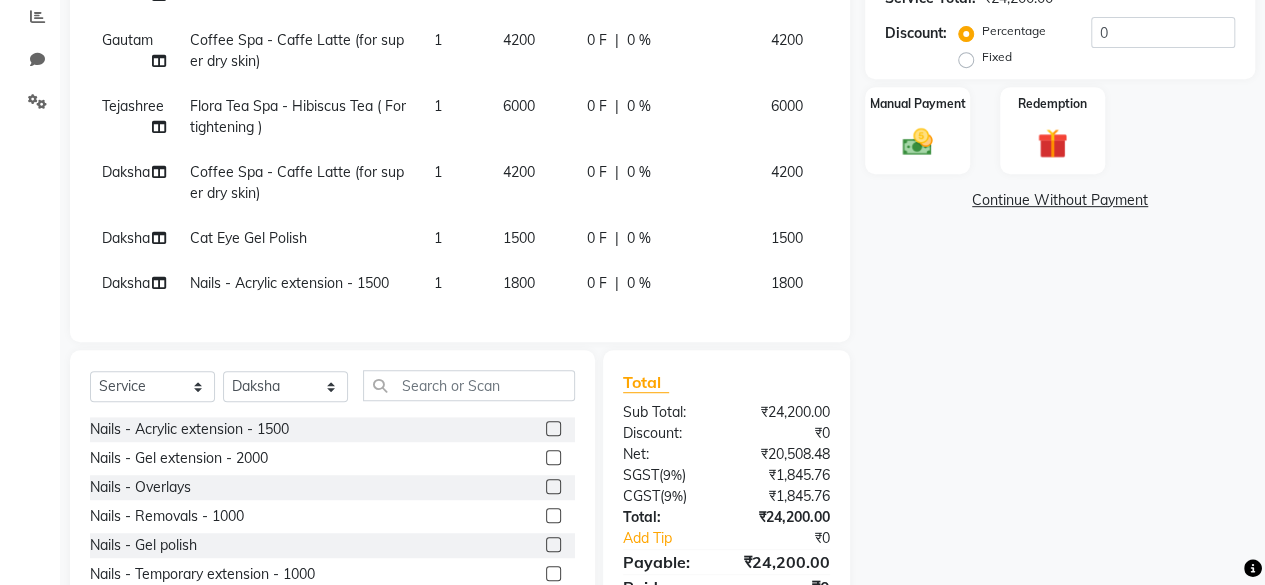 click on "0 F | 0 %" 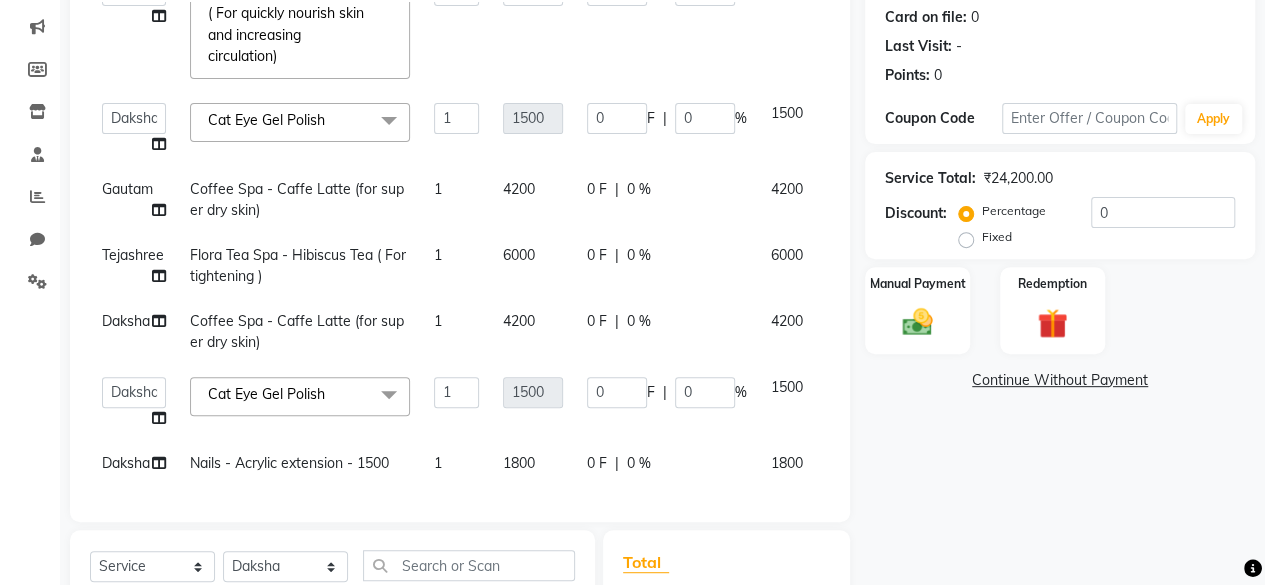 scroll, scrollTop: 222, scrollLeft: 0, axis: vertical 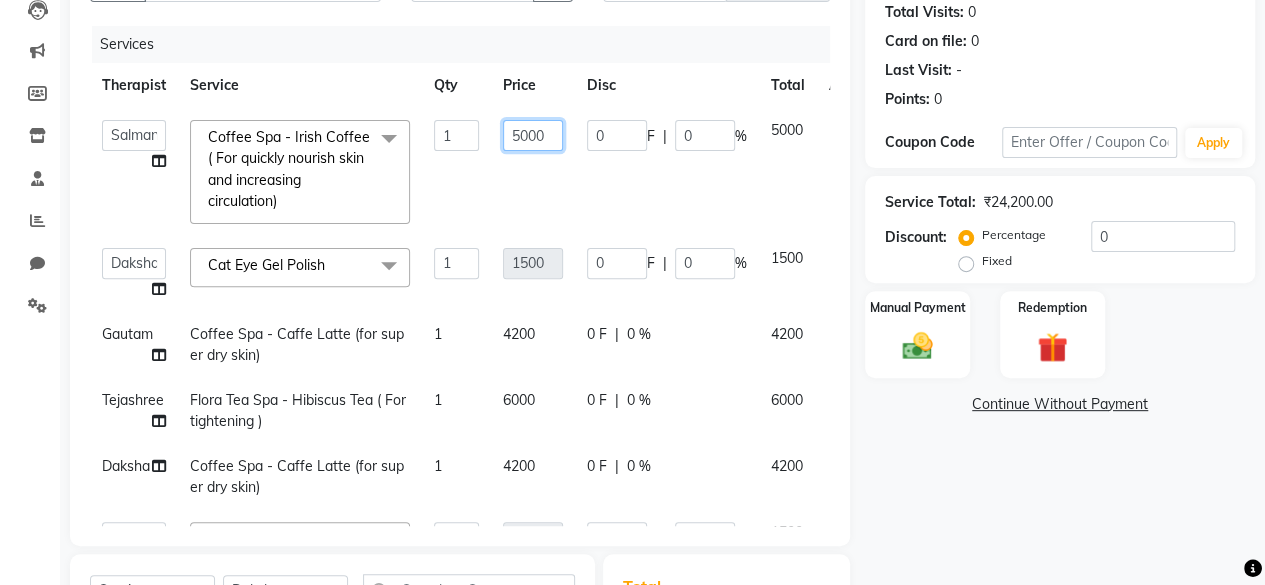 click on "5000" 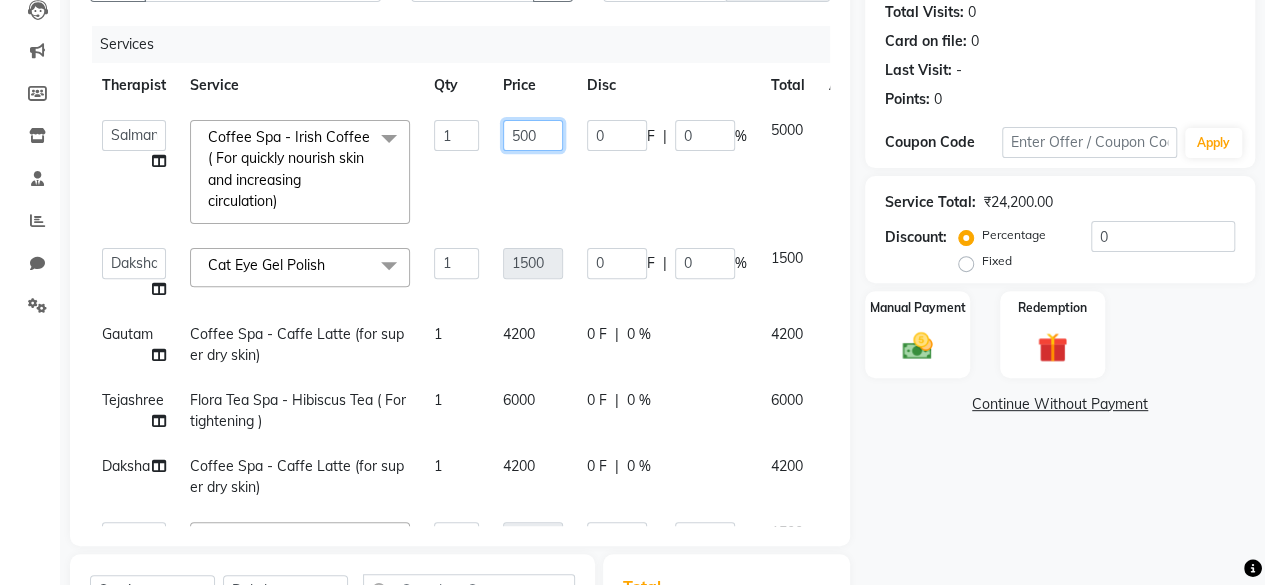 type on "5500" 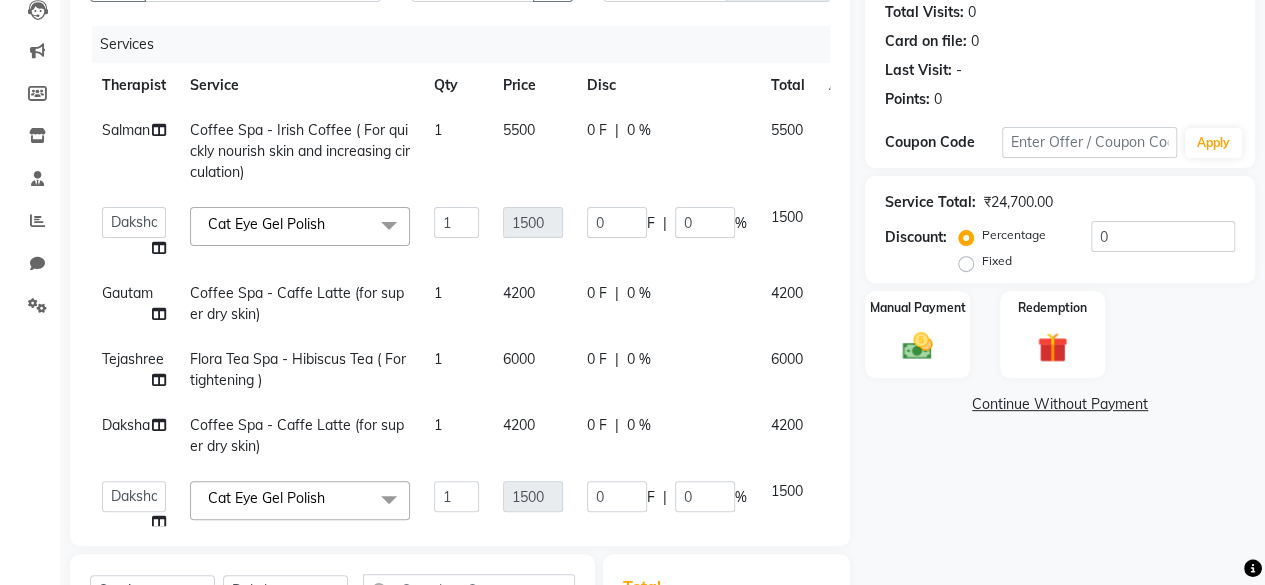click on "[LAST] Coffee Spa - Irish Coffee ( For quickly nourish skin and increasing circulation) 1 5500 0 F | 0 % 5500 Anchal Daksha Gautam Pramod Salman Staff Tejashree Cat Eye Gel Polish x Nails - Acrylic extension - 1500 Nails - Gel extension - 2000 Nails - Overlays Nails - Removals - 1000 Nails - Gel polish Nails - Temporary extension - 1000 Gel Polish Removal Transparent series Poly Gel Extensions Dipping method Head Massage Foot Massage Cat Eye Gel Polish Glitter Gel Polish Chrome Gel Polish French Tip Gel Polish Acrylic Refill Nail art - Nail art per finger - 50rs Nail art - Swaroski - 200 per Nail art - Small swaroski - 80 per Nail art - Jwellery - depends on selection (20-300) Nail art - Chrome - 100 per Nail art - Cat eye - 150 per Nail art - Nail print - 1000 for photo print Nail art - Ombre - 100 per Nail art - French - 50 per Nail art - 3d art - 200 per Nail art - Glitter - 50 per Nail art - Set of art - 500 Express Manicure Basic Manicure Collagen Manicure Orange Mani/Pedi Kit 1 0" 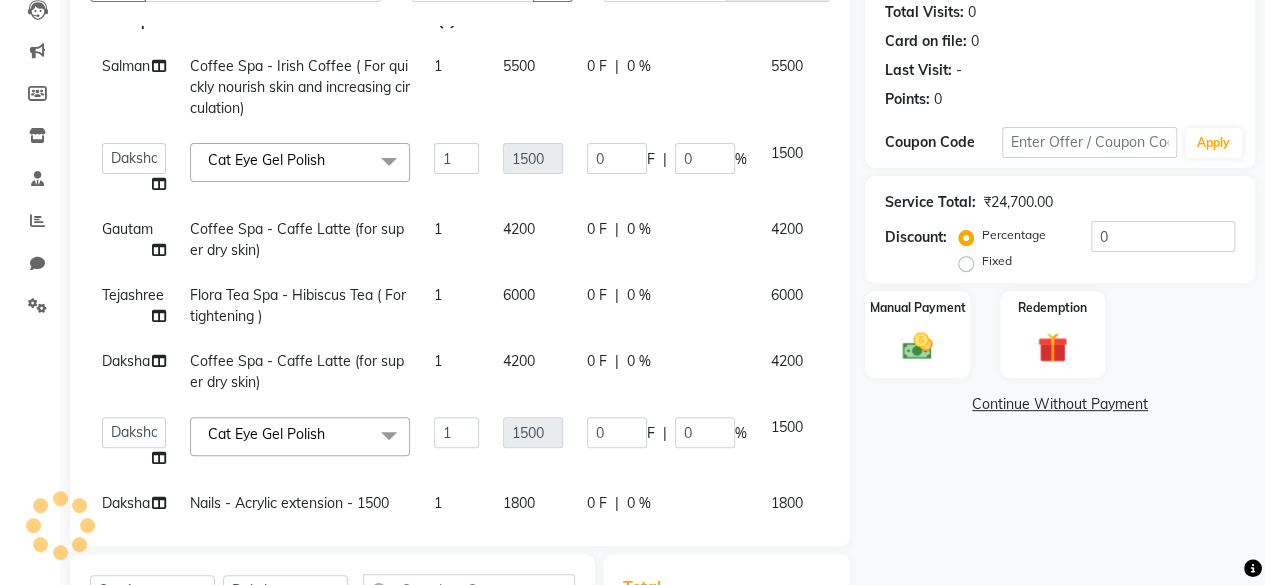 scroll, scrollTop: 116, scrollLeft: 0, axis: vertical 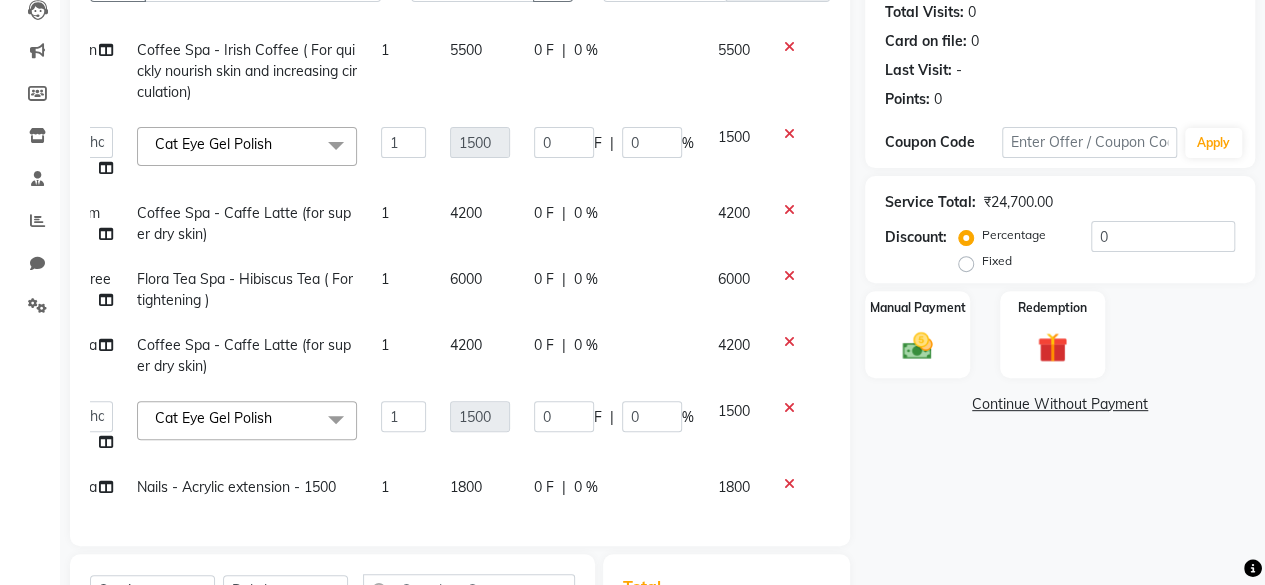 click 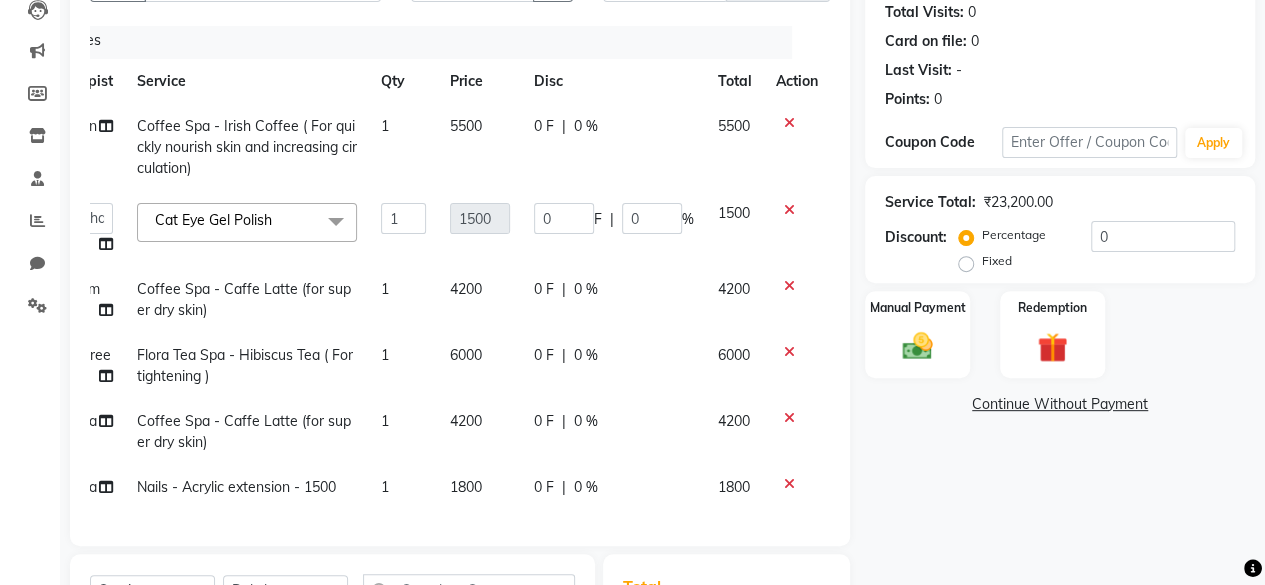 scroll, scrollTop: 40, scrollLeft: 68, axis: both 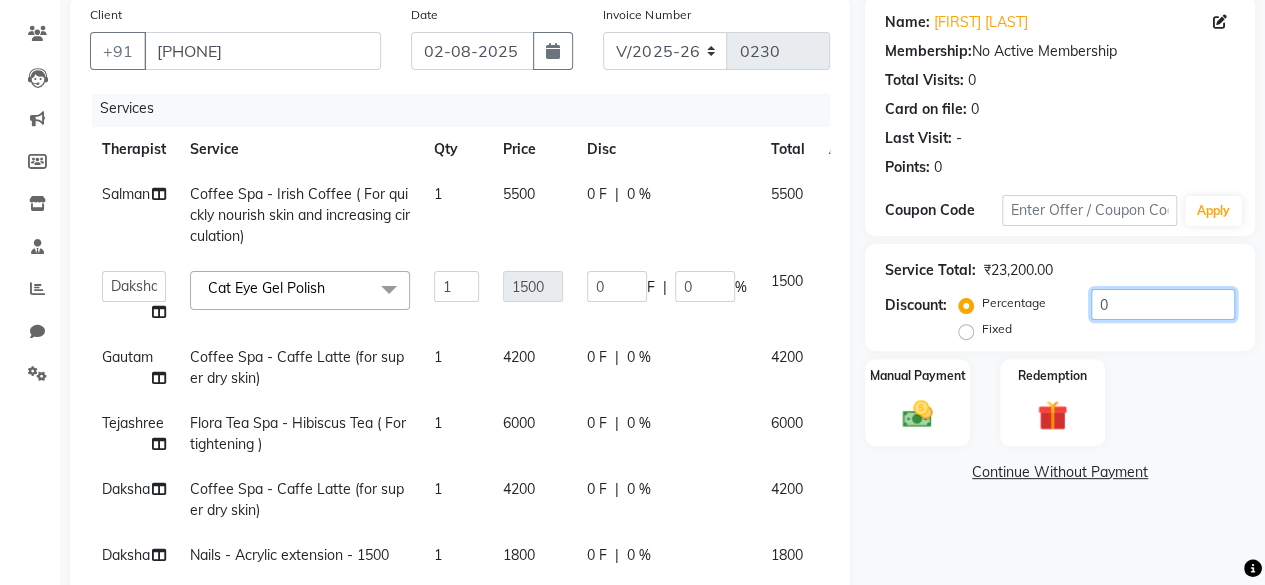 click on "0" 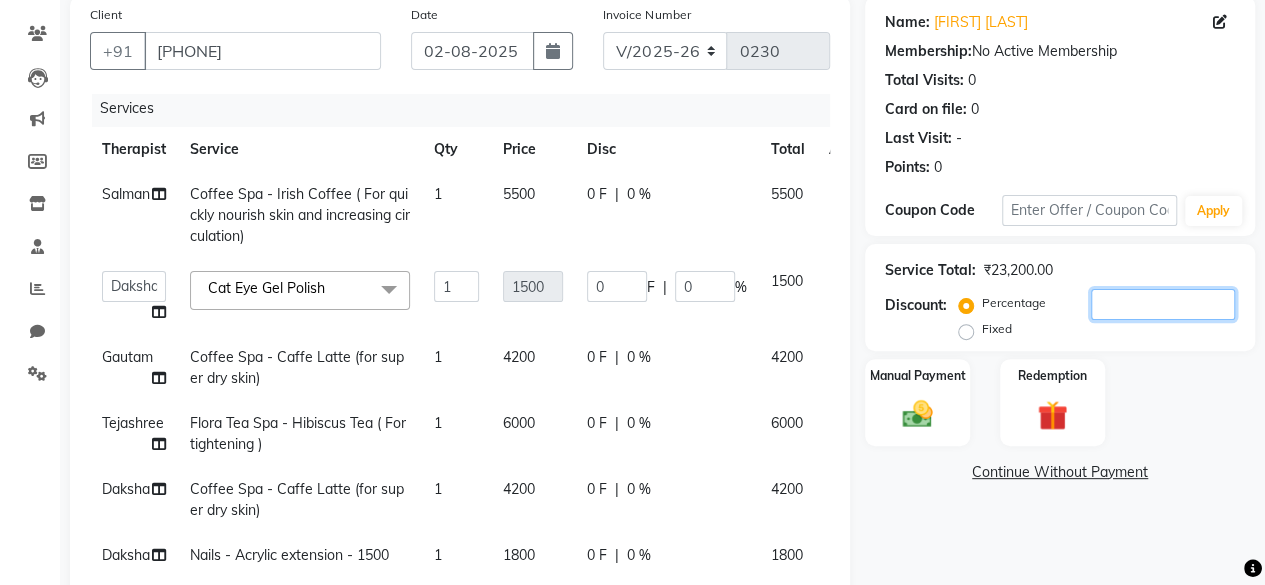type on "2" 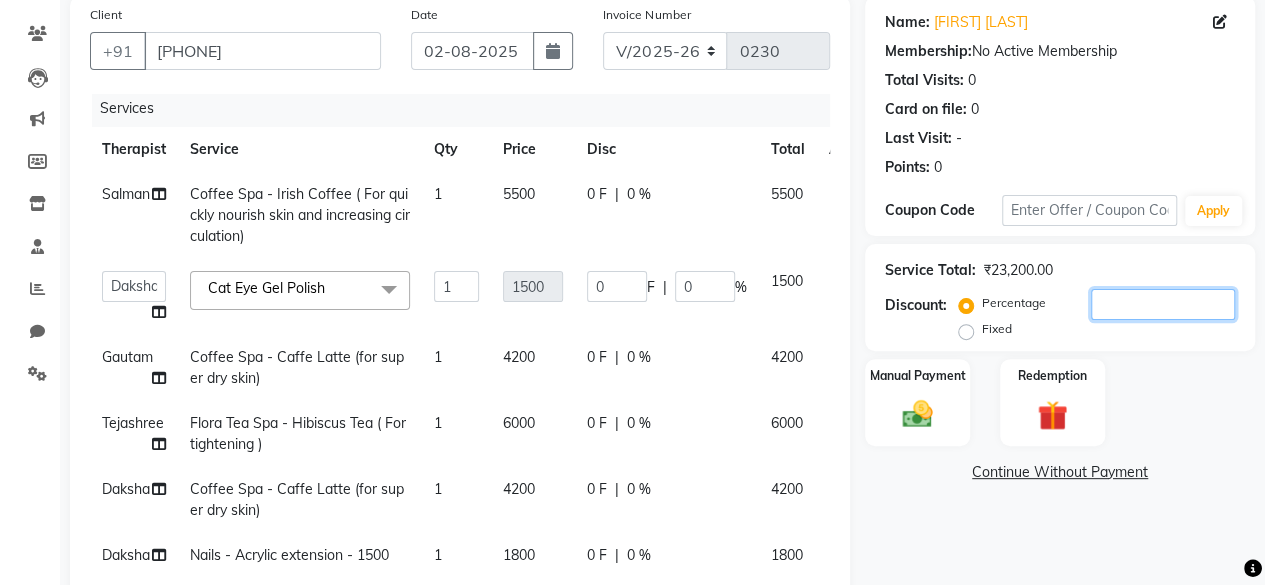 type on "30" 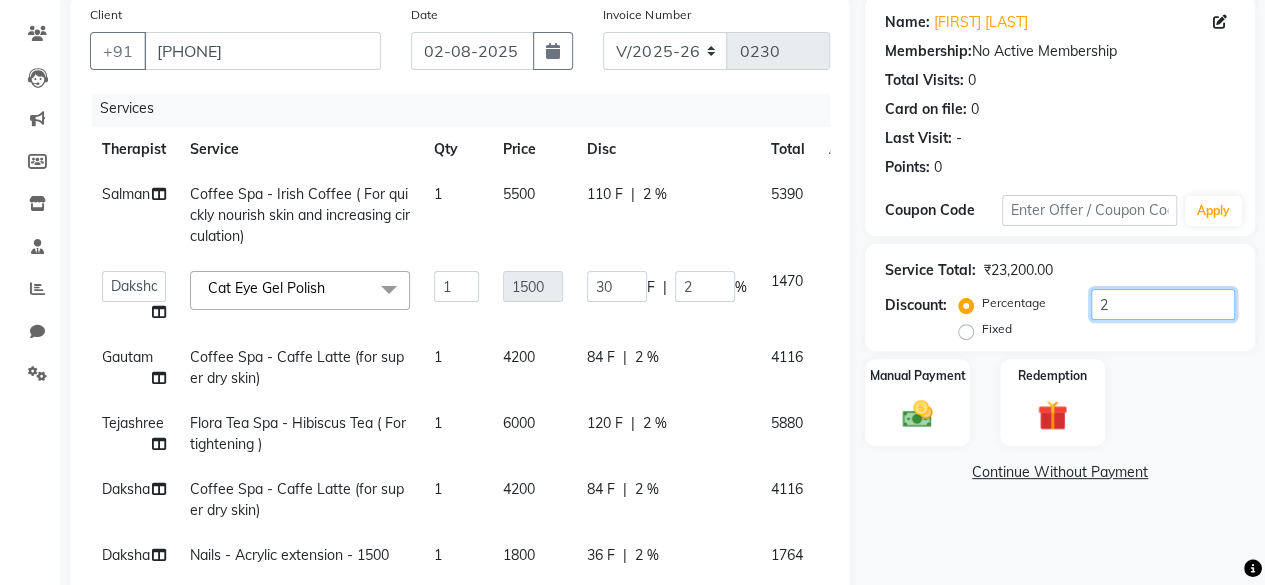 type on "25" 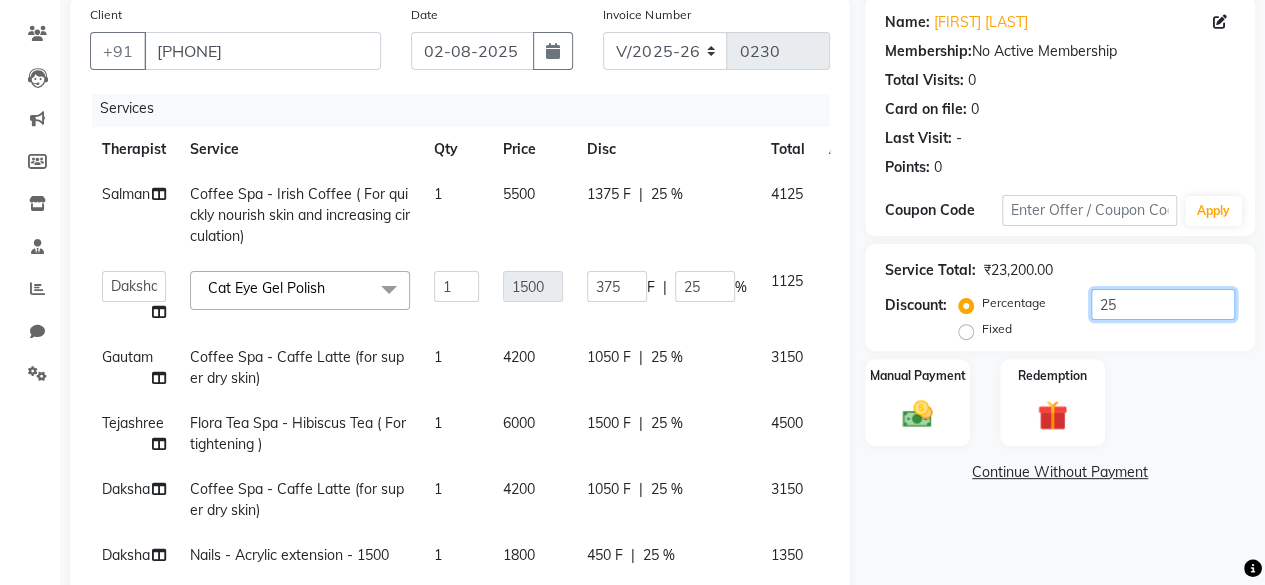 type on "25" 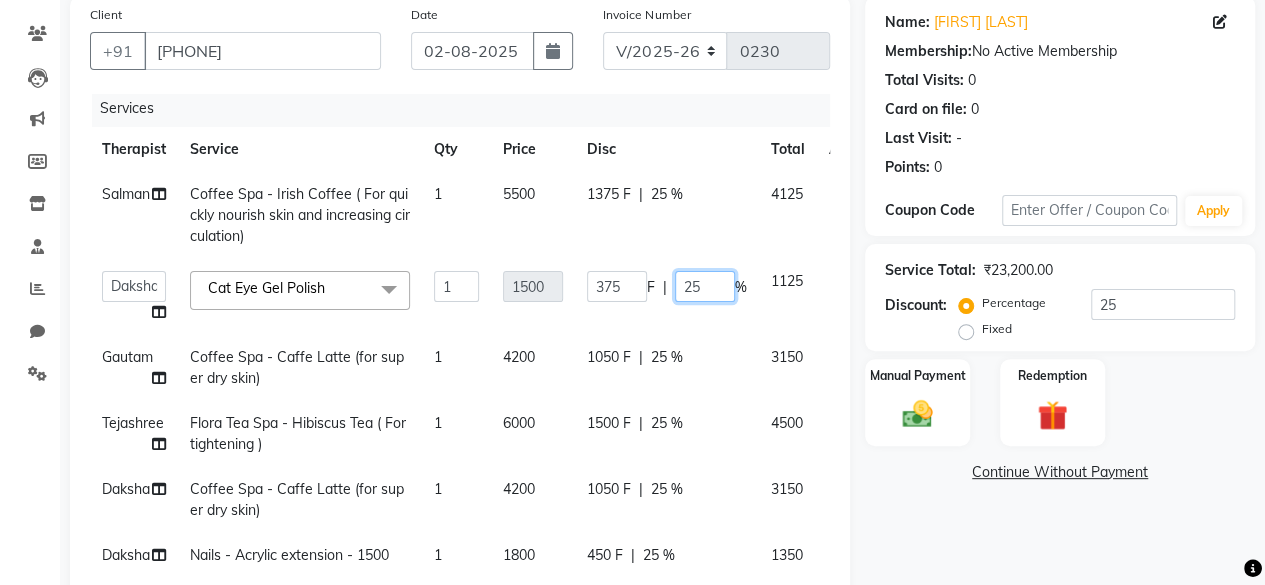 click on "25" 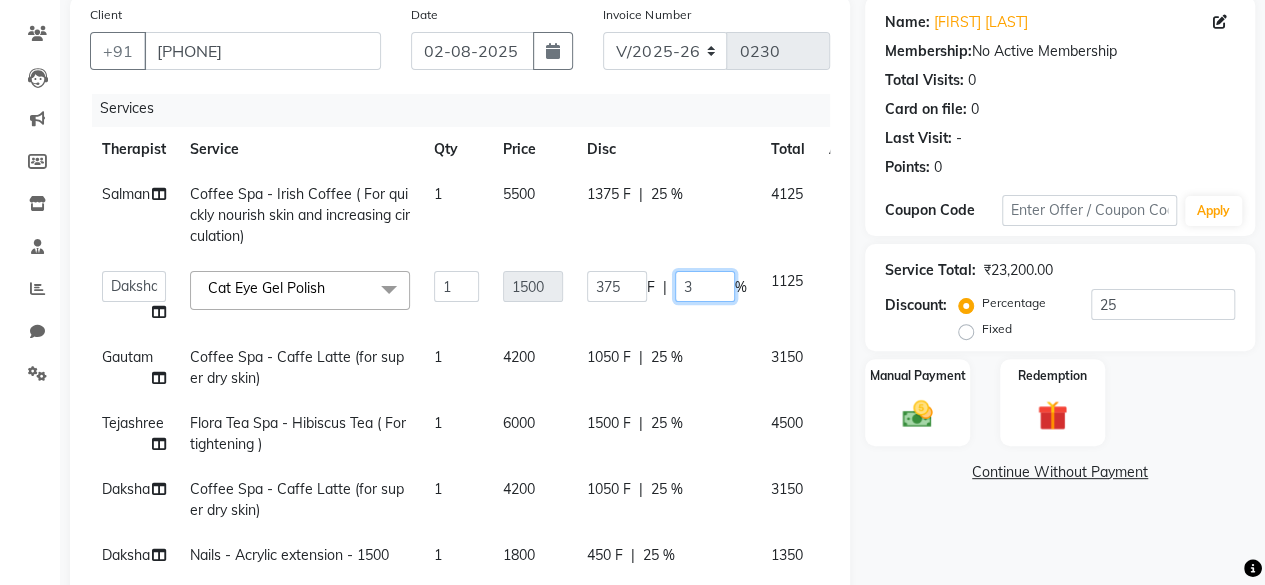 type on "30" 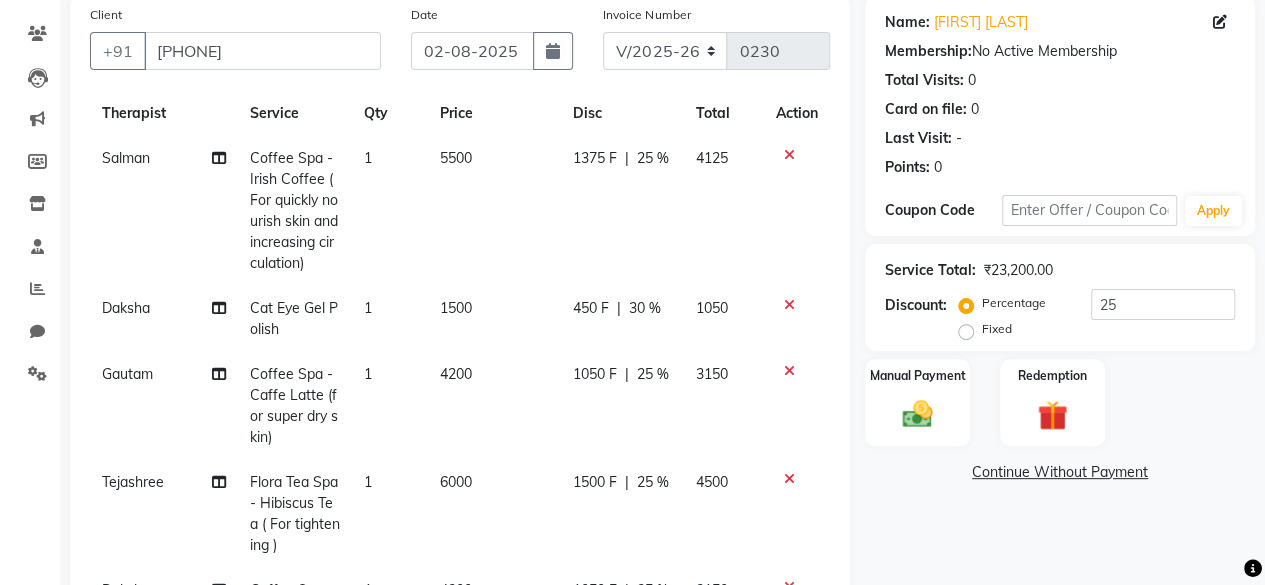 click on "[LAST] Coffee Spa - Irish Coffee ( For quickly nourish skin and increasing circulation) 1 5500 1375 F | 25 % 4125" 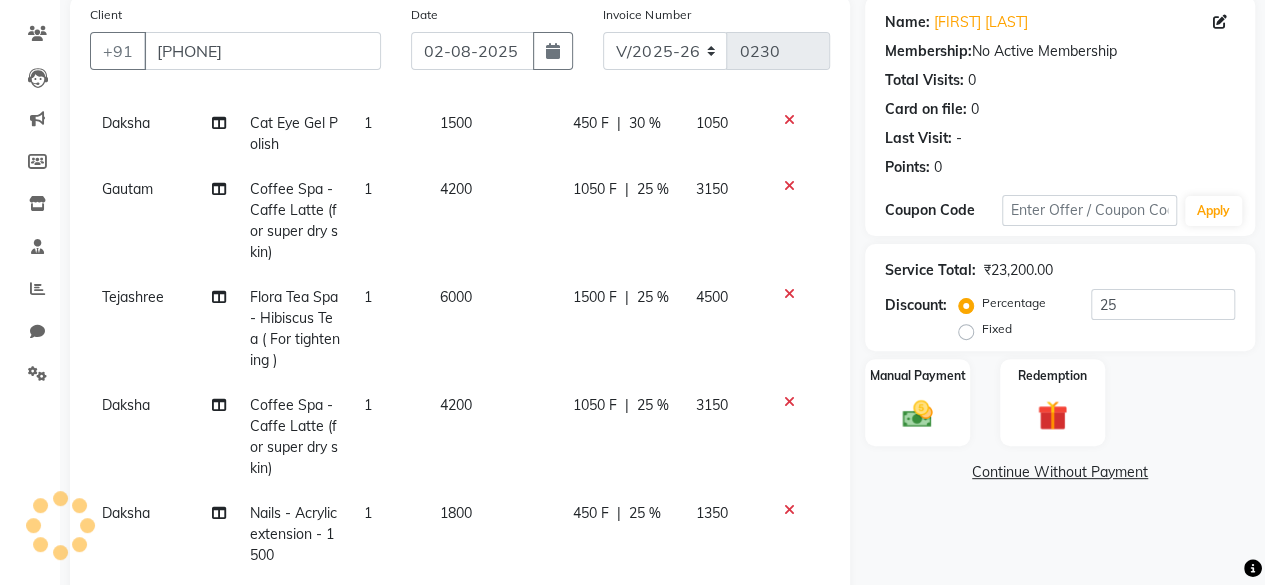 scroll, scrollTop: 240, scrollLeft: 0, axis: vertical 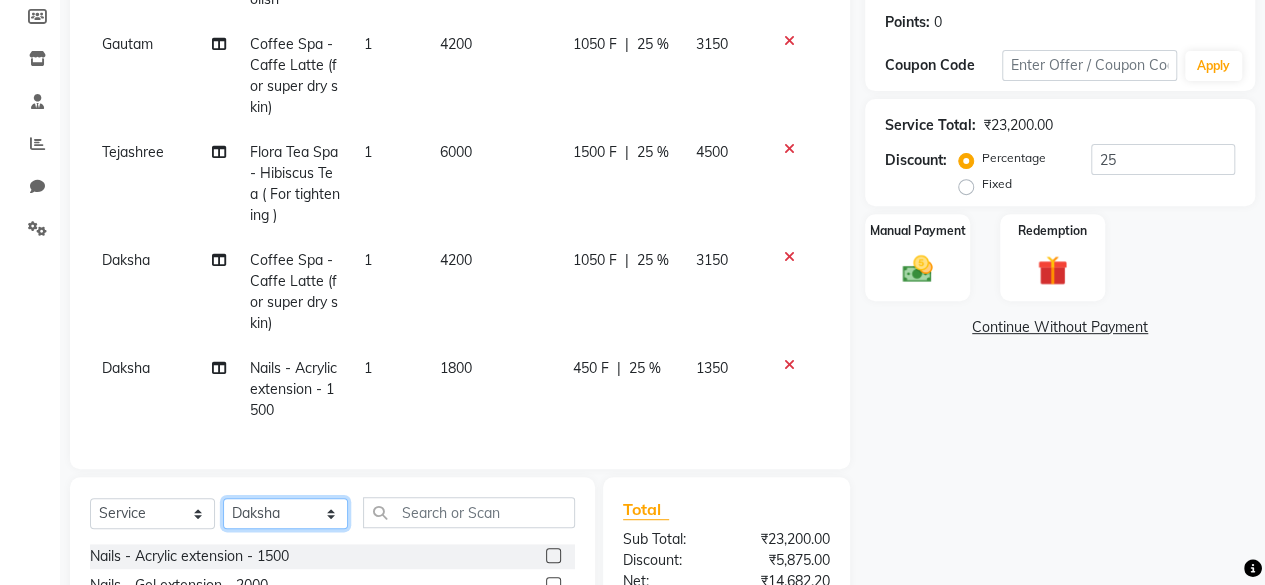 click on "Select Therapist Anchal Daksha Gautam Pramod Salman Staff Tejashree" 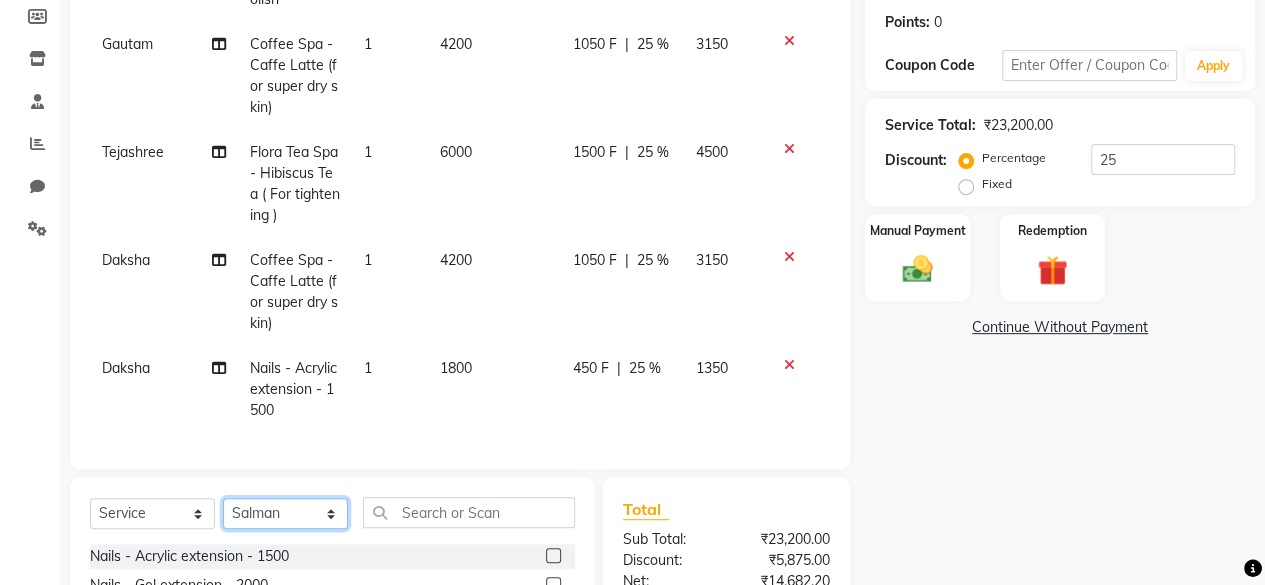 click on "Select Therapist Anchal Daksha Gautam Pramod Salman Staff Tejashree" 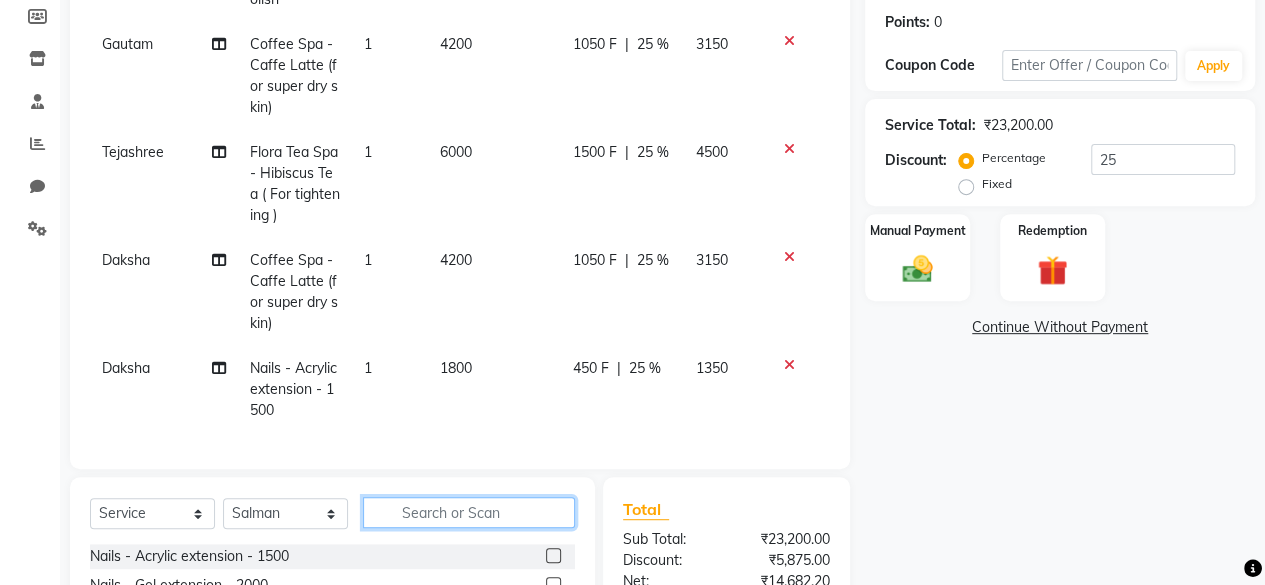 click 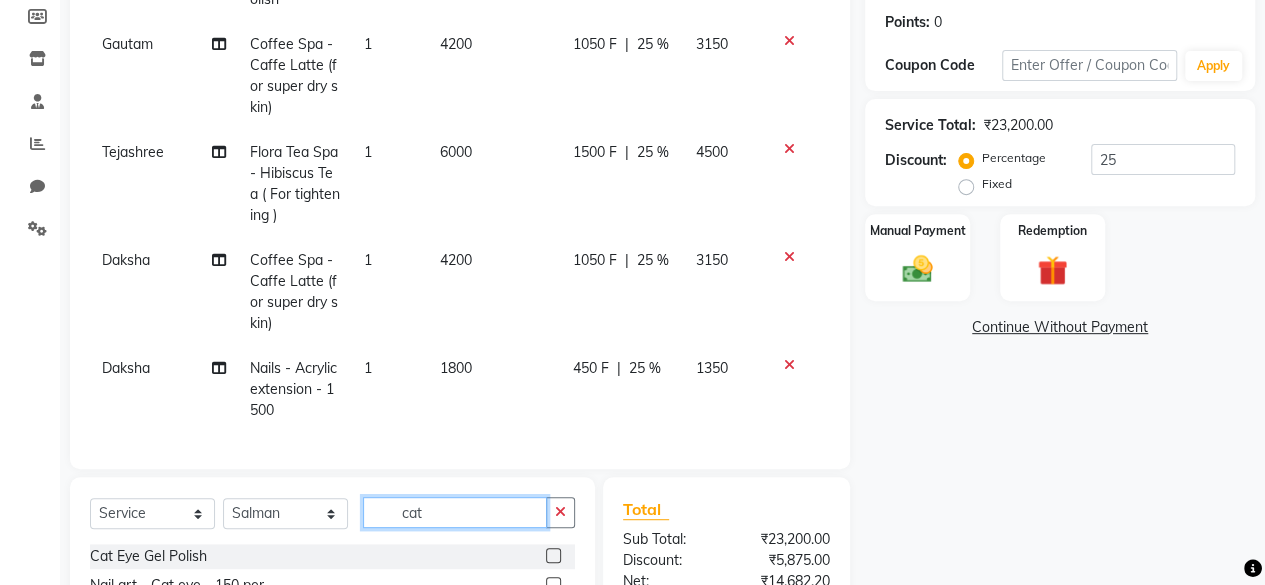 type on "cat" 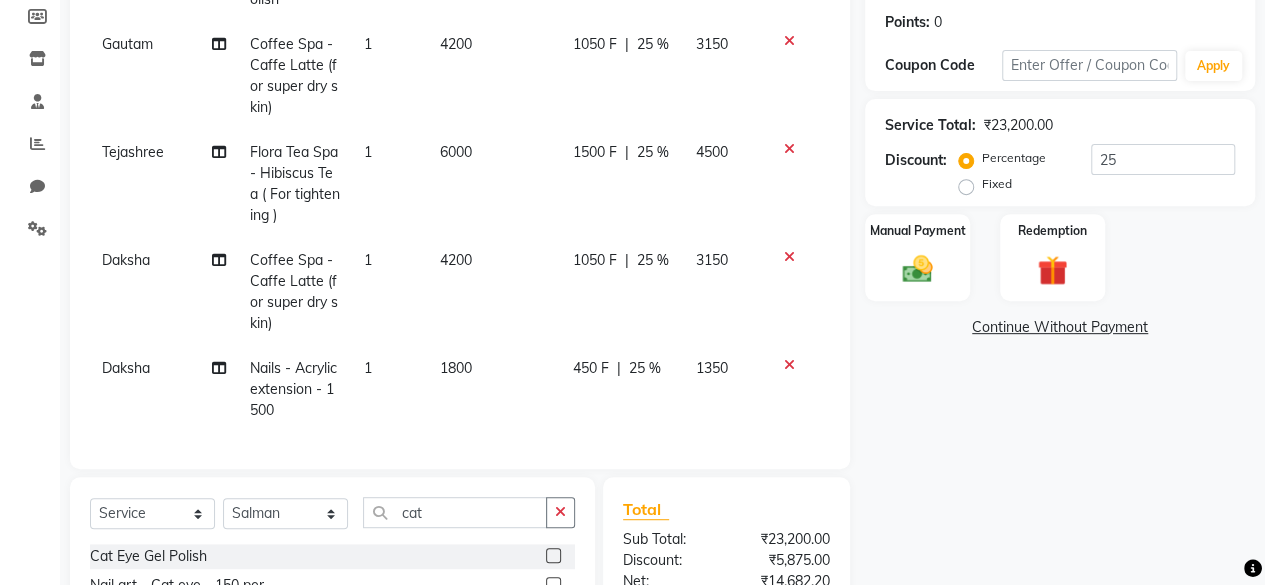 click 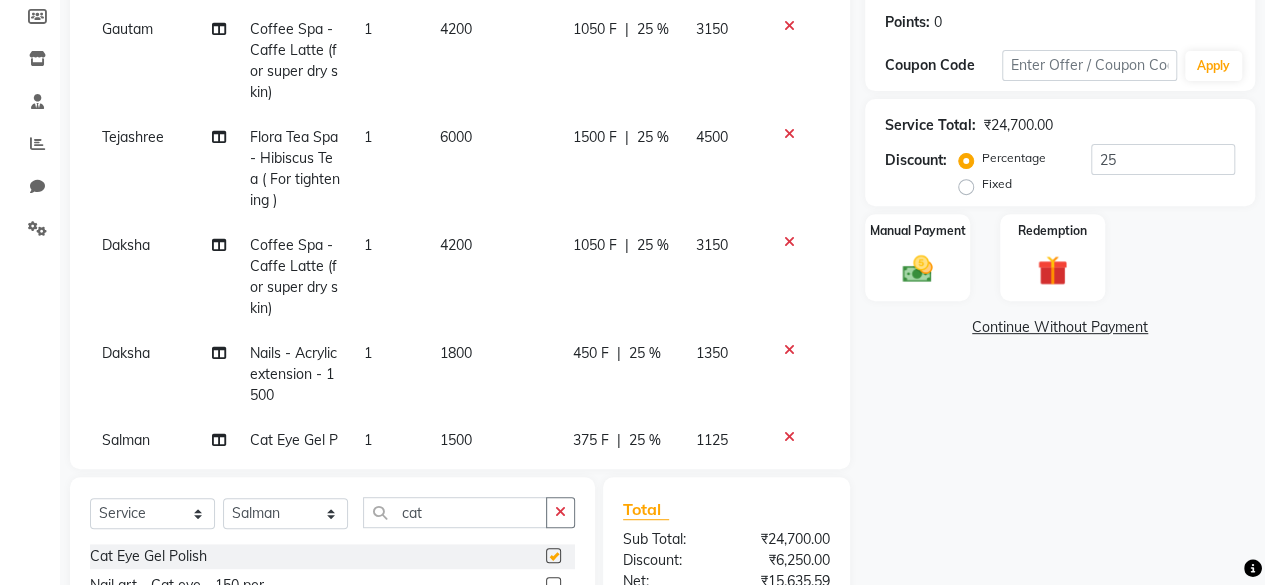 checkbox on "false" 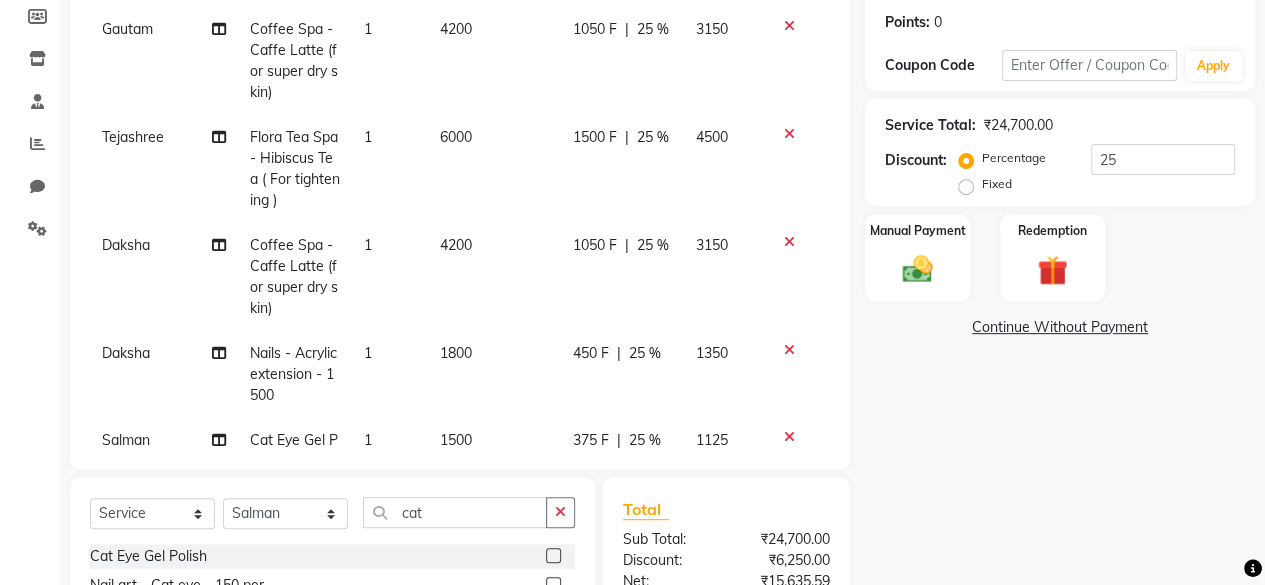 scroll, scrollTop: 306, scrollLeft: 0, axis: vertical 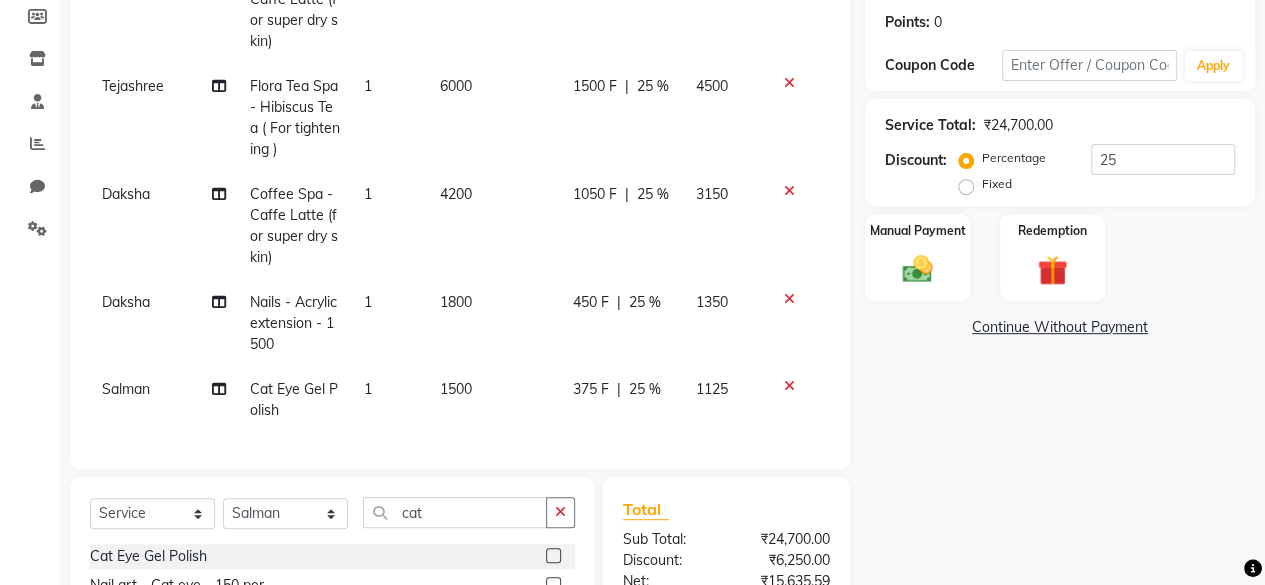 click on "25 %" 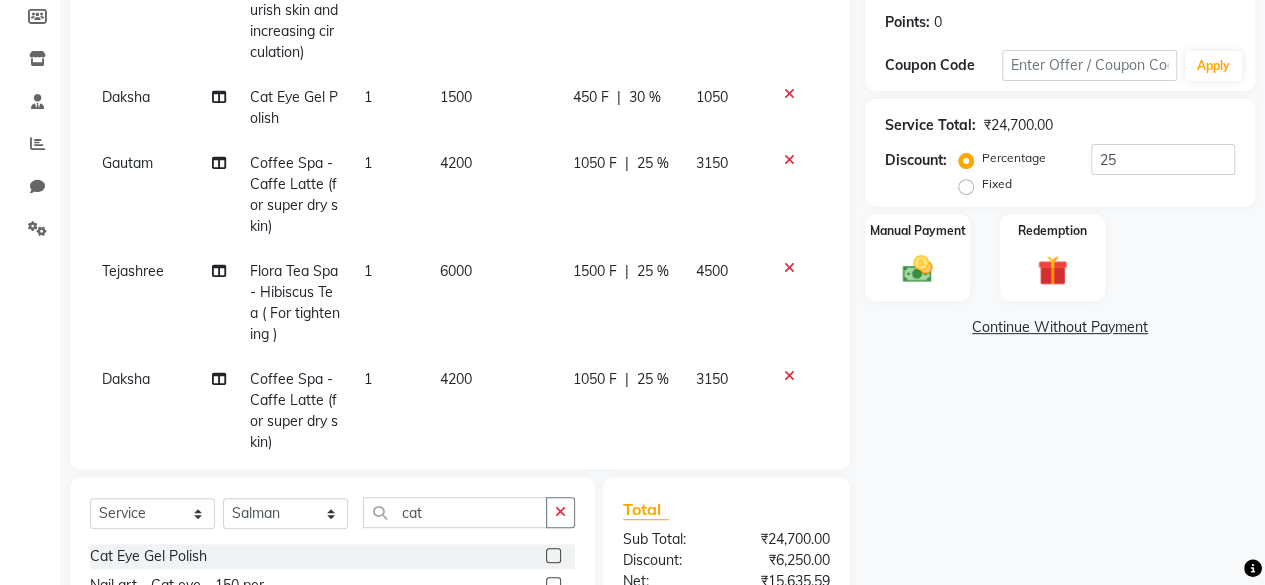 select on "84249" 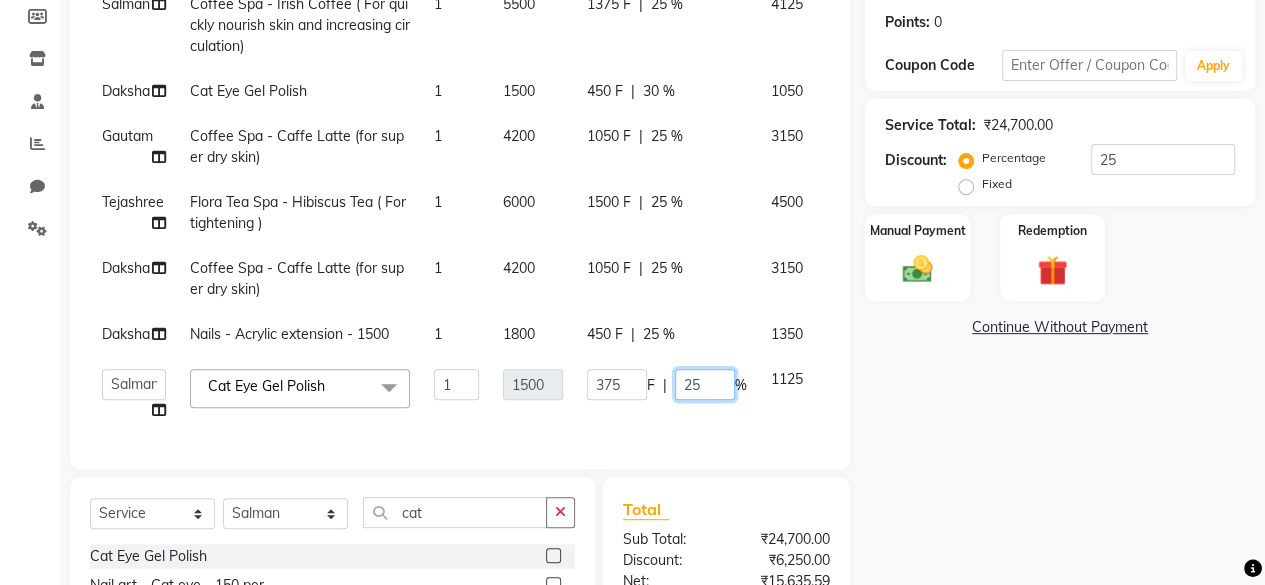 click on "25" 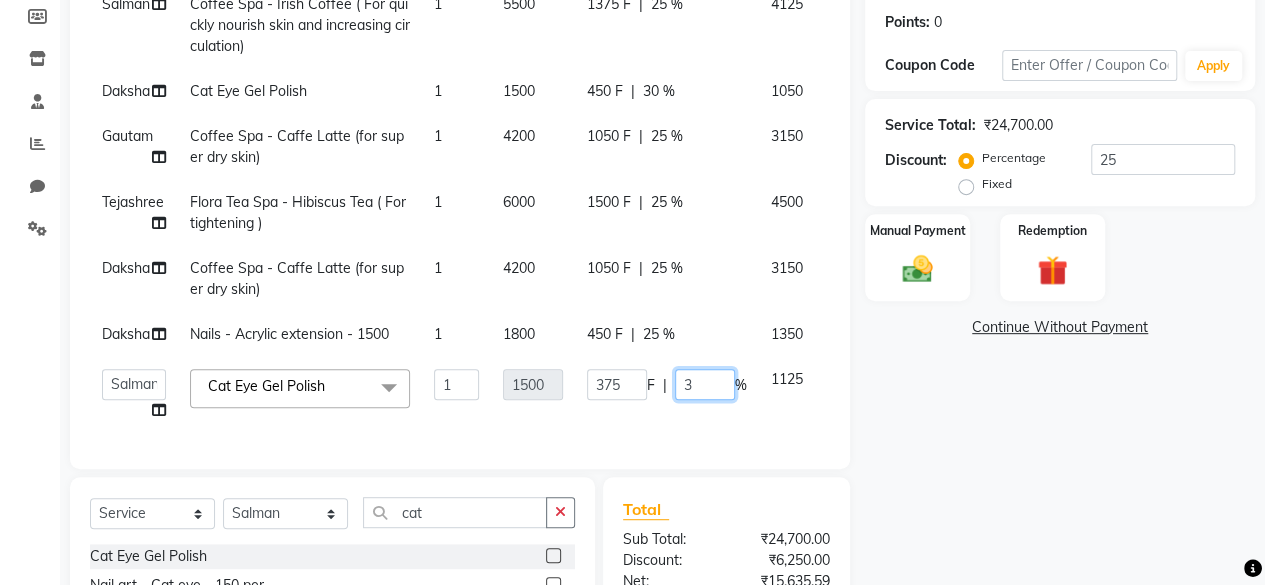 type on "30" 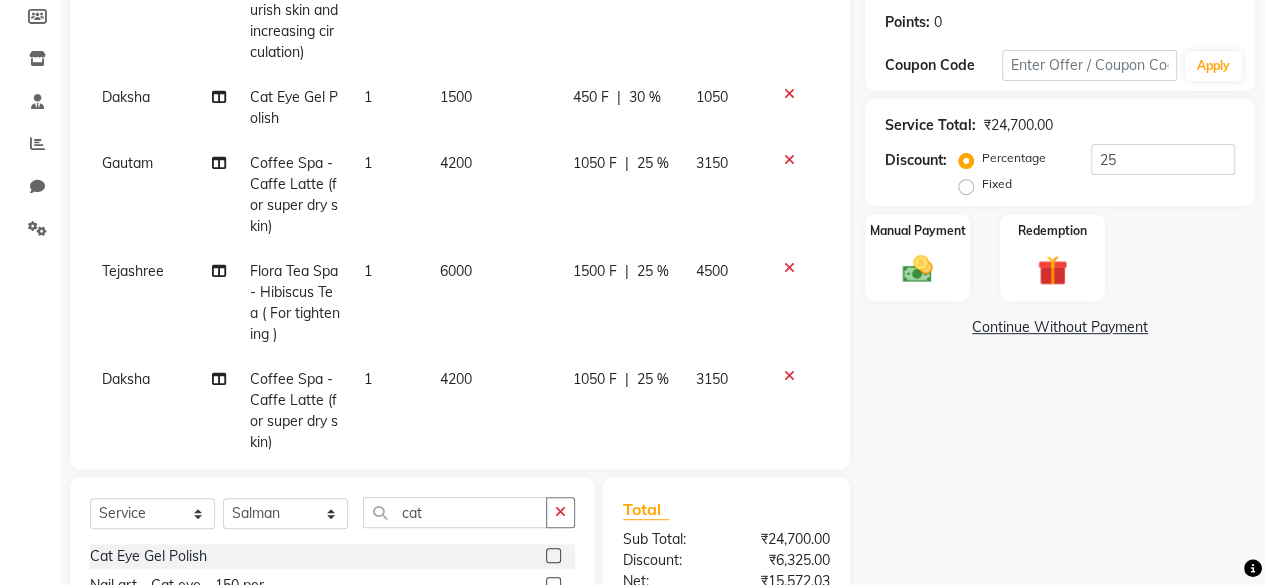 click on "[LAST] Coffee Spa - Irish Coffee ( For quickly nourish skin and increasing circulation) 1 5500 1375 F | 25 % 4125 Daksha Cat Eye Gel Polish 1 1500 450 F | 30 % 1050 Gautam Coffee Spa - Caffe Latte (for super dry skin) 1 4200 1050 F | 25 % 3150 Tejashree Flora Tea Spa - Hibiscus Tea ( For tightening ) 1 6000 1500 F | 25 % 4500 Daksha Coffee Spa - Caffe Latte (for super dry skin) 1 4200 1050 F | 25 % 3150 Daksha Nails - Acrylic extension - 1500 1 1800 450 F | 25 % 1350 Salman Cat Eye Gel Polish 1 1500 450 F | 30 % 1050" 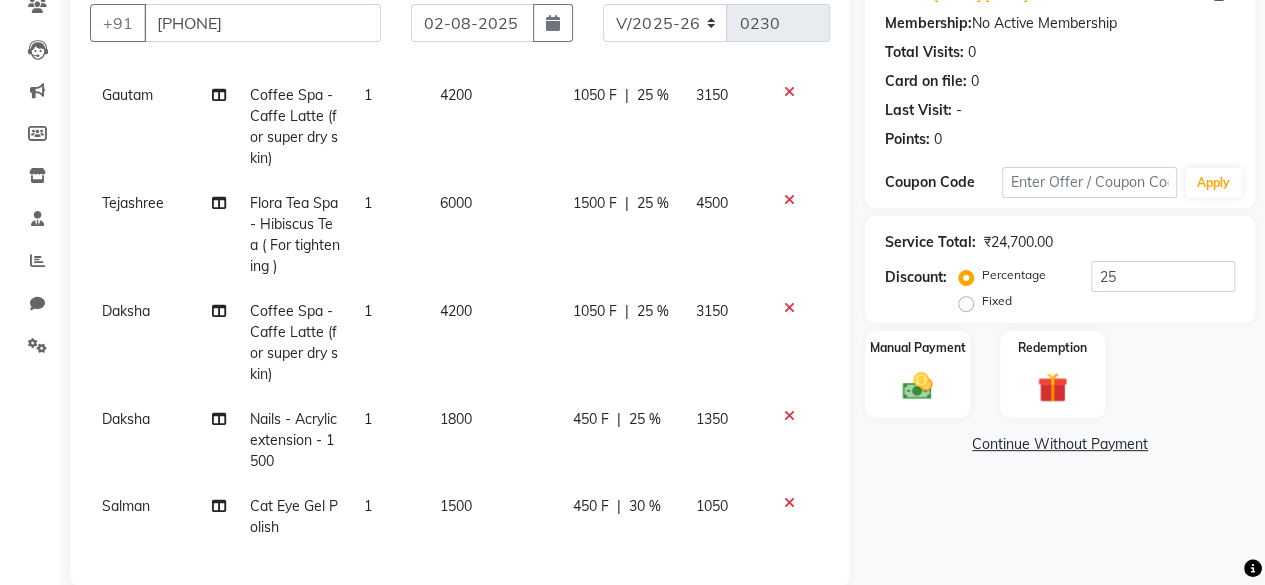 scroll, scrollTop: 179, scrollLeft: 0, axis: vertical 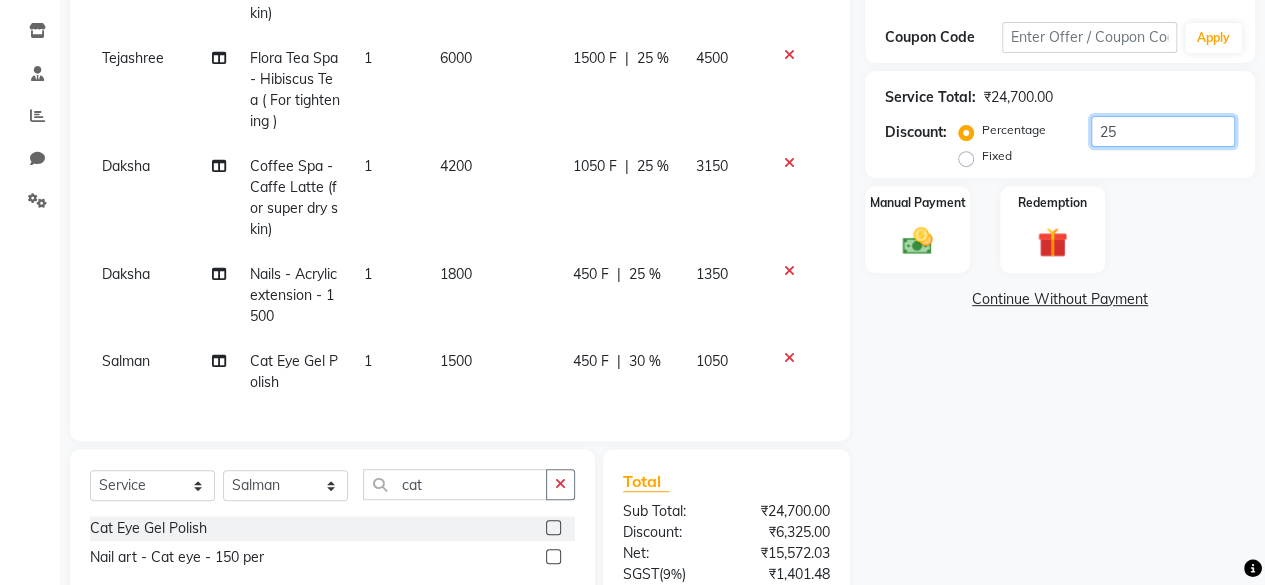 click on "25" 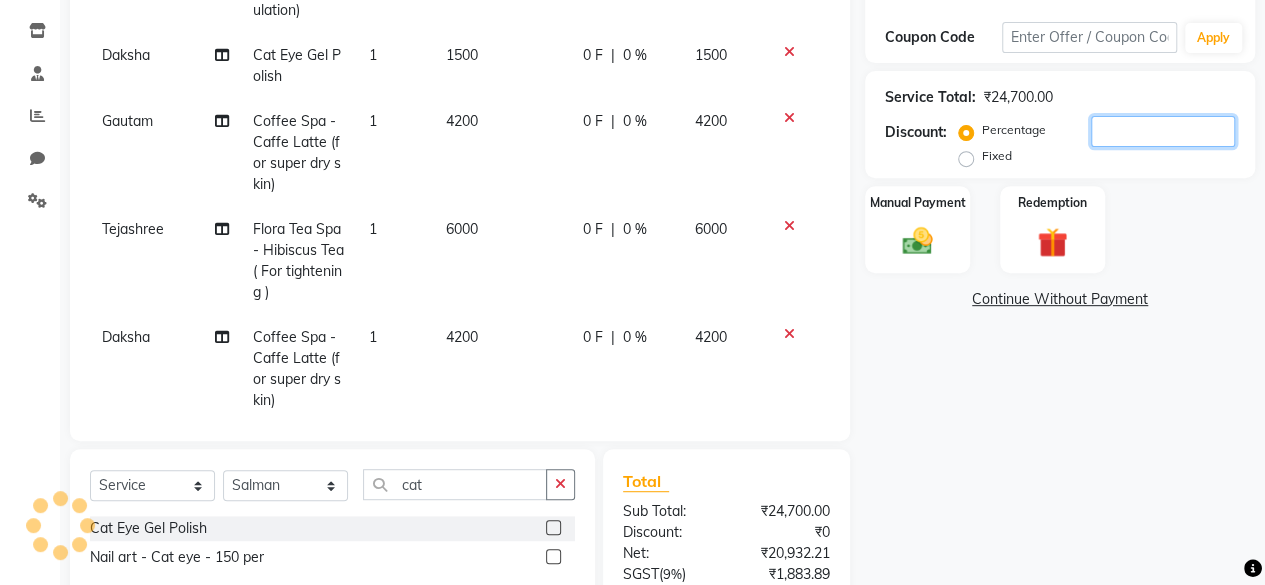 scroll, scrollTop: 306, scrollLeft: 0, axis: vertical 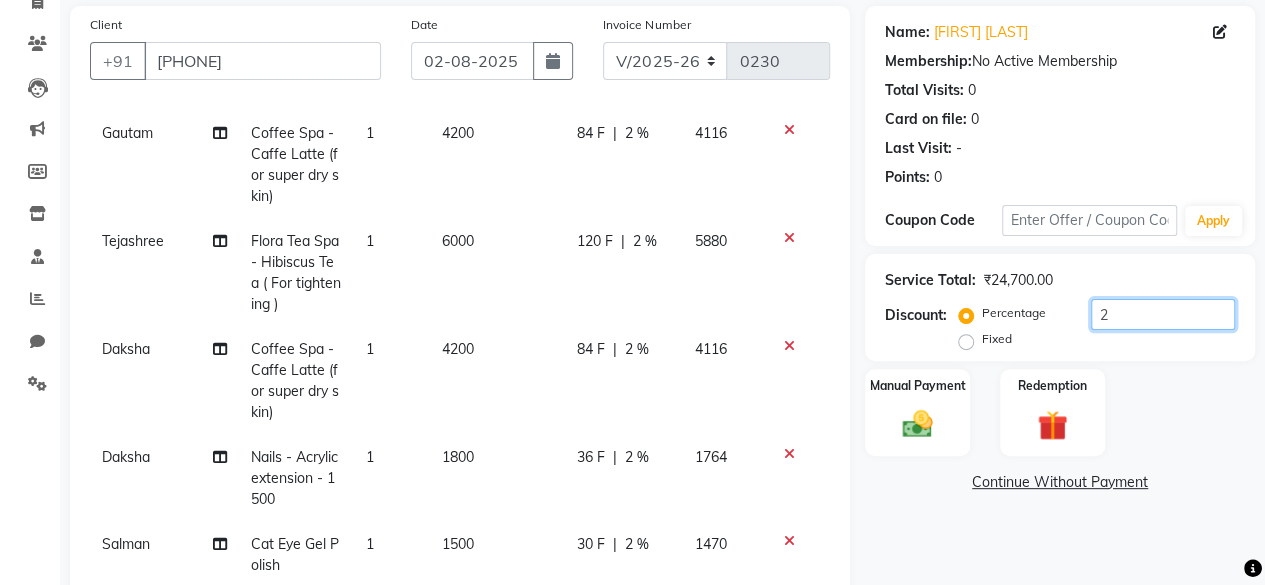 type on "25" 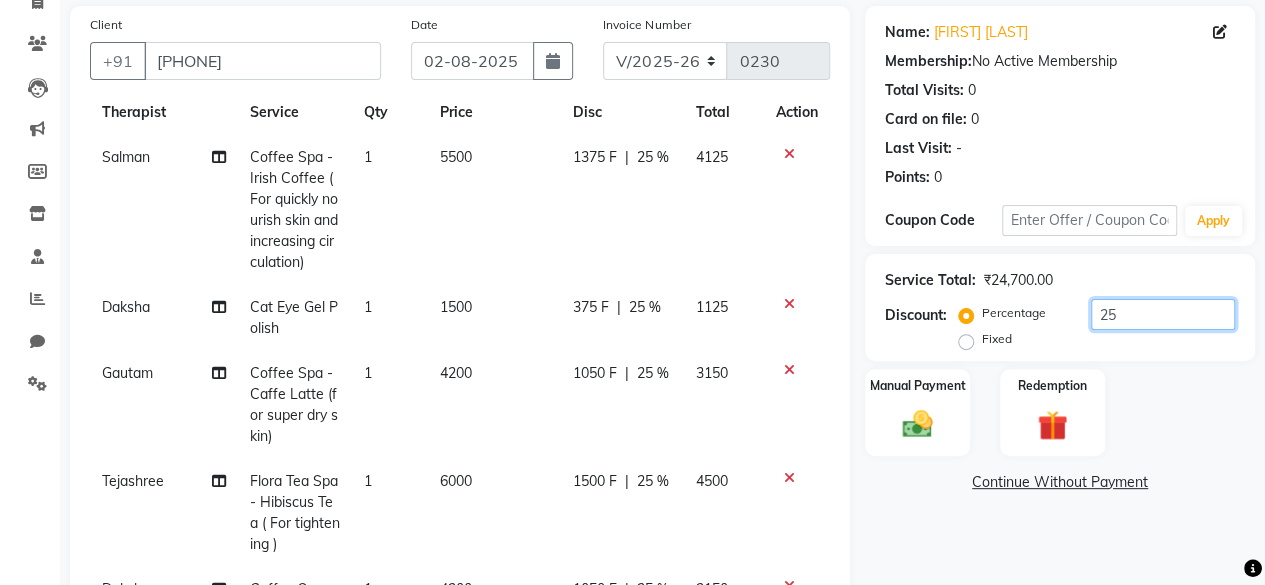 scroll, scrollTop: 52, scrollLeft: 0, axis: vertical 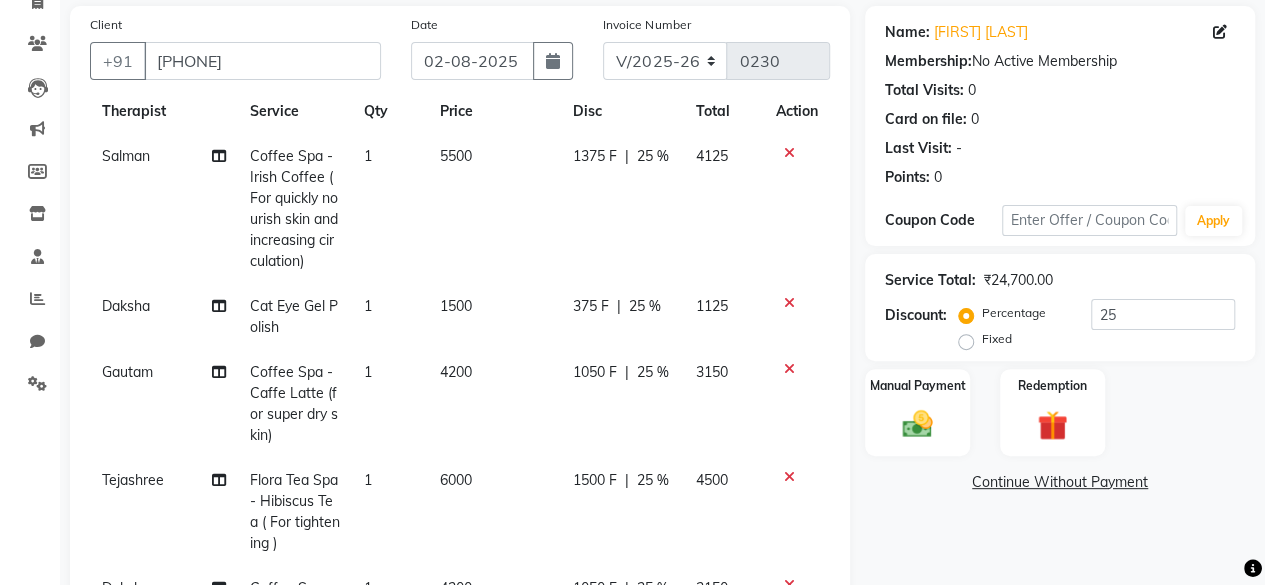 click on "25 %" 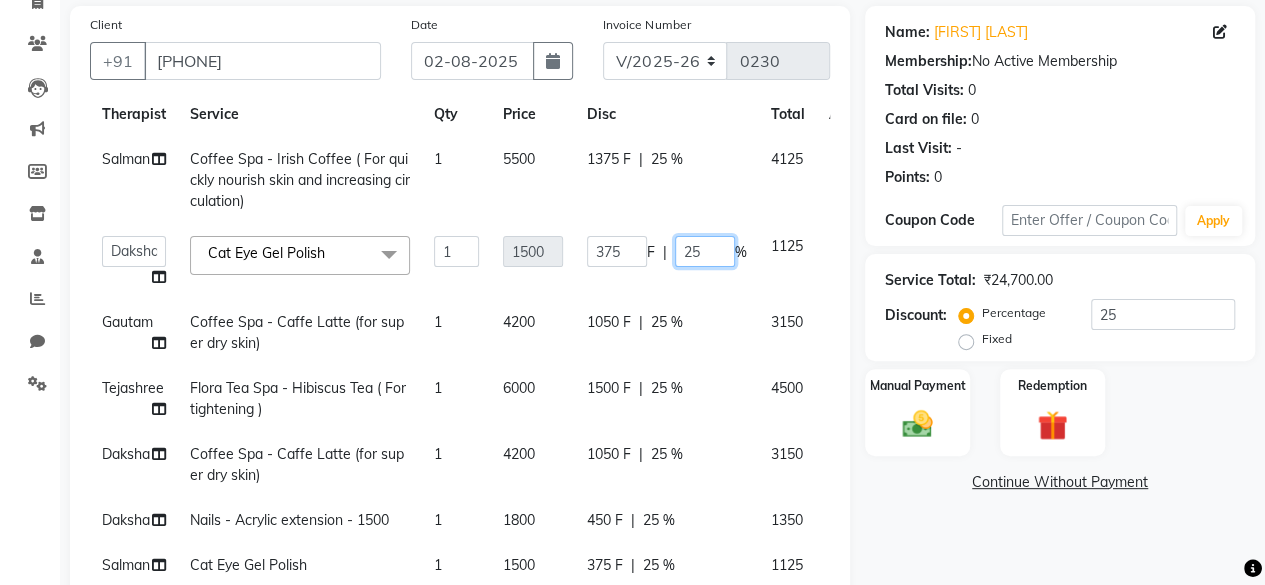 drag, startPoint x: 718, startPoint y: 226, endPoint x: 713, endPoint y: 253, distance: 27.45906 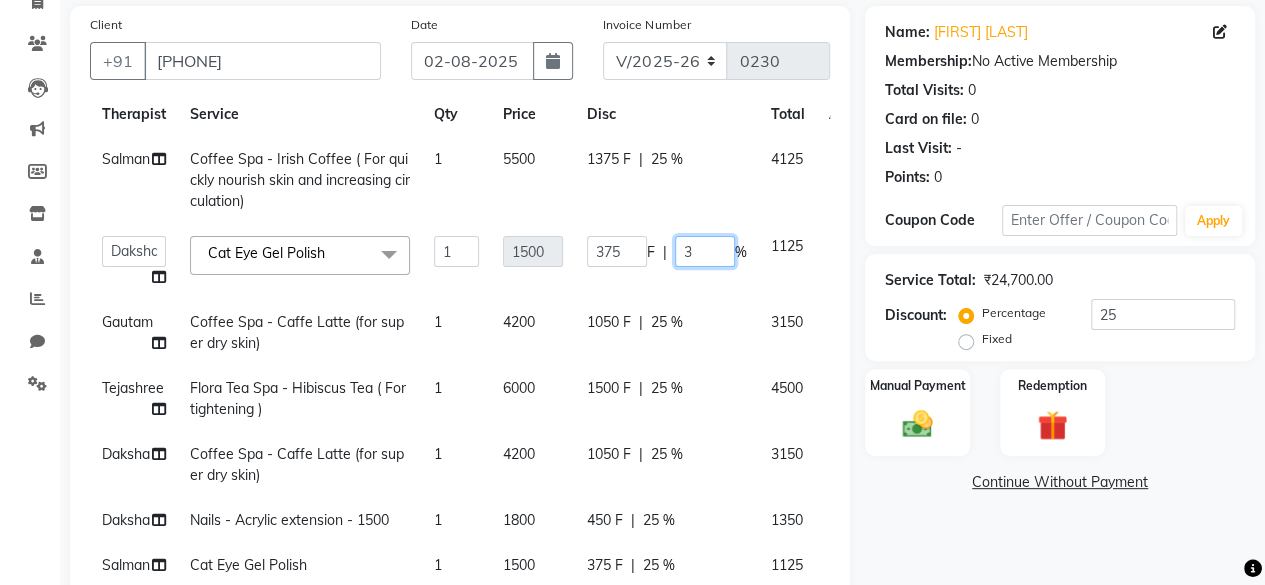 type on "30" 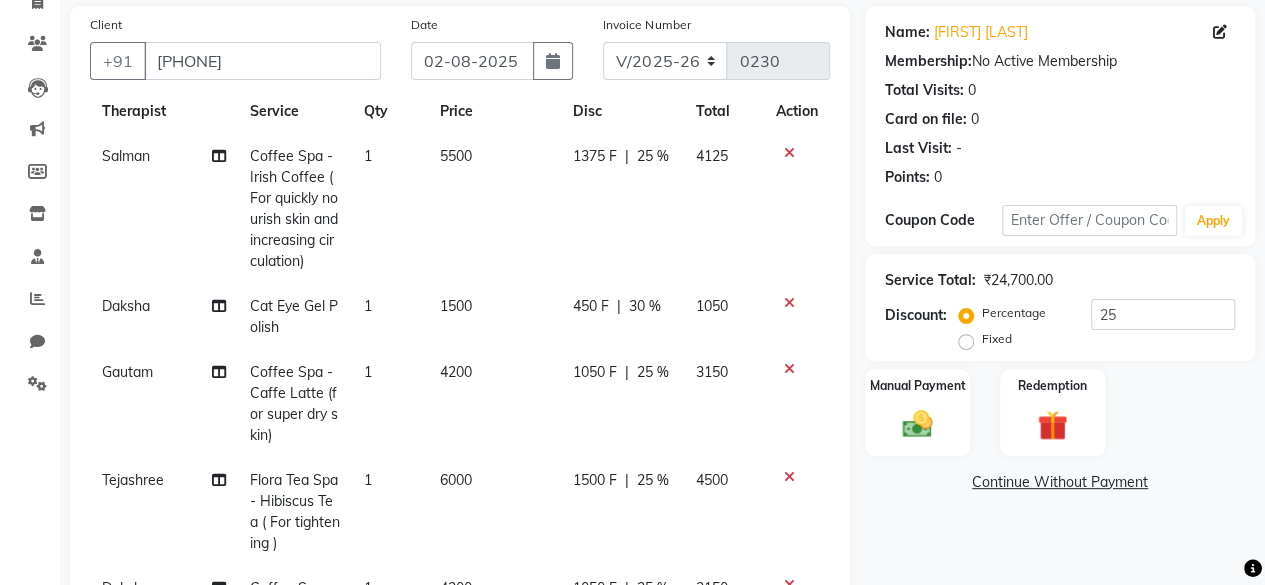 click on "Name: [FIRST] [LAST] Membership: No Active Membership Total Visits: 0 Card on file: 0 Last Visit: - Points: 0 Coupon Code Apply Service Total: ₹24,700.00 Discount: Percentage Fixed 25 Manual Payment Redemption Continue Without Payment" 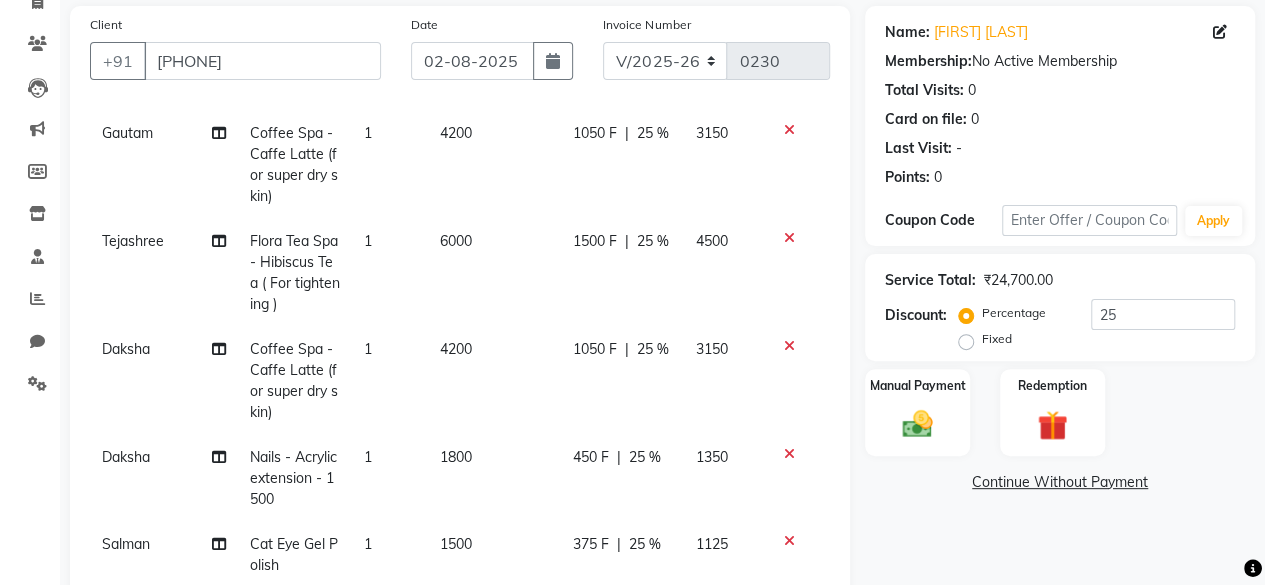 click on "375 F | 25 %" 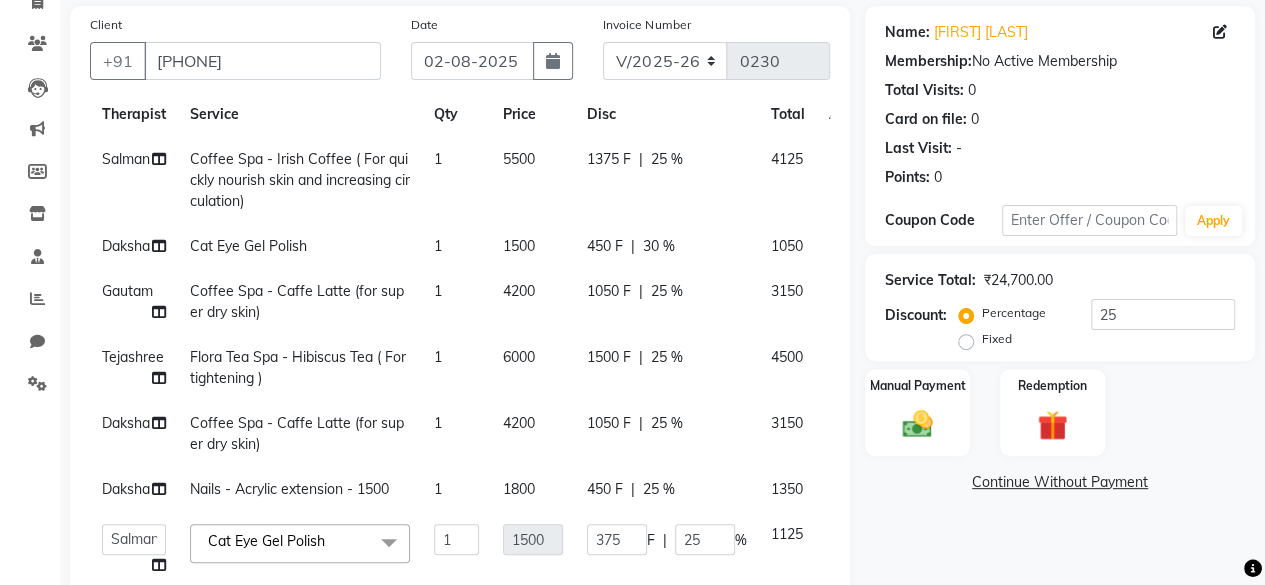 scroll, scrollTop: 106, scrollLeft: 0, axis: vertical 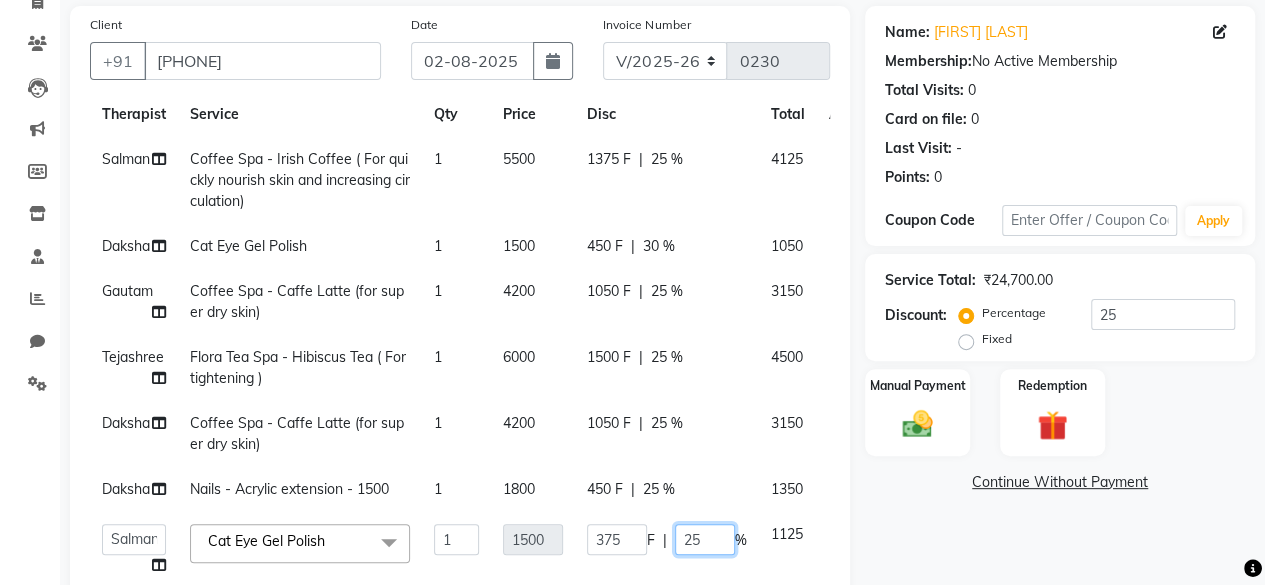 click on "25" 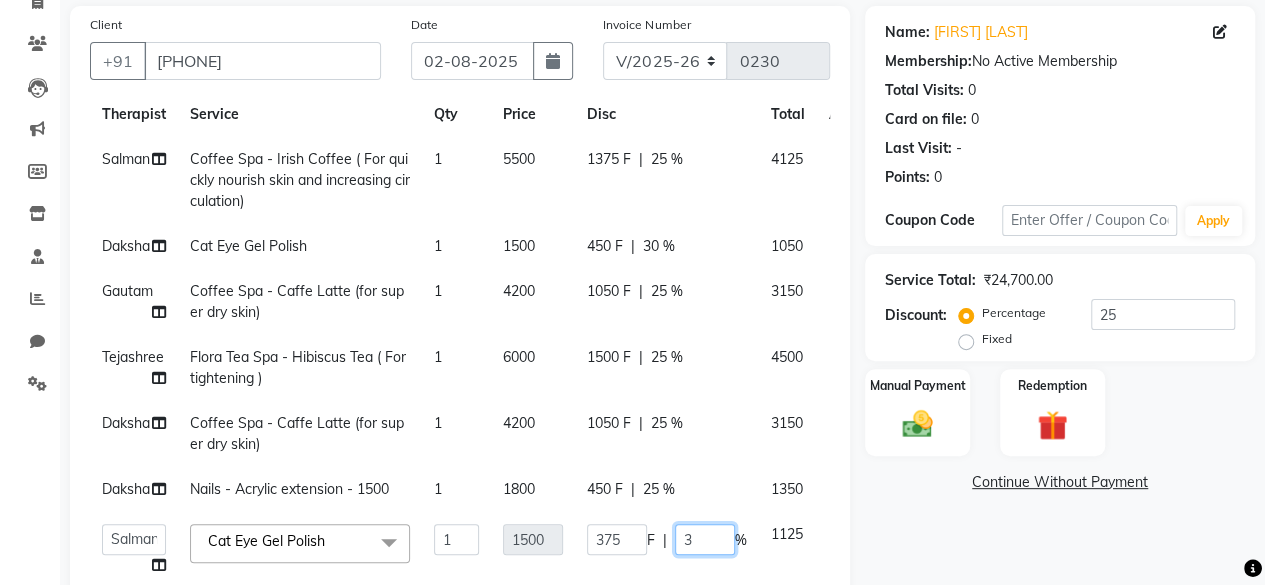 type on "30" 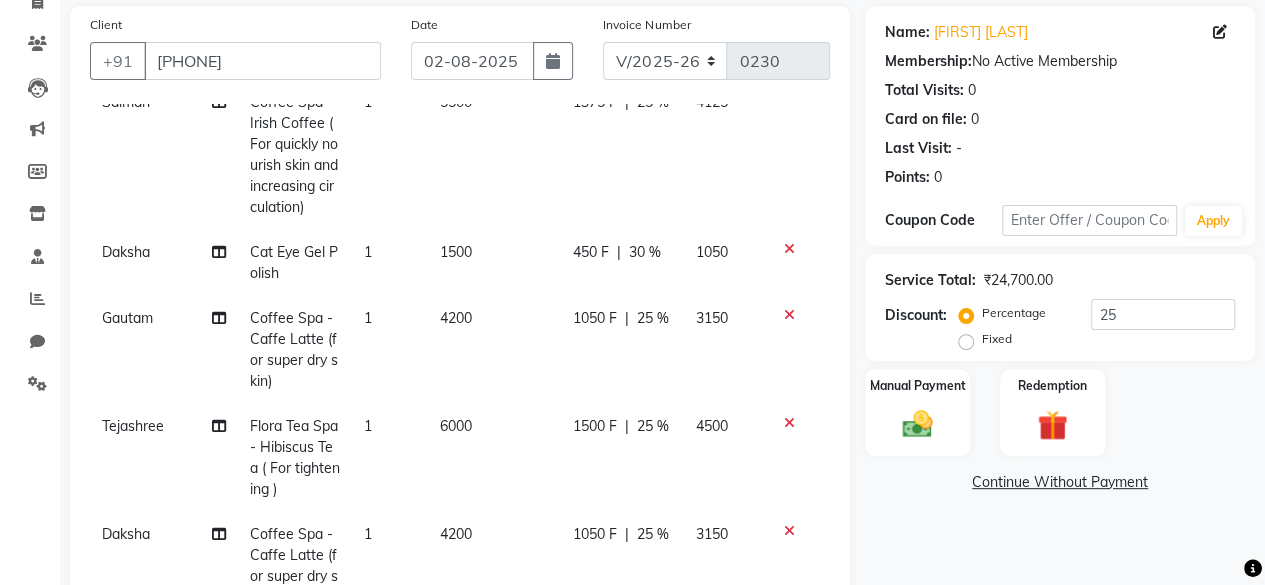 click on "Name: [FIRST] [LAST] Membership: No Active Membership Total Visits: 0 Card on file: 0 Last Visit: - Points: 0 Coupon Code Apply Service Total: ₹24,700.00 Discount: Percentage Fixed 25 Manual Payment Redemption Continue Without Payment" 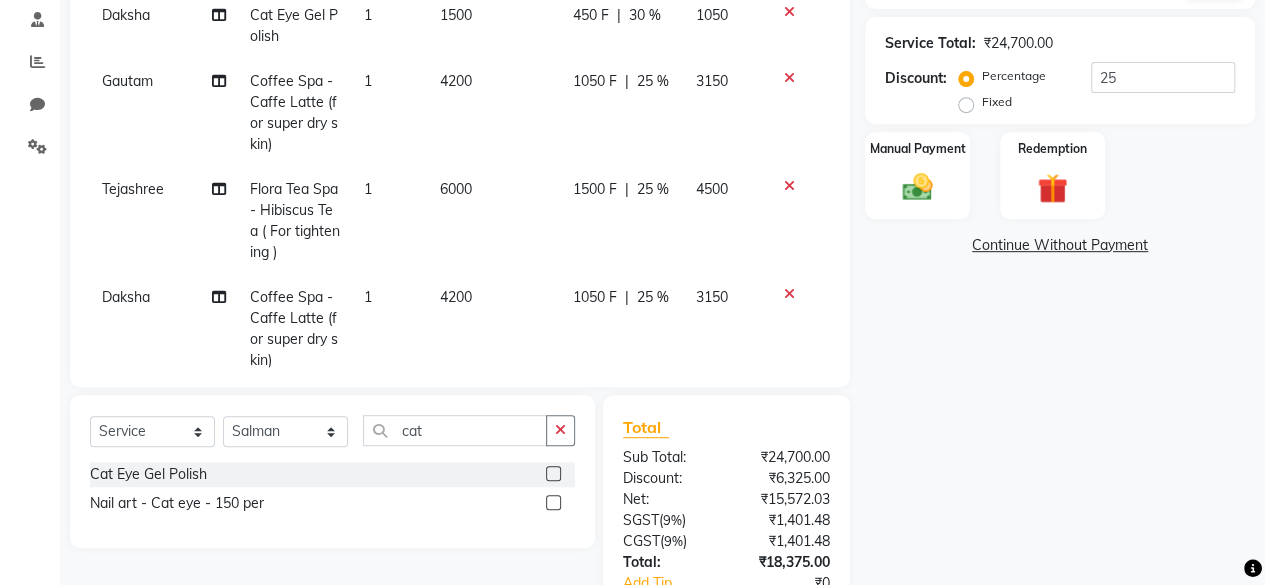 scroll, scrollTop: 513, scrollLeft: 0, axis: vertical 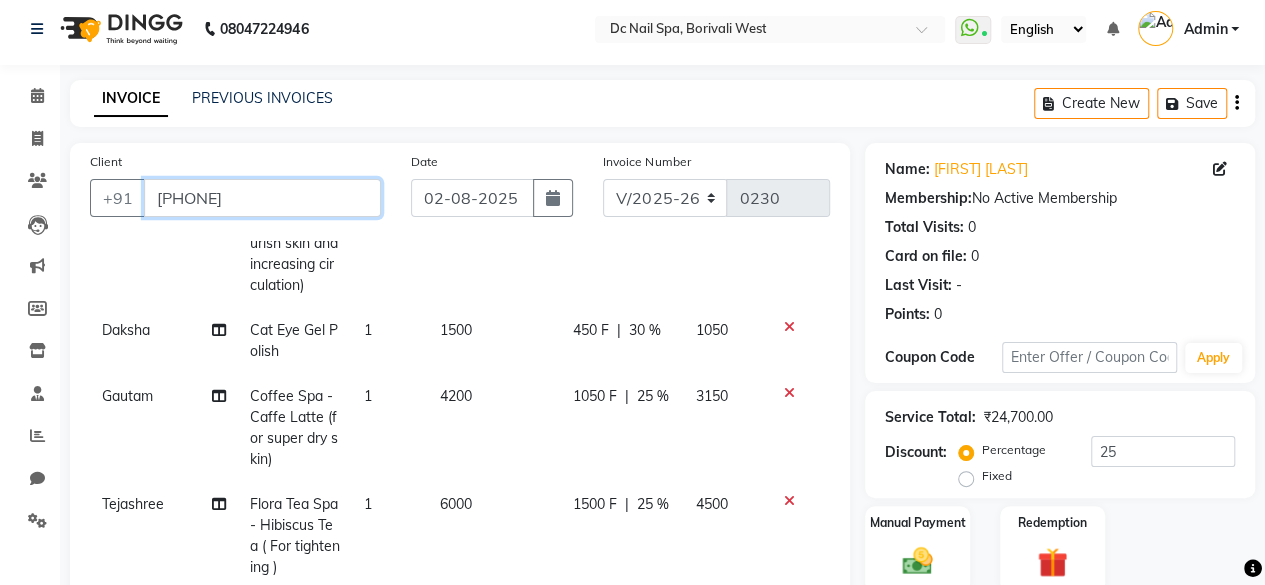 drag, startPoint x: 155, startPoint y: 201, endPoint x: 306, endPoint y: 178, distance: 152.74161 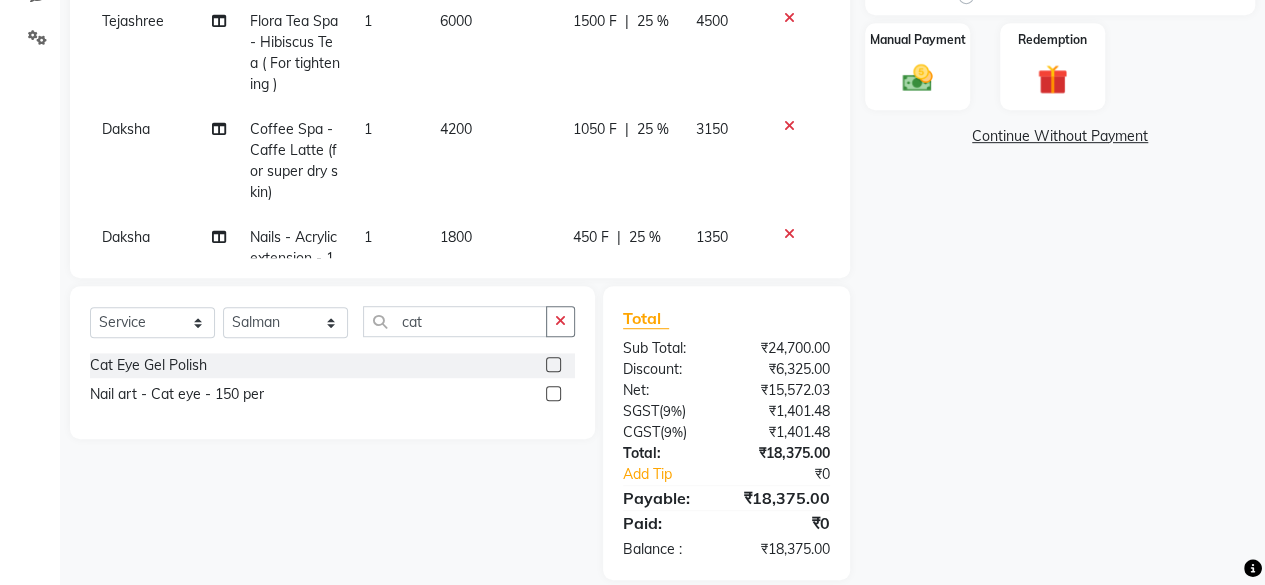 scroll, scrollTop: 513, scrollLeft: 0, axis: vertical 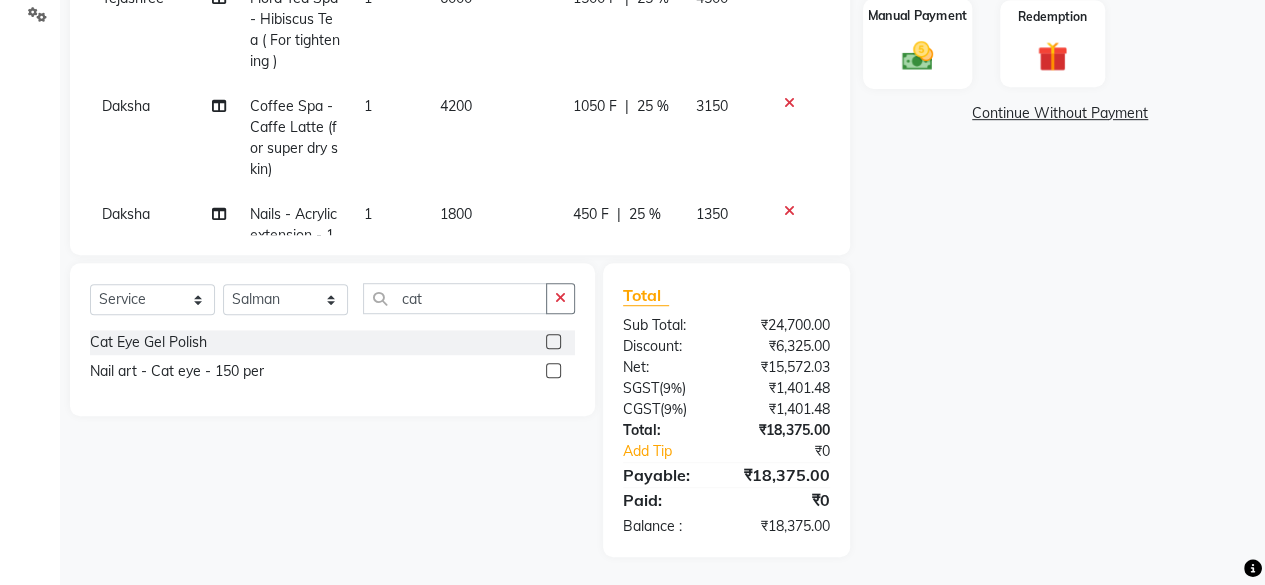 click on "Manual Payment" 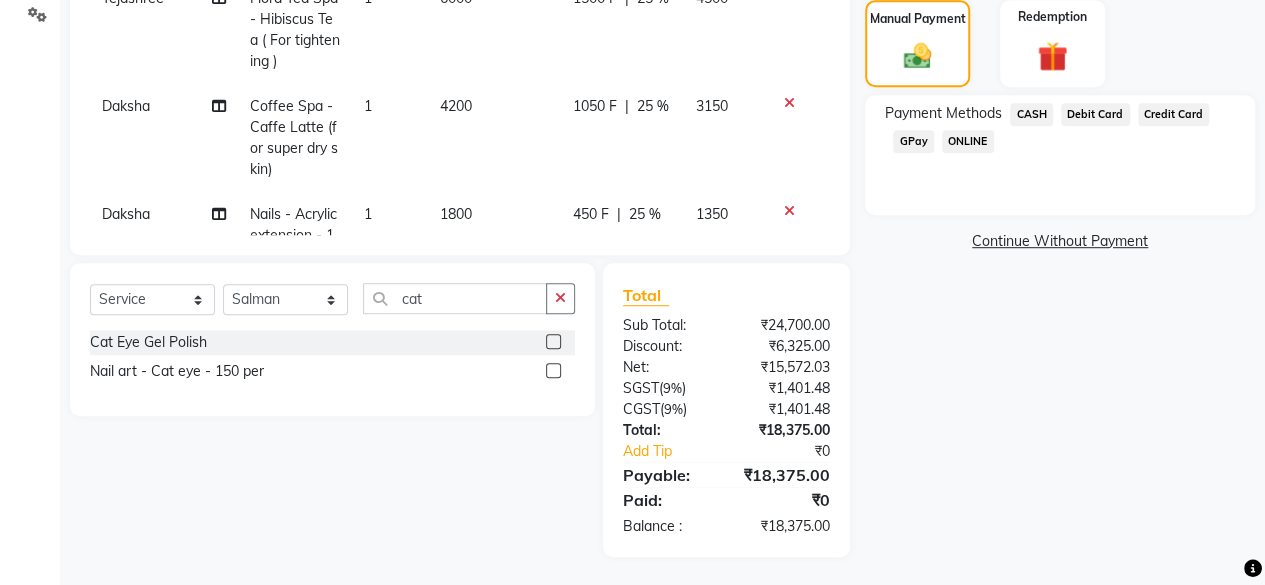 click on "GPay" 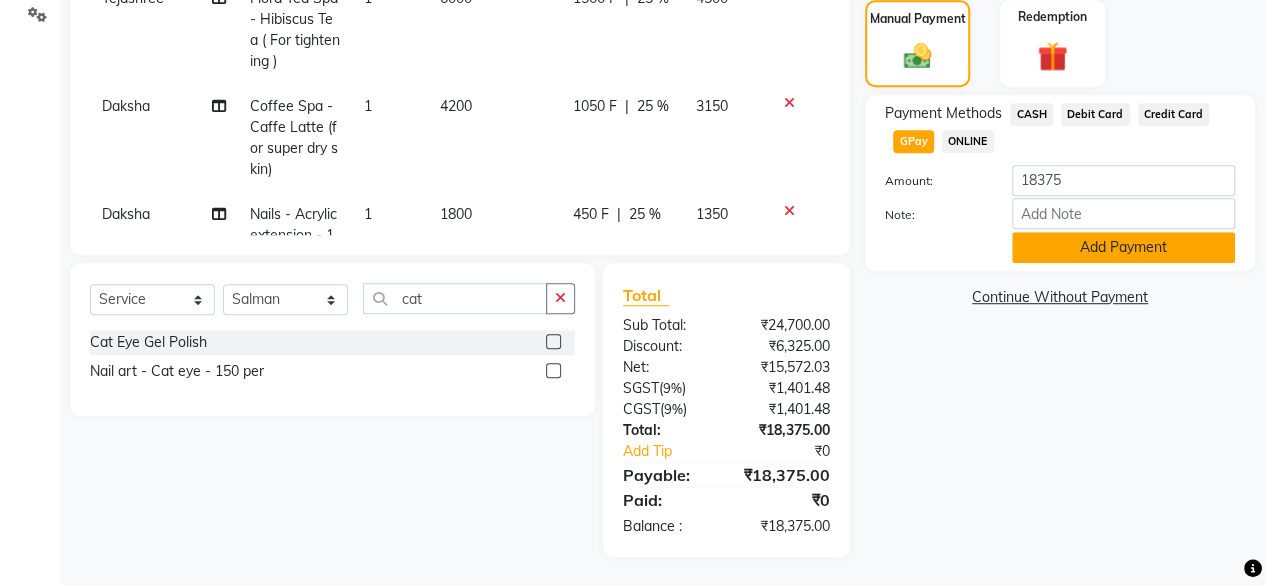 click on "Add Payment" 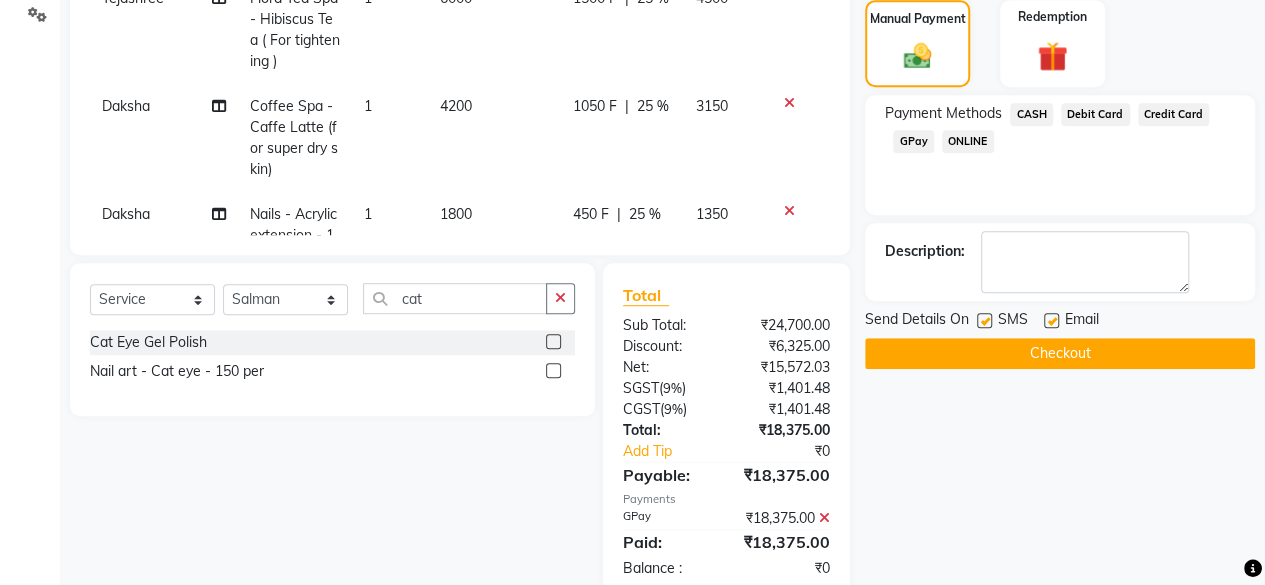 click on "Checkout" 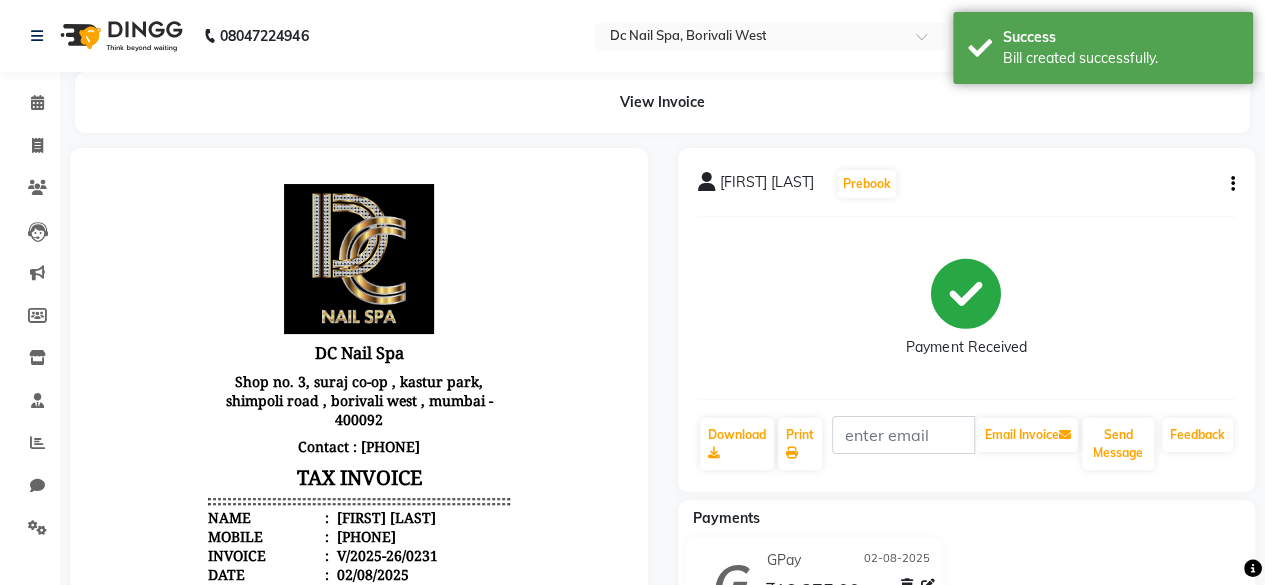 scroll, scrollTop: 0, scrollLeft: 0, axis: both 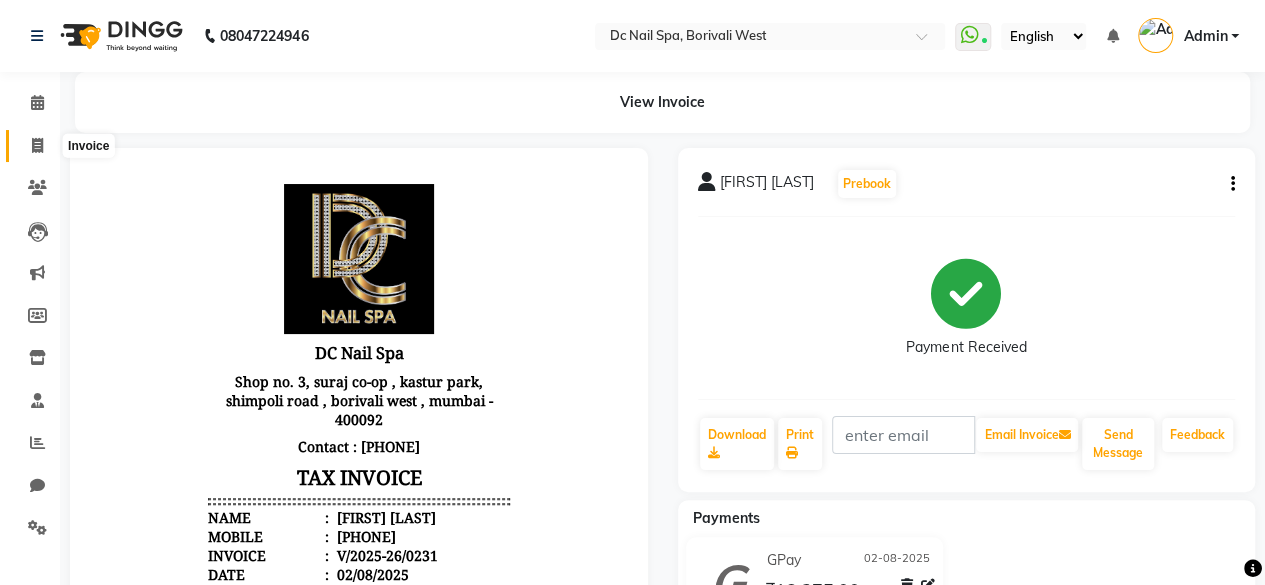 click 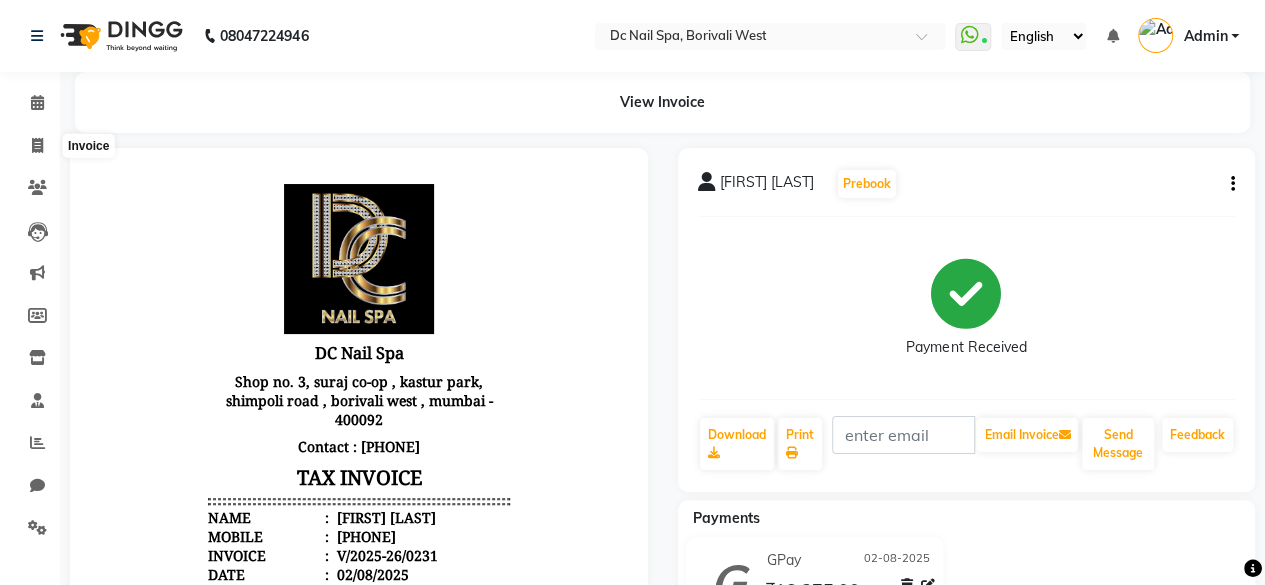 select on "8056" 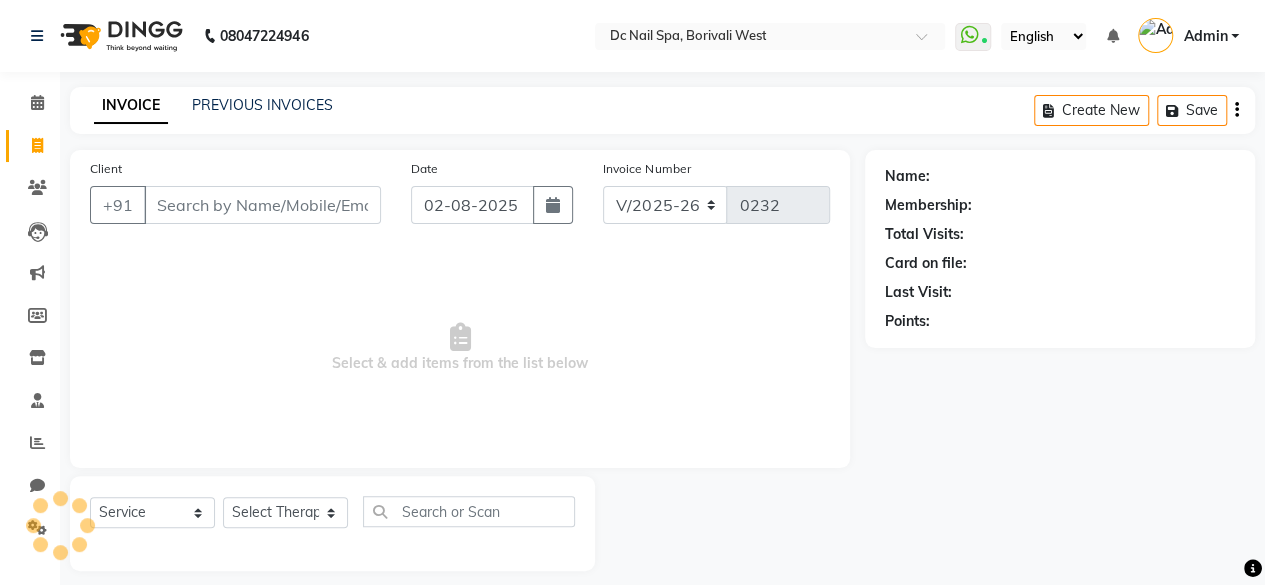 scroll, scrollTop: 15, scrollLeft: 0, axis: vertical 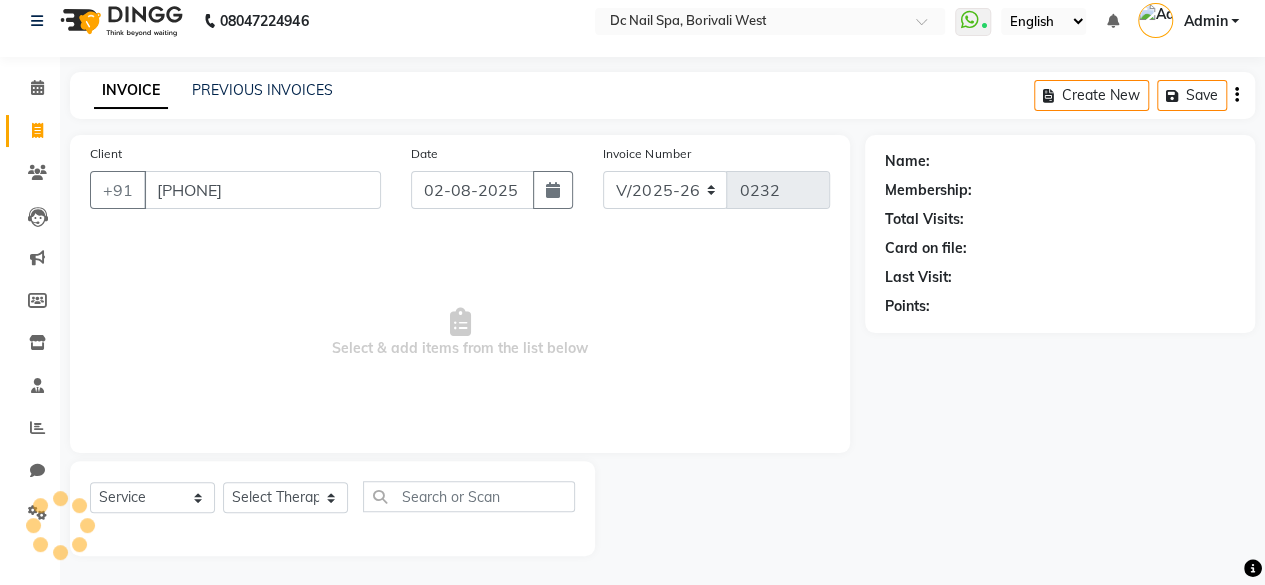 type on "[PHONE]" 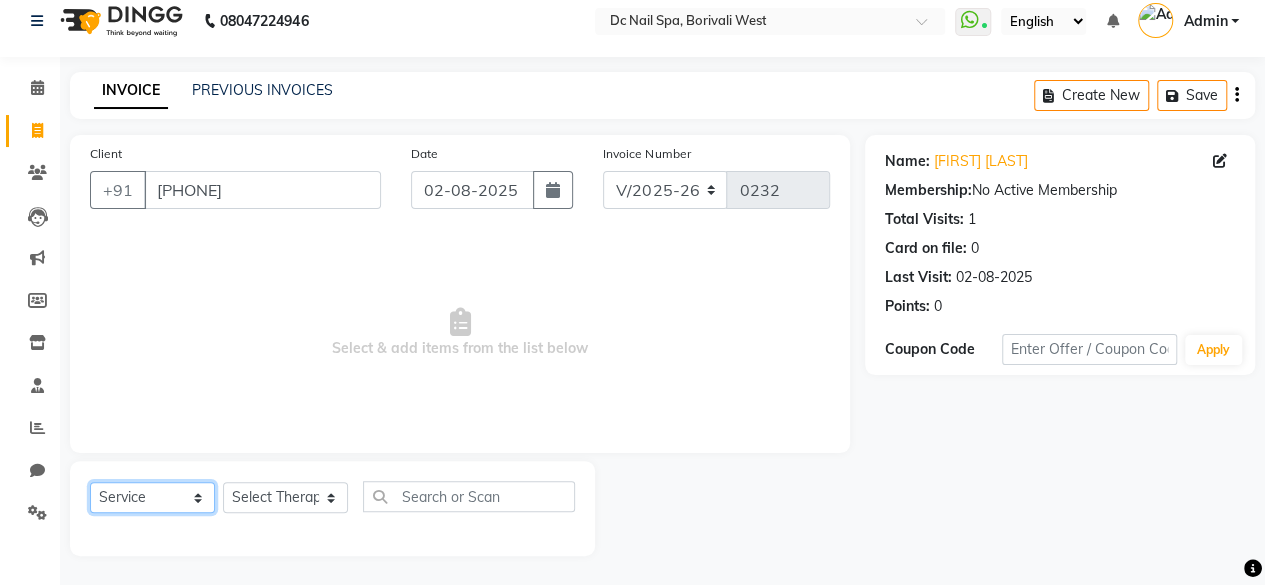 click on "Select  Service  Product  Membership  Package Voucher Prepaid Gift Card" 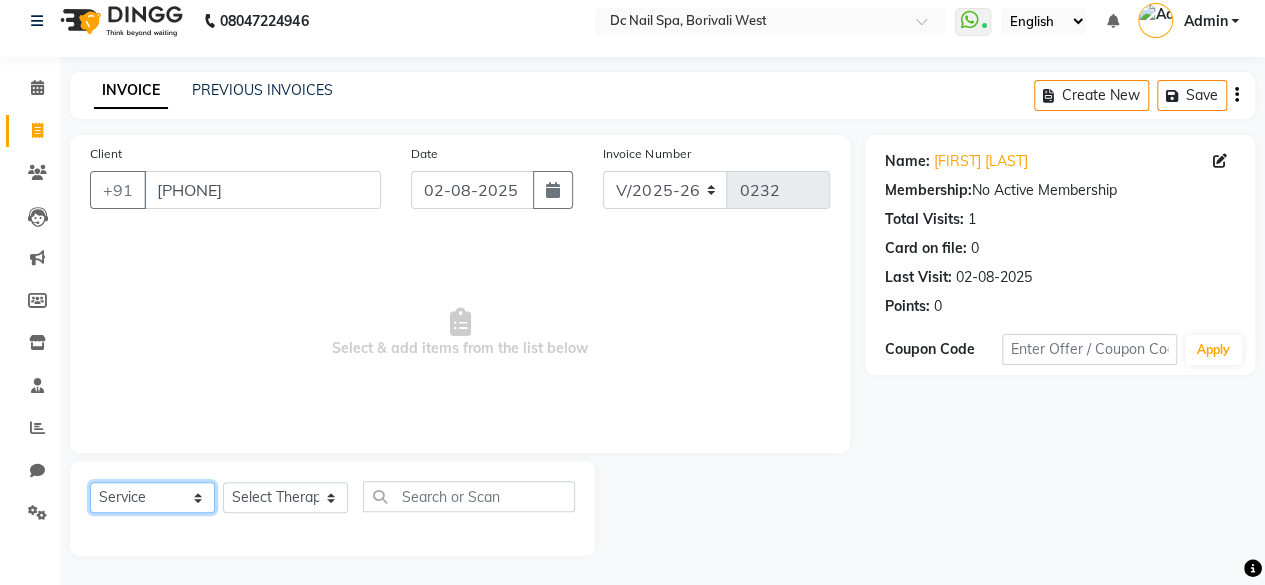 select on "membership" 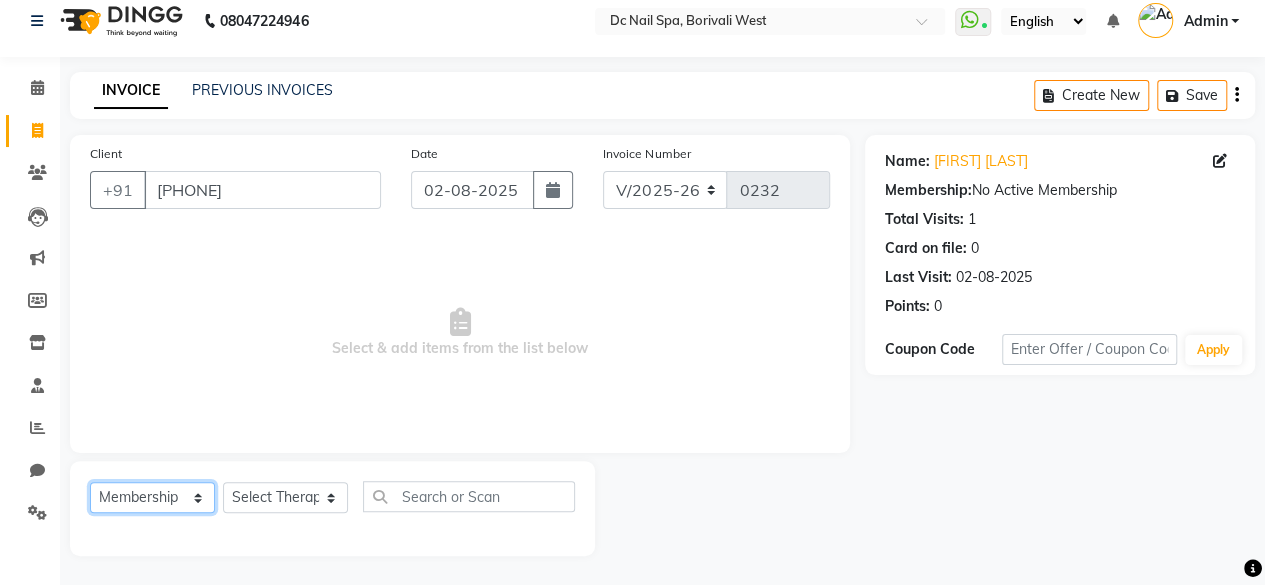 click on "Select  Service  Product  Membership  Package Voucher Prepaid Gift Card" 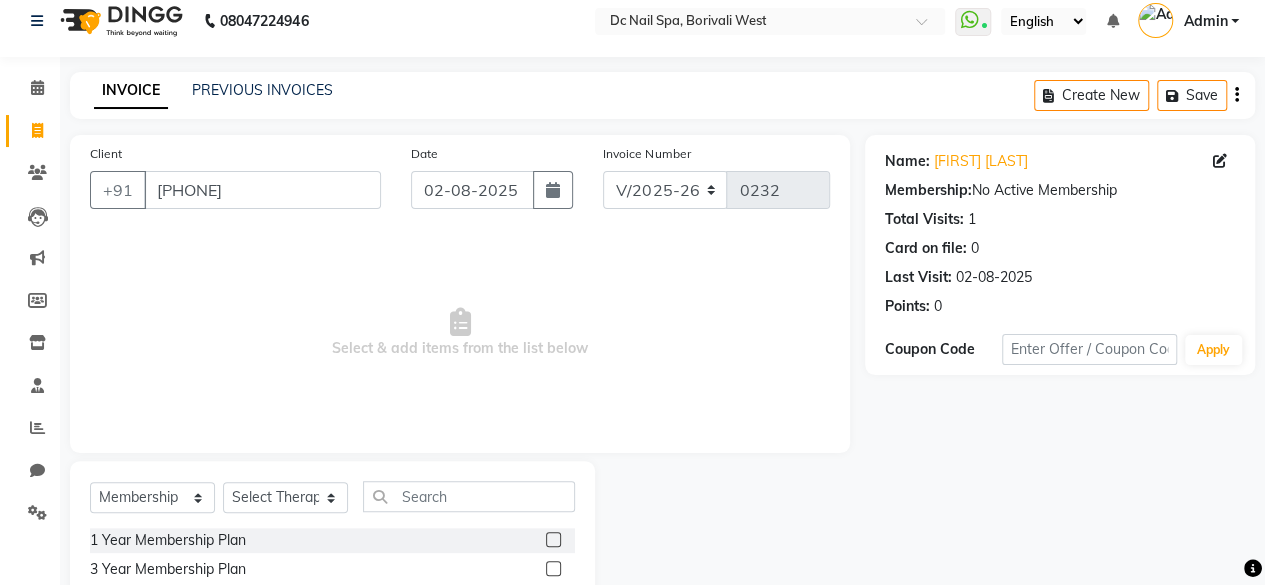 click 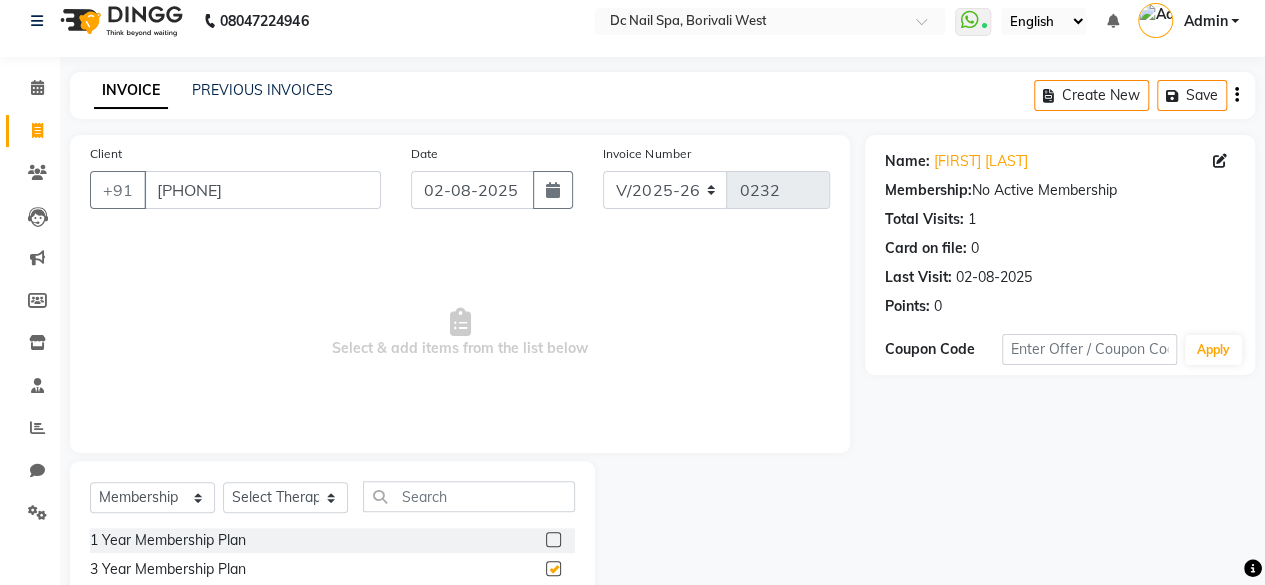 checkbox on "false" 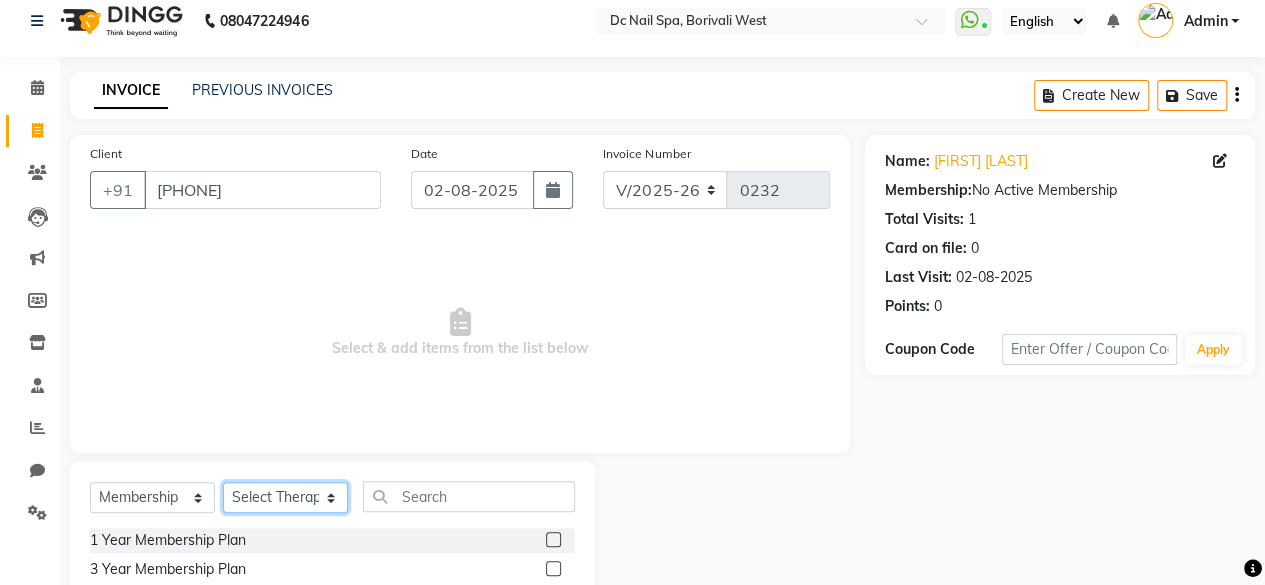 click on "Select Therapist Anchal Daksha Gautam [FIRST] [LAST] Pramod Salman Staff Tejashree" 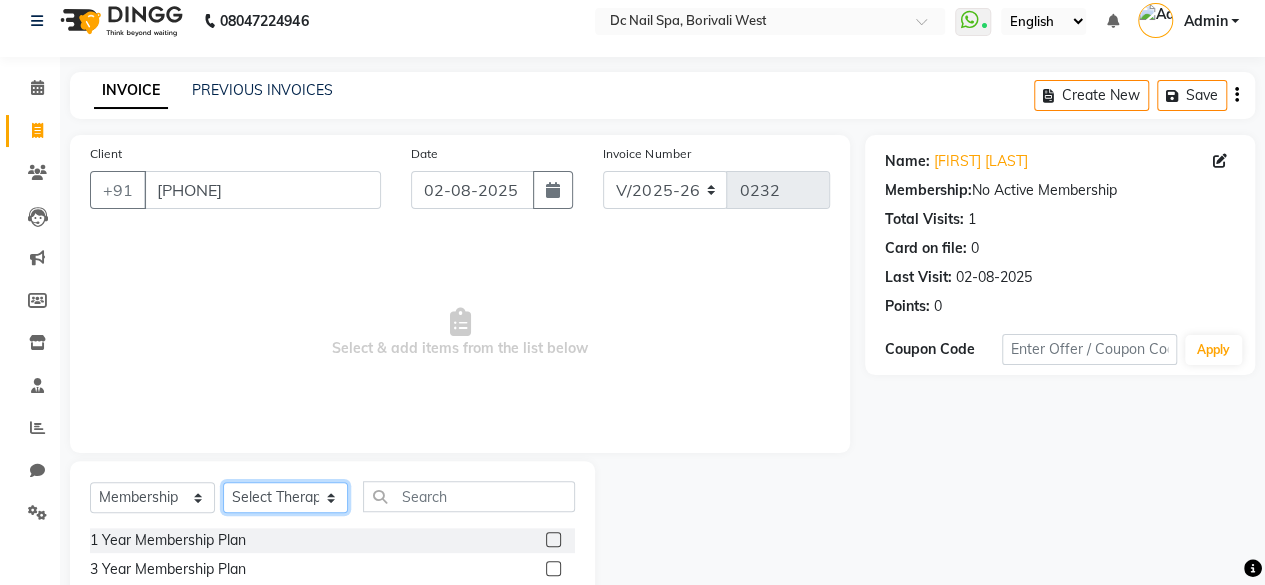 select on "[NUMBER]" 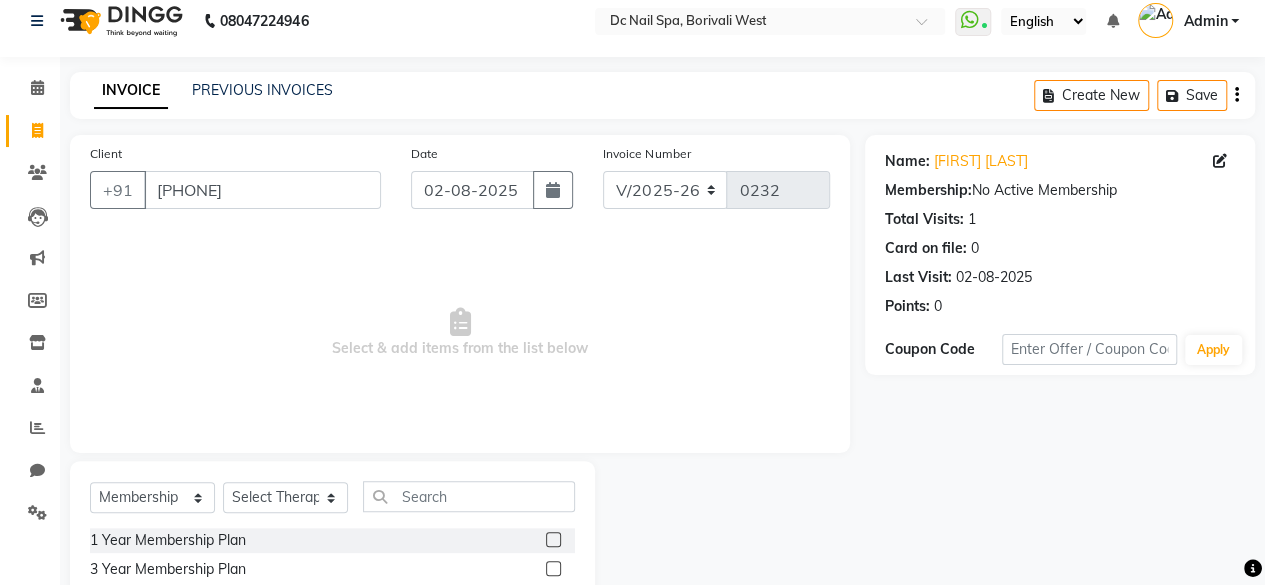 click 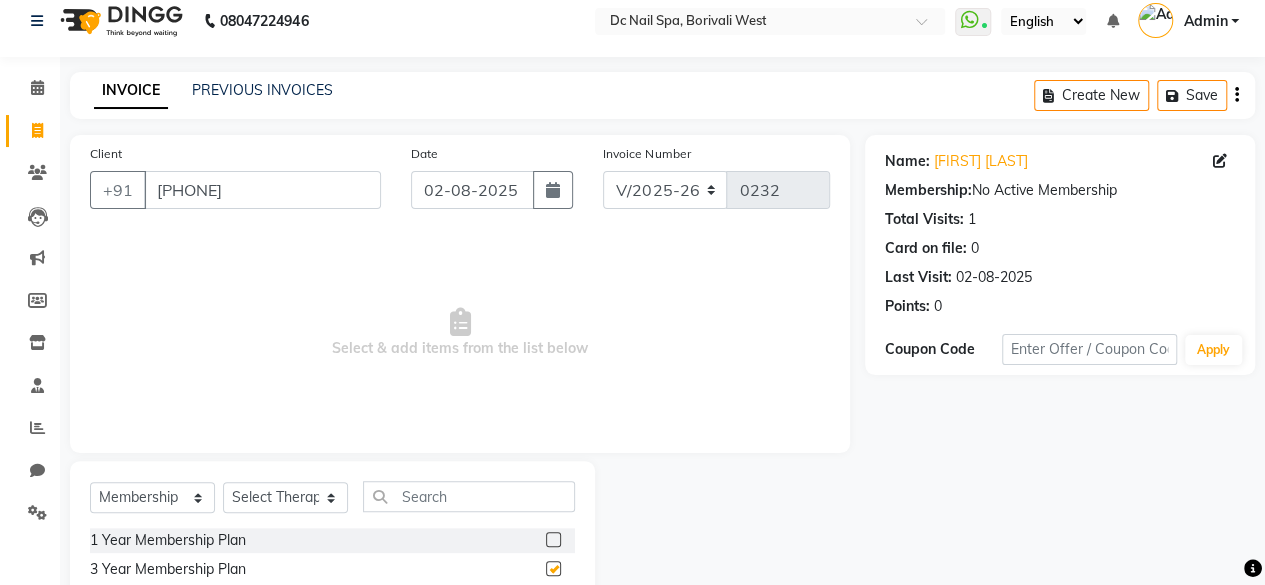 select on "select" 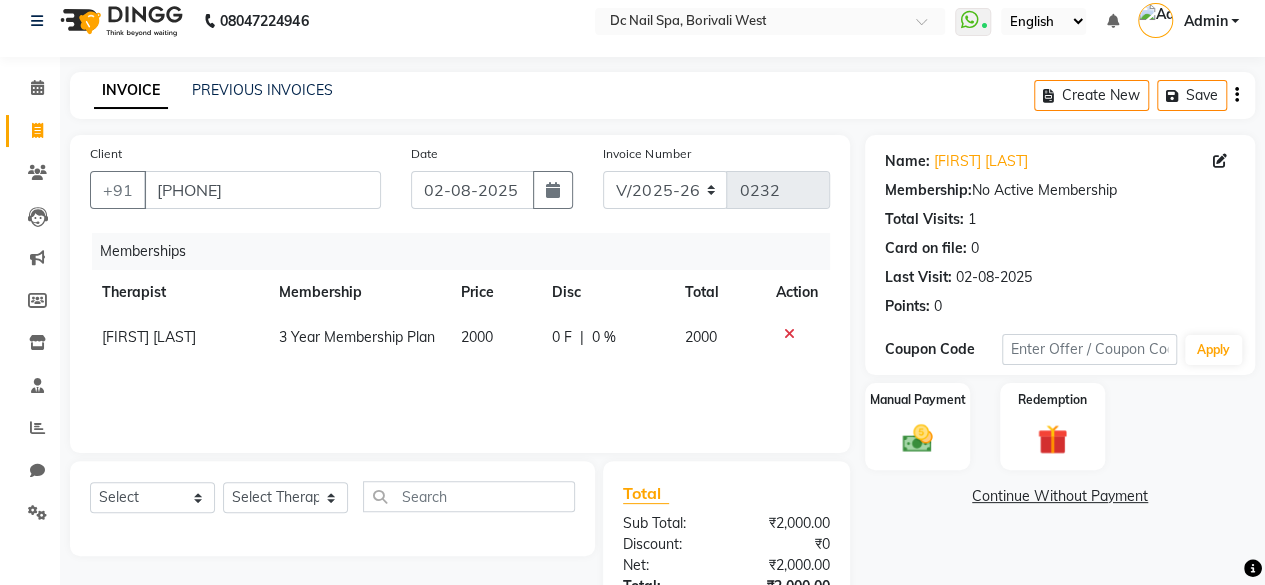 scroll, scrollTop: 150, scrollLeft: 0, axis: vertical 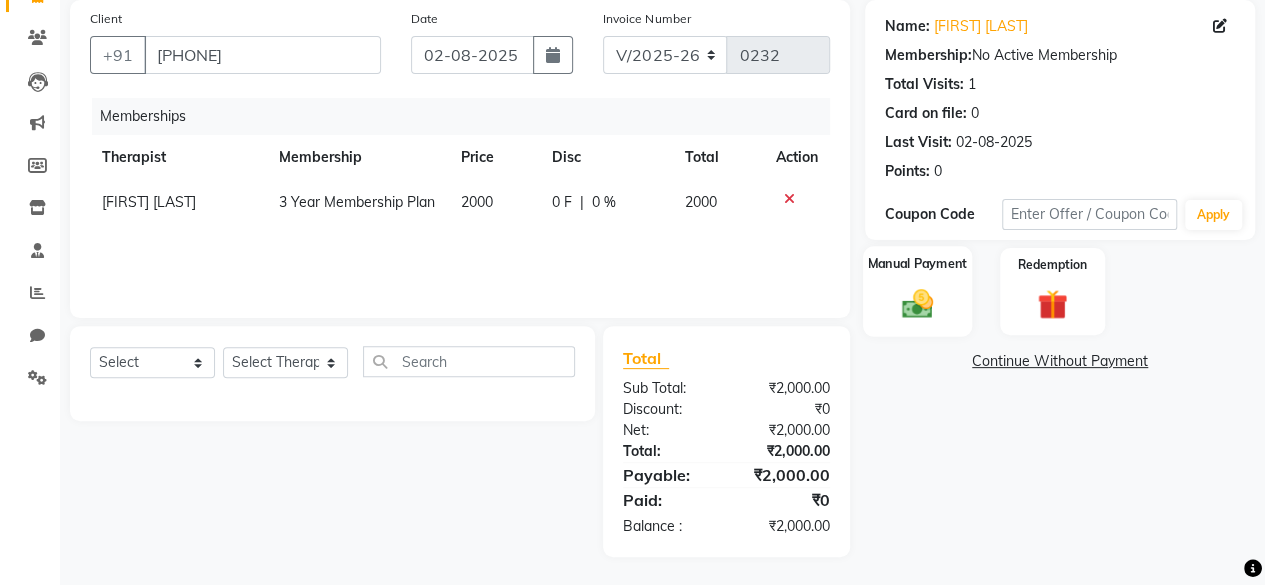 click 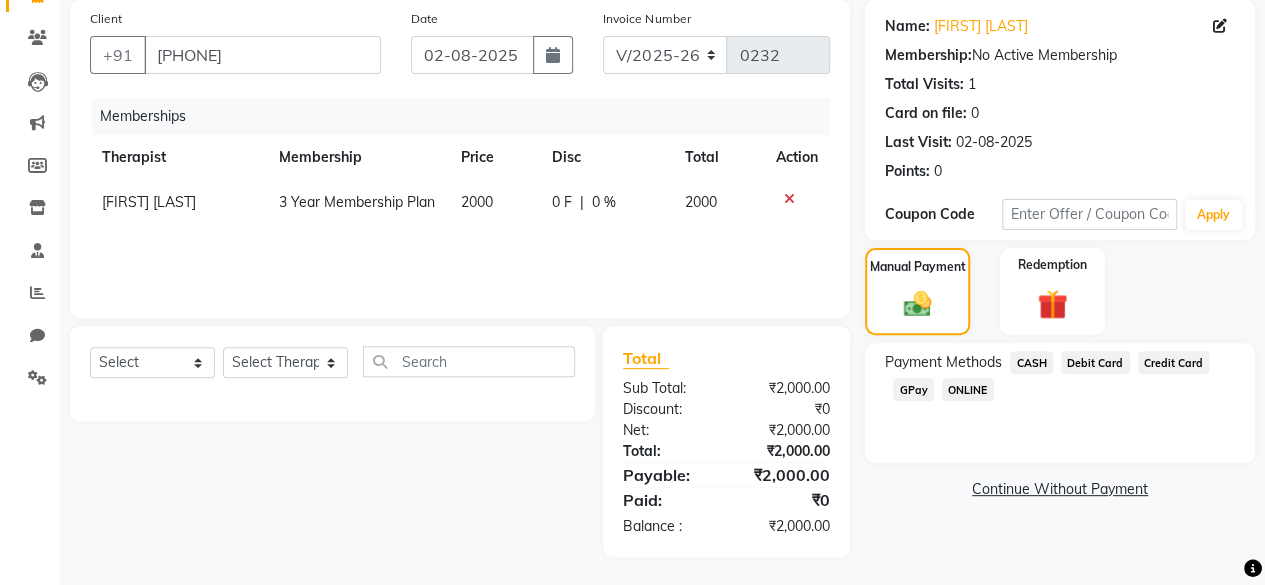 click on "GPay" 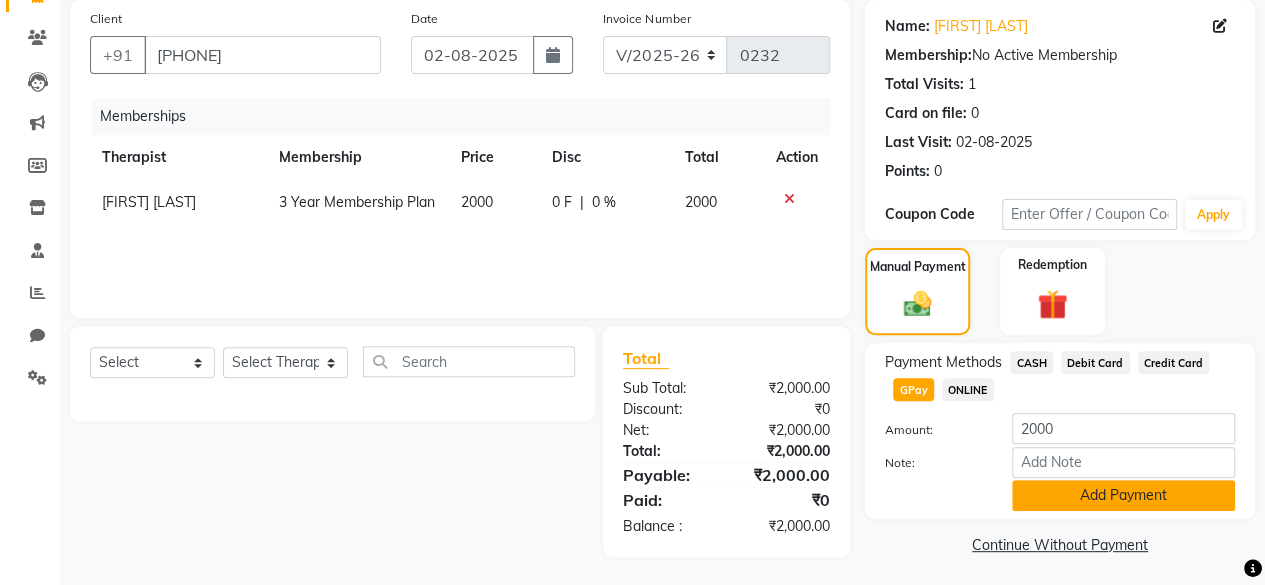 click on "Add Payment" 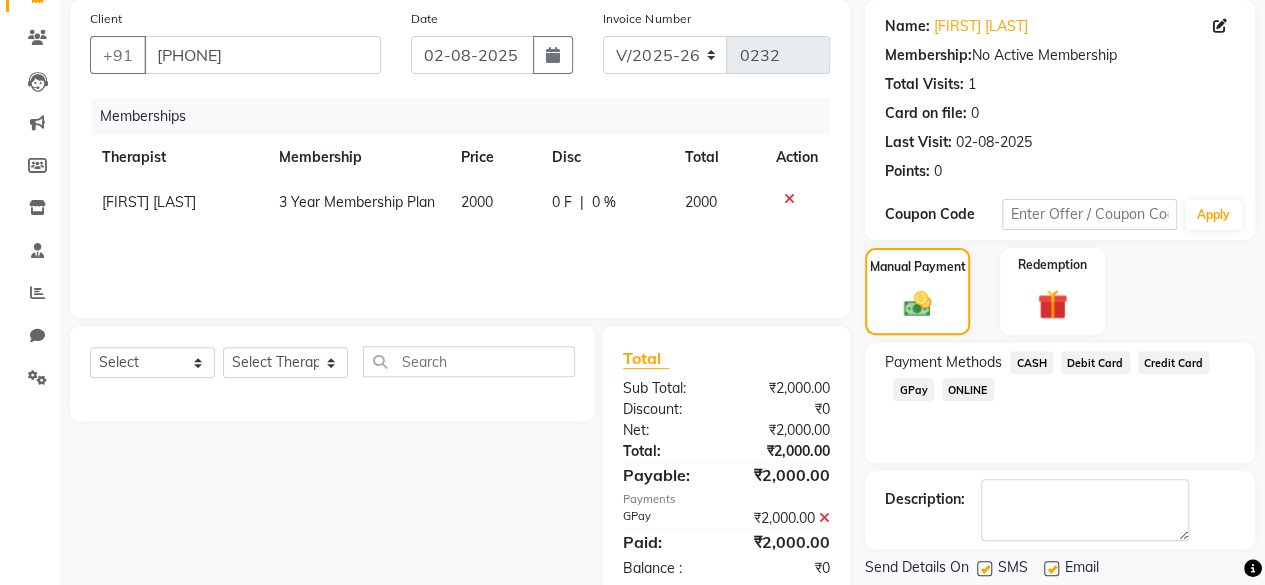 scroll, scrollTop: 210, scrollLeft: 0, axis: vertical 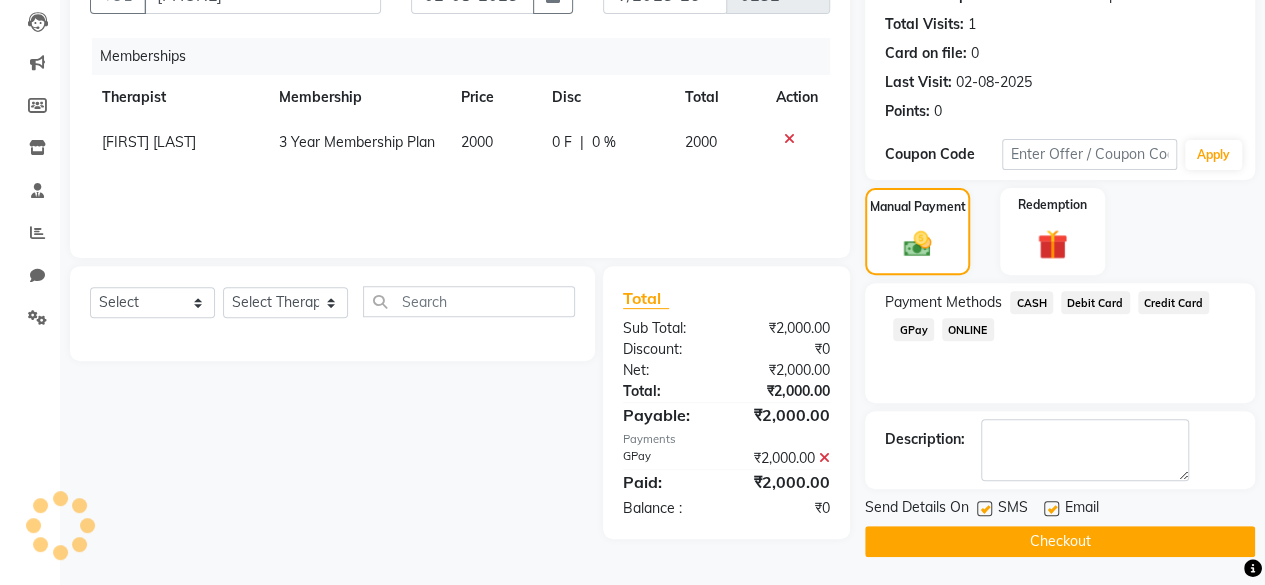 click on "Checkout" 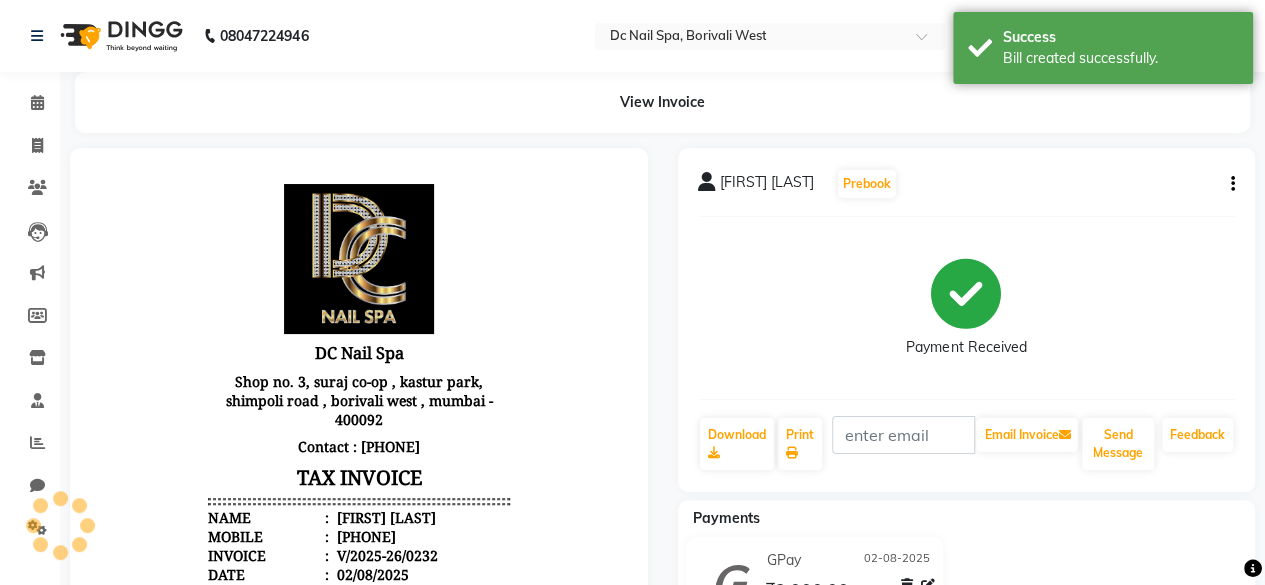 scroll, scrollTop: 0, scrollLeft: 0, axis: both 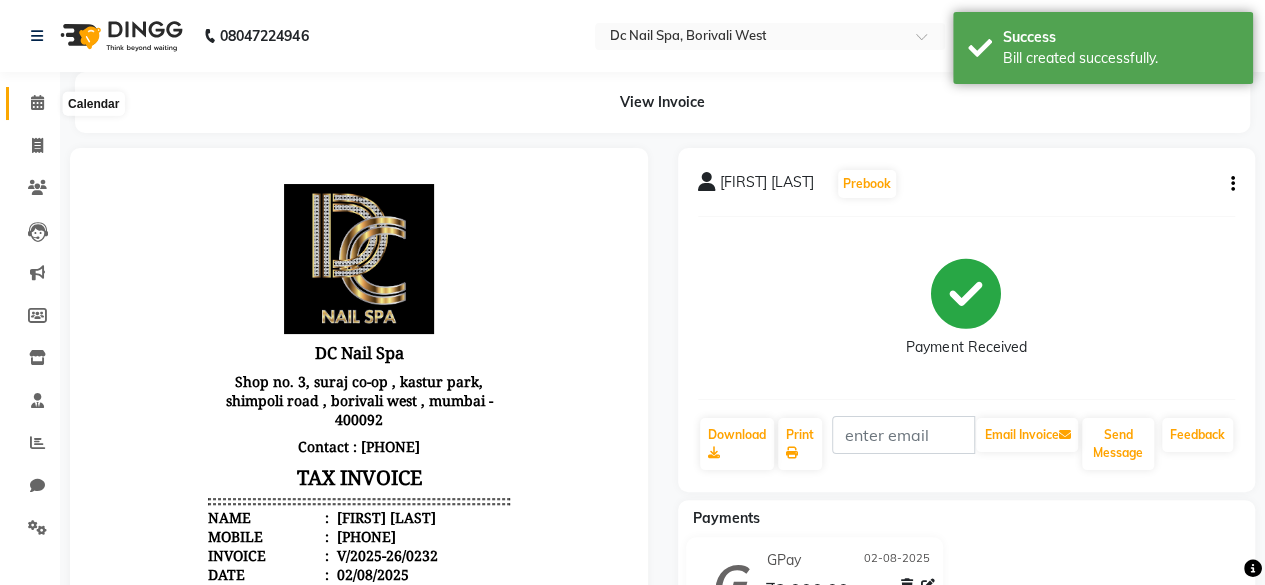 click 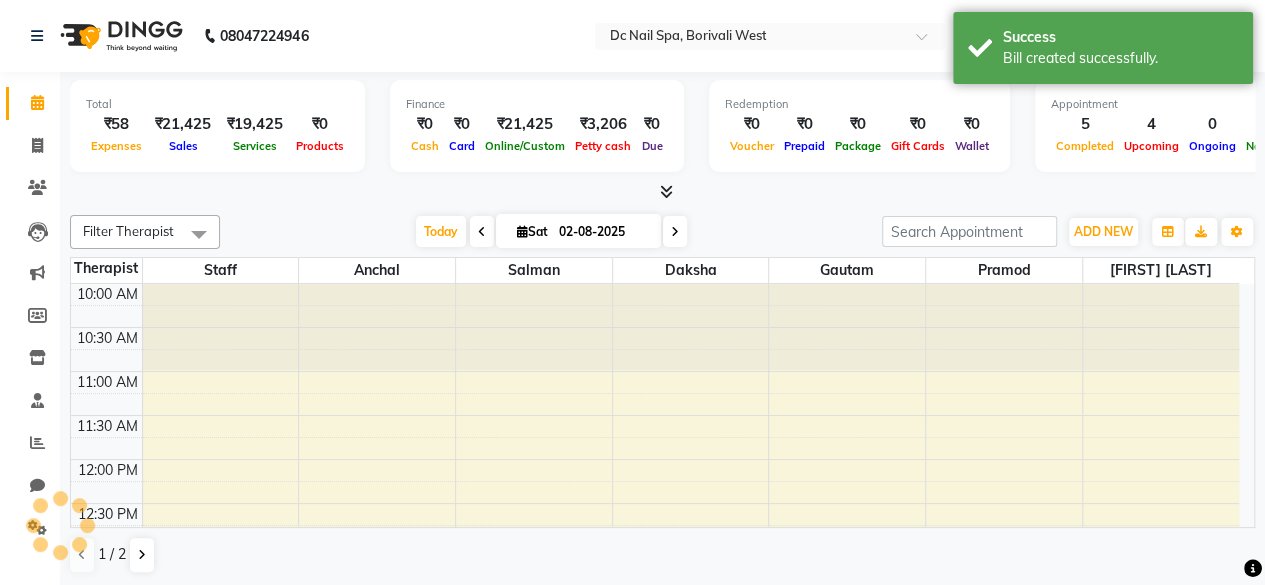 scroll, scrollTop: 0, scrollLeft: 0, axis: both 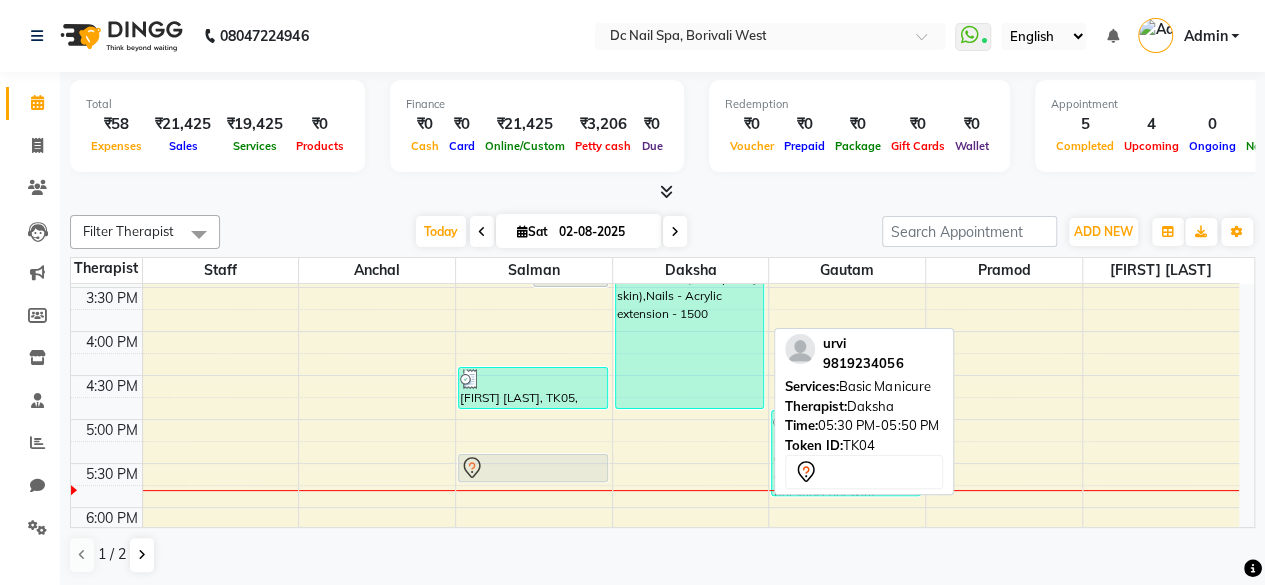 drag, startPoint x: 730, startPoint y: 462, endPoint x: 580, endPoint y: 465, distance: 150.03 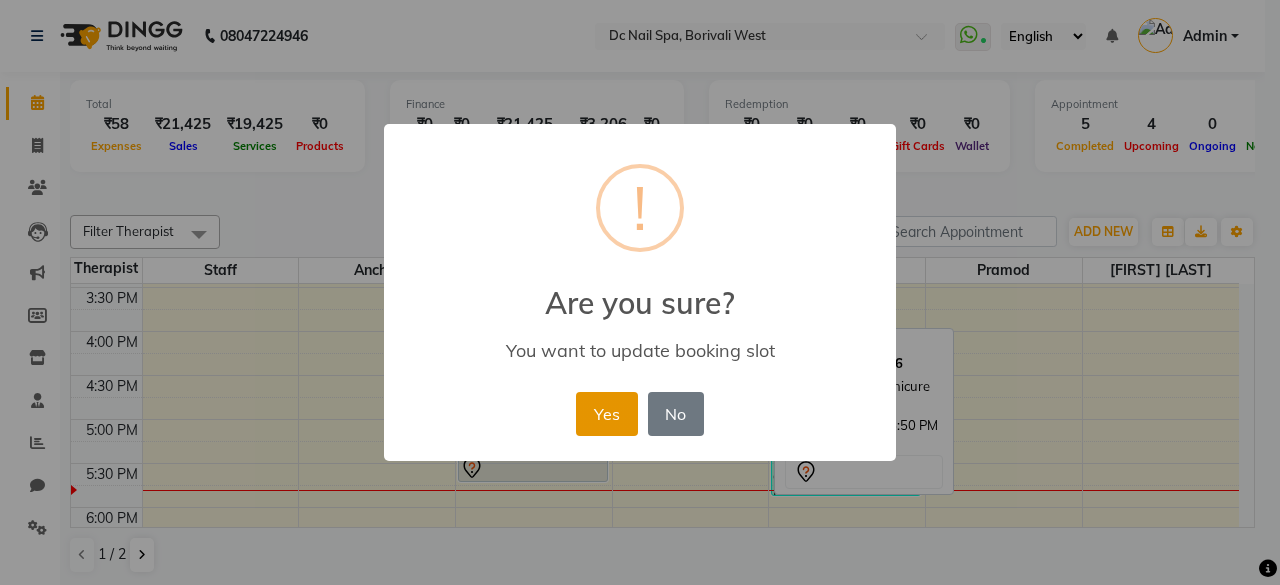 click on "Yes" at bounding box center (606, 414) 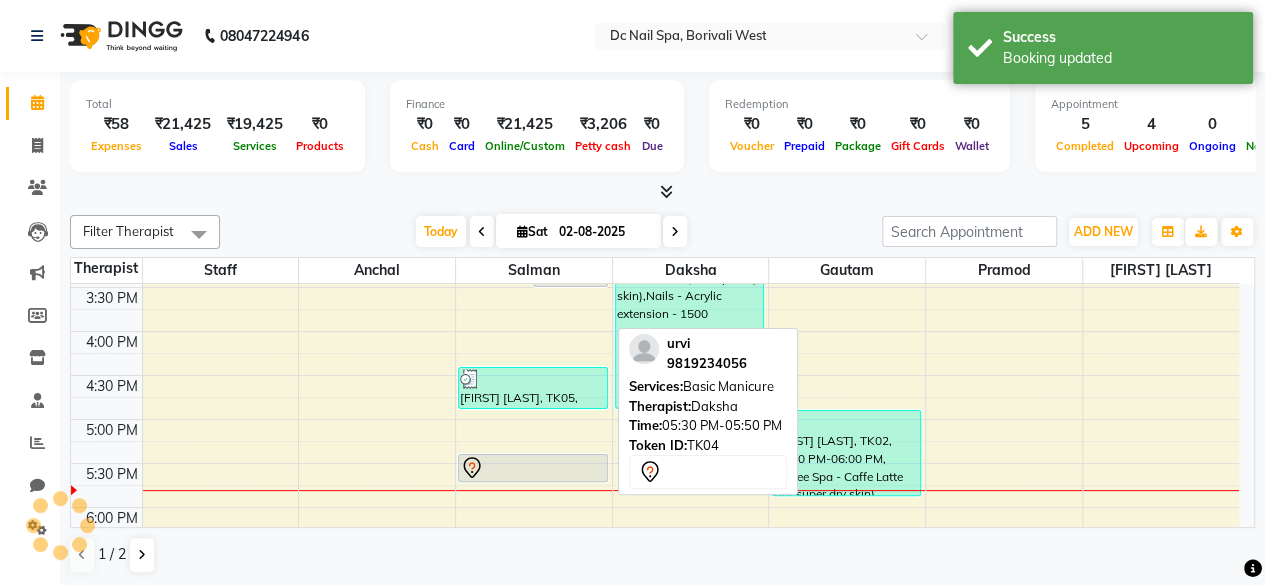 click at bounding box center [533, 468] 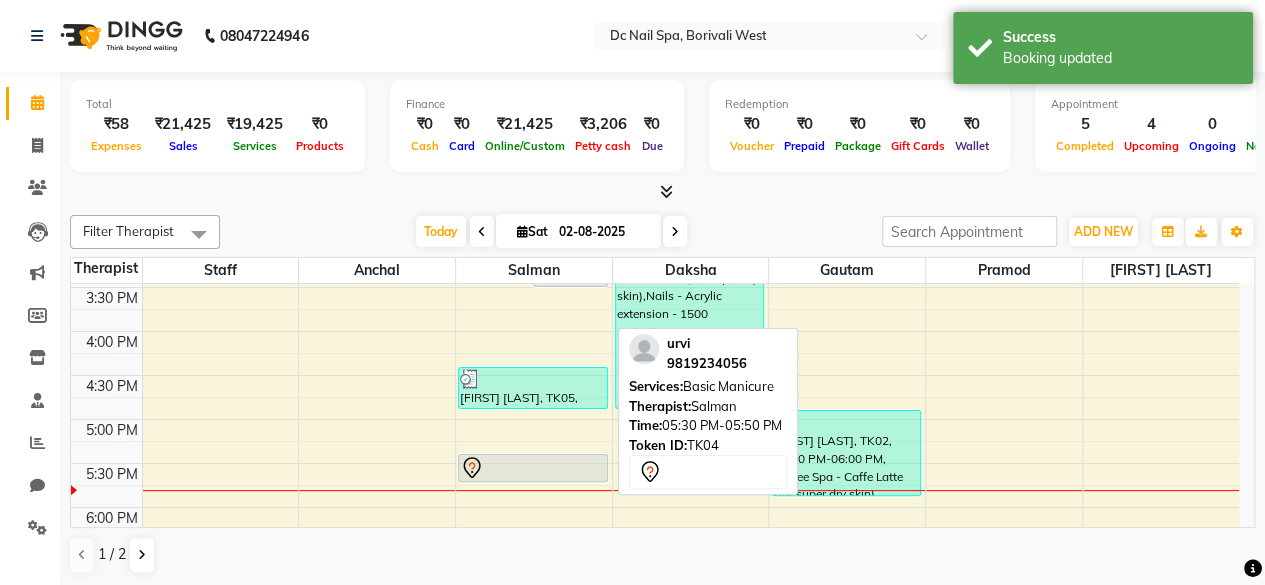 click at bounding box center (533, 468) 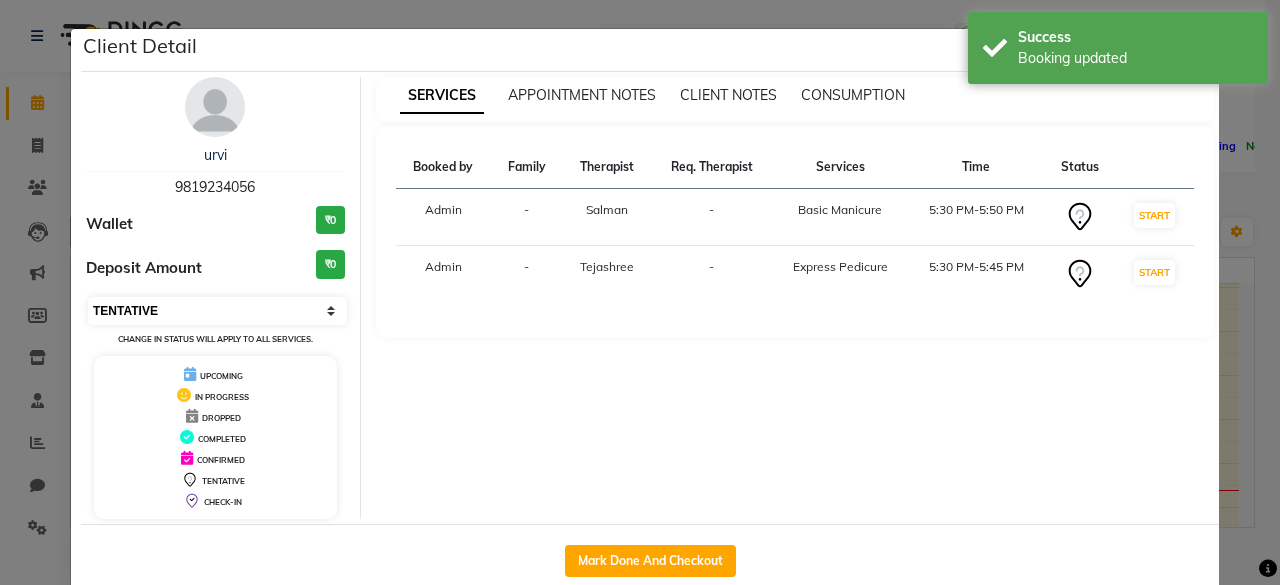 click on "Select IN SERVICE CONFIRMED TENTATIVE CHECK IN MARK DONE DROPPED UPCOMING" at bounding box center (217, 311) 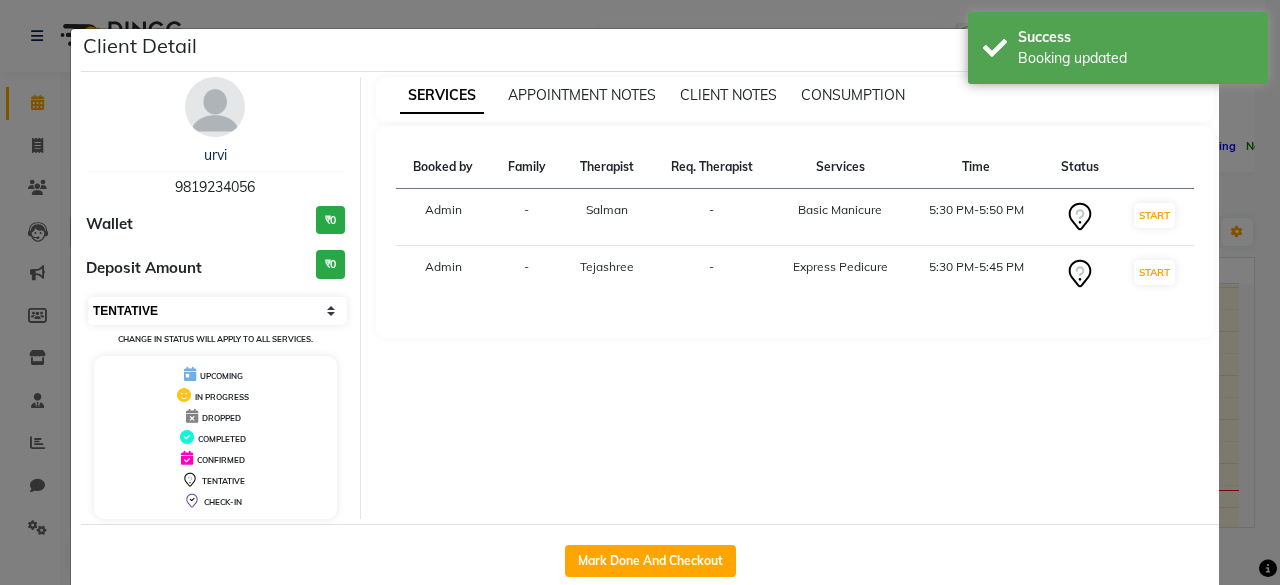 select on "8" 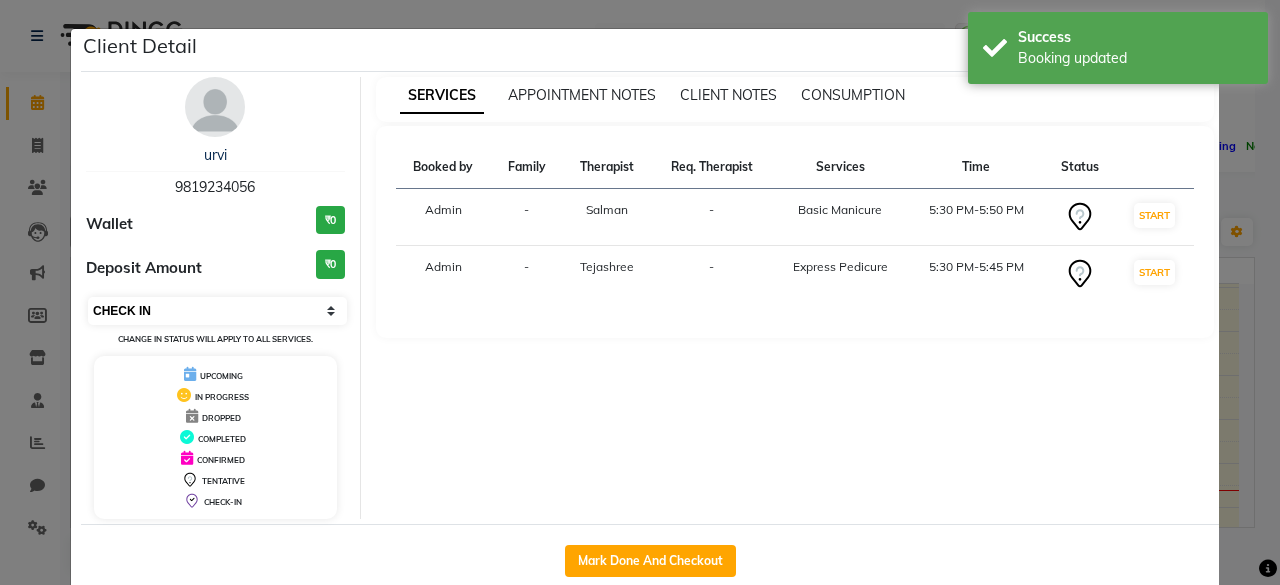 click on "Select IN SERVICE CONFIRMED TENTATIVE CHECK IN MARK DONE DROPPED UPCOMING" at bounding box center [217, 311] 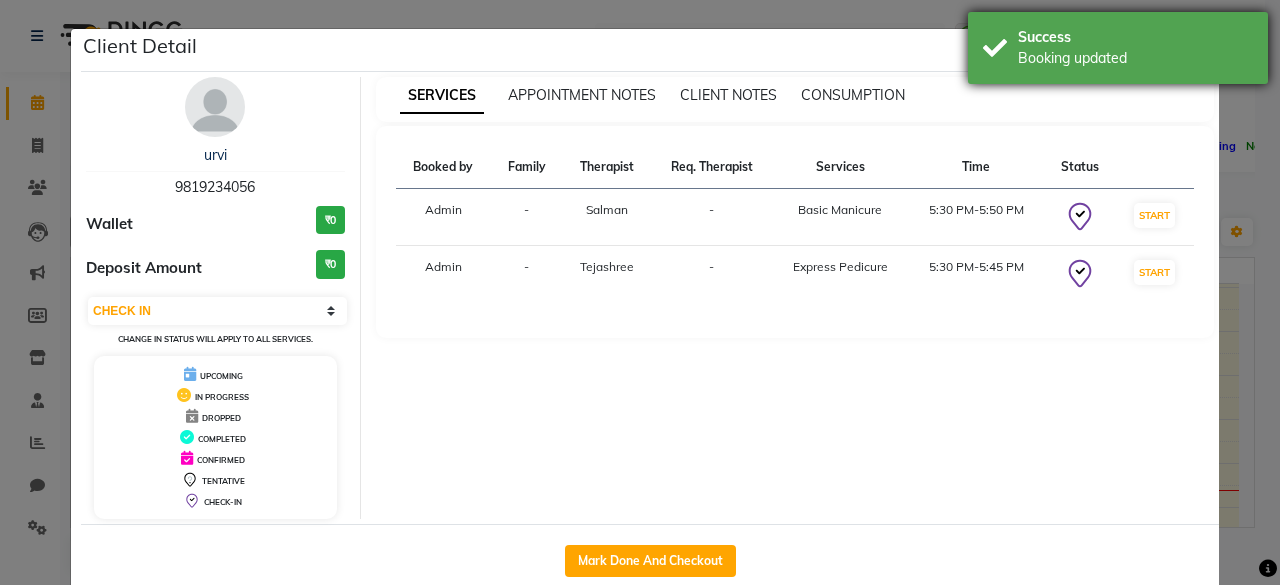 click on "Booking updated" at bounding box center [1135, 58] 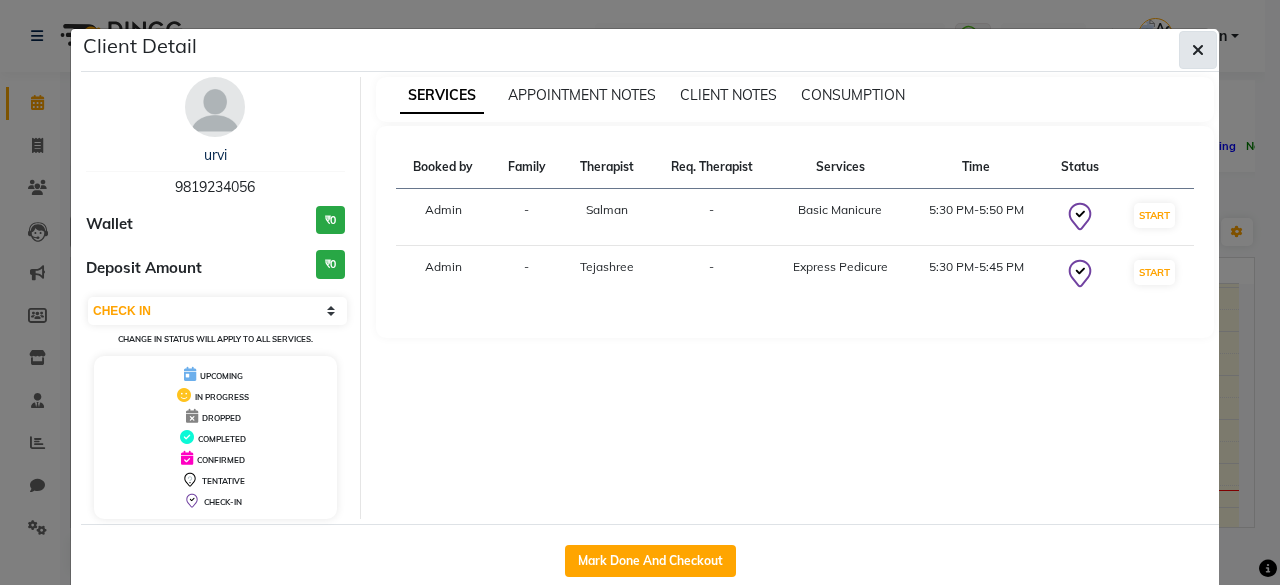 click 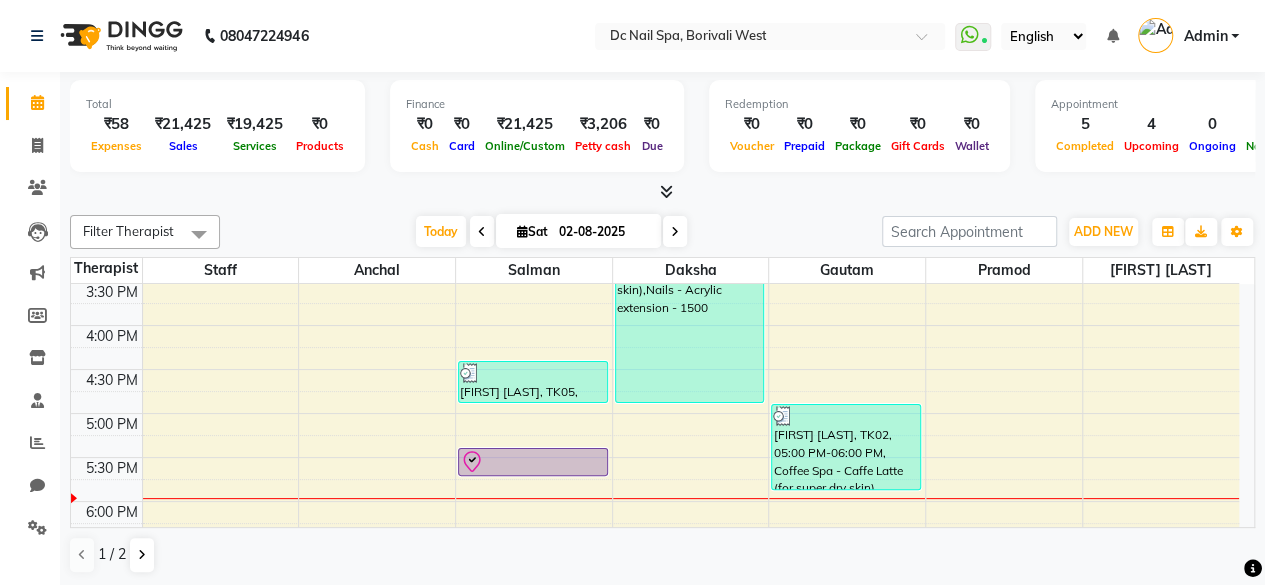 scroll, scrollTop: 509, scrollLeft: 0, axis: vertical 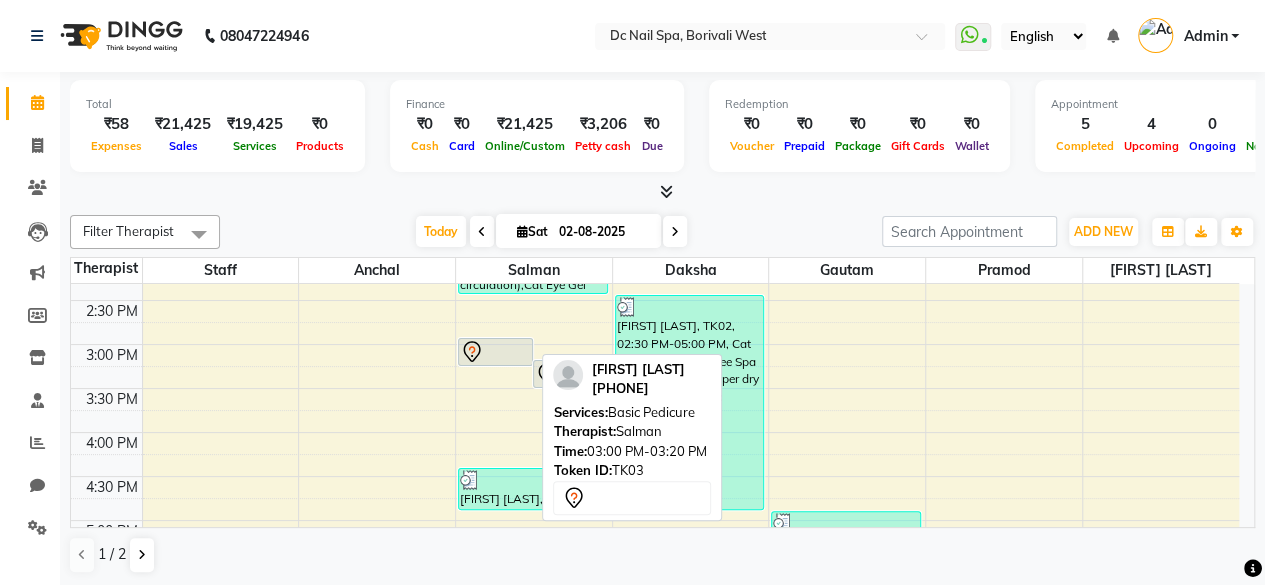 click at bounding box center [495, 352] 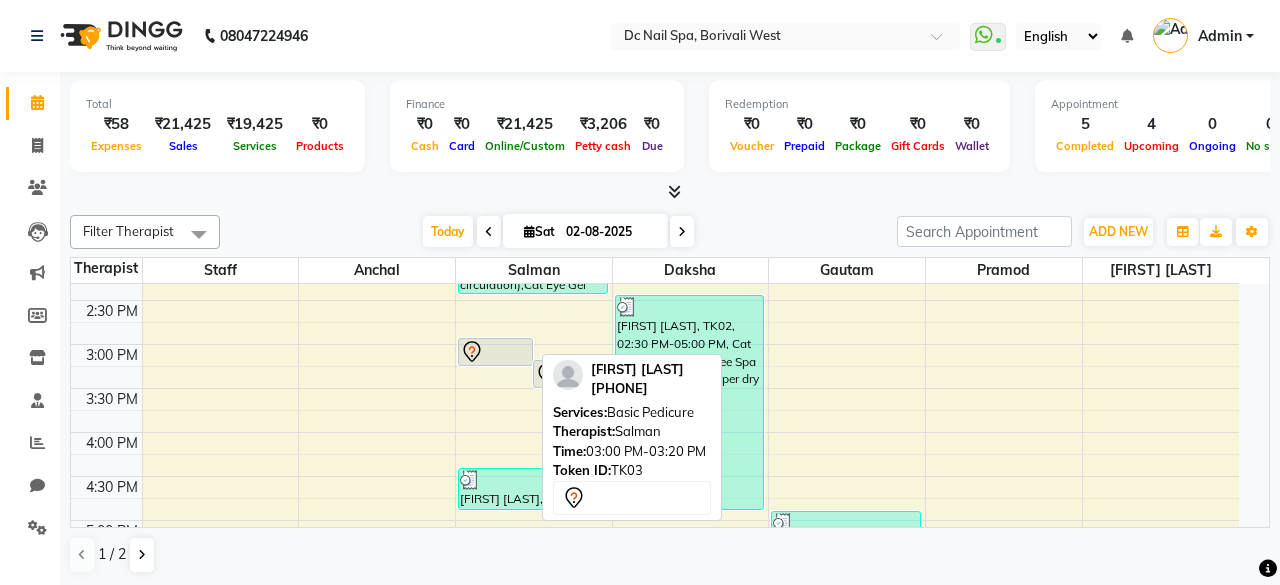 select on "7" 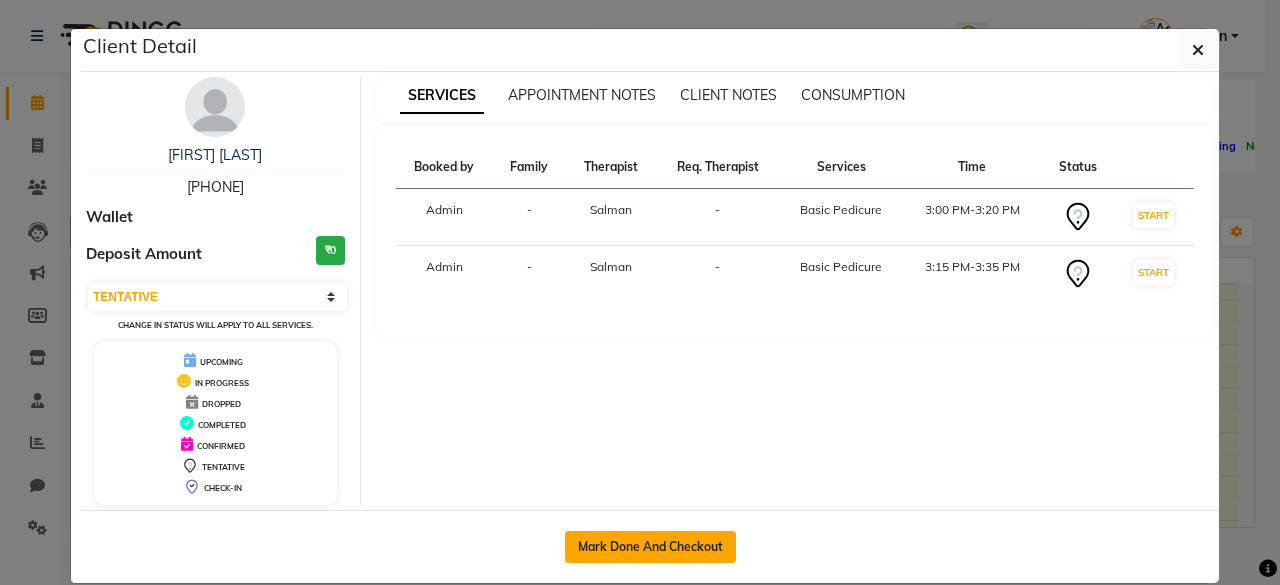click on "Mark Done And Checkout" 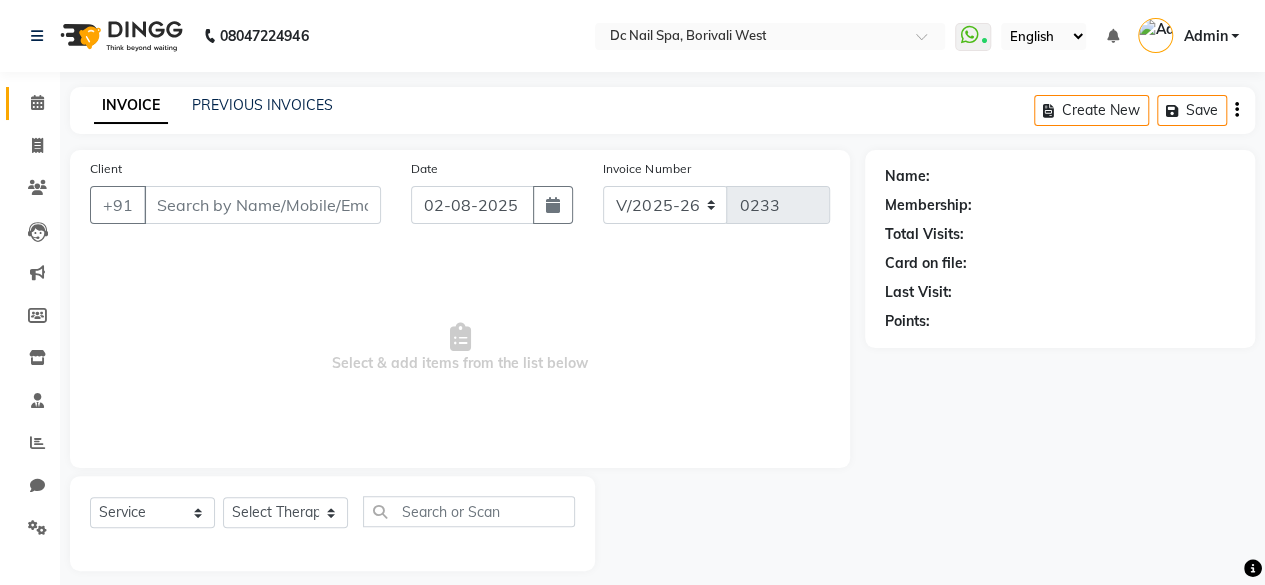type on "[PHONE]" 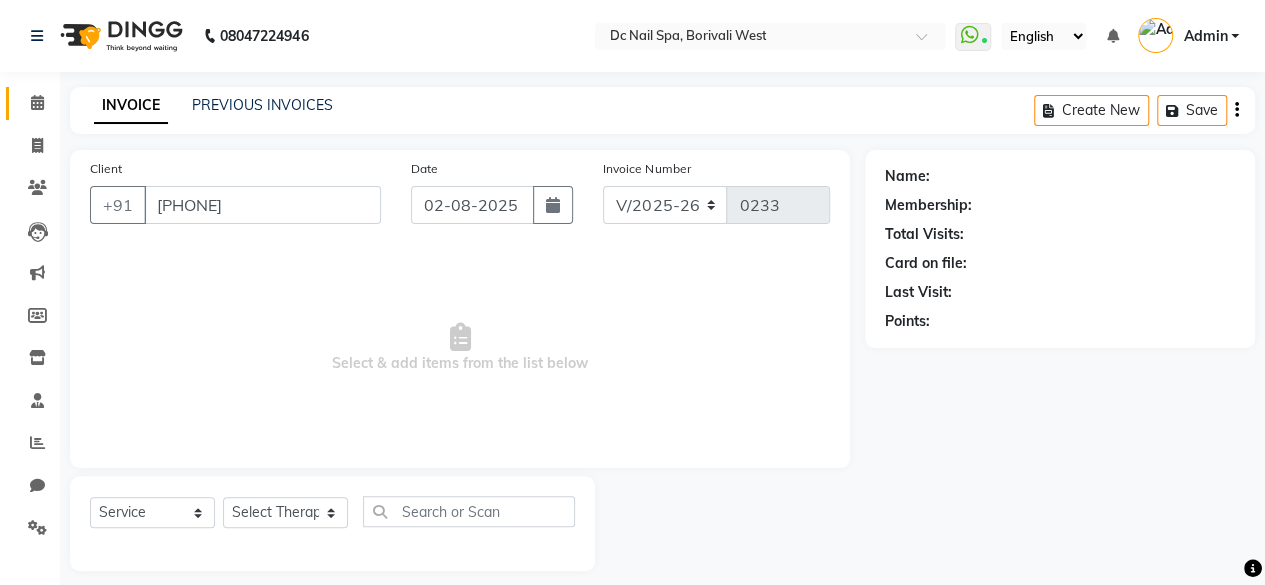 select on "84249" 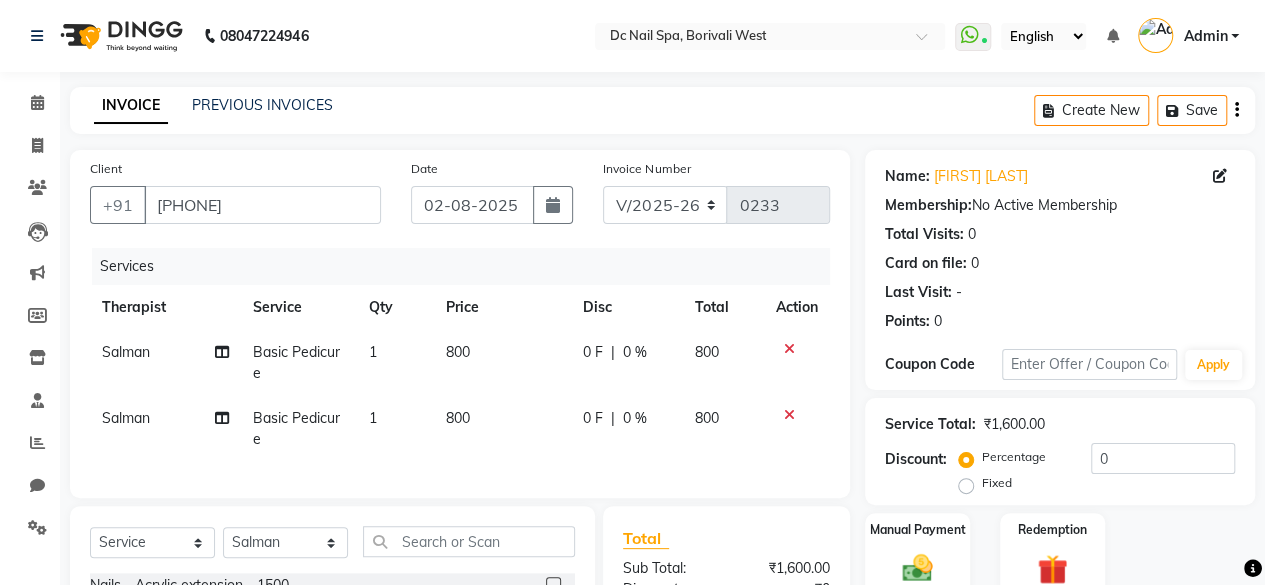 click on "Salman" 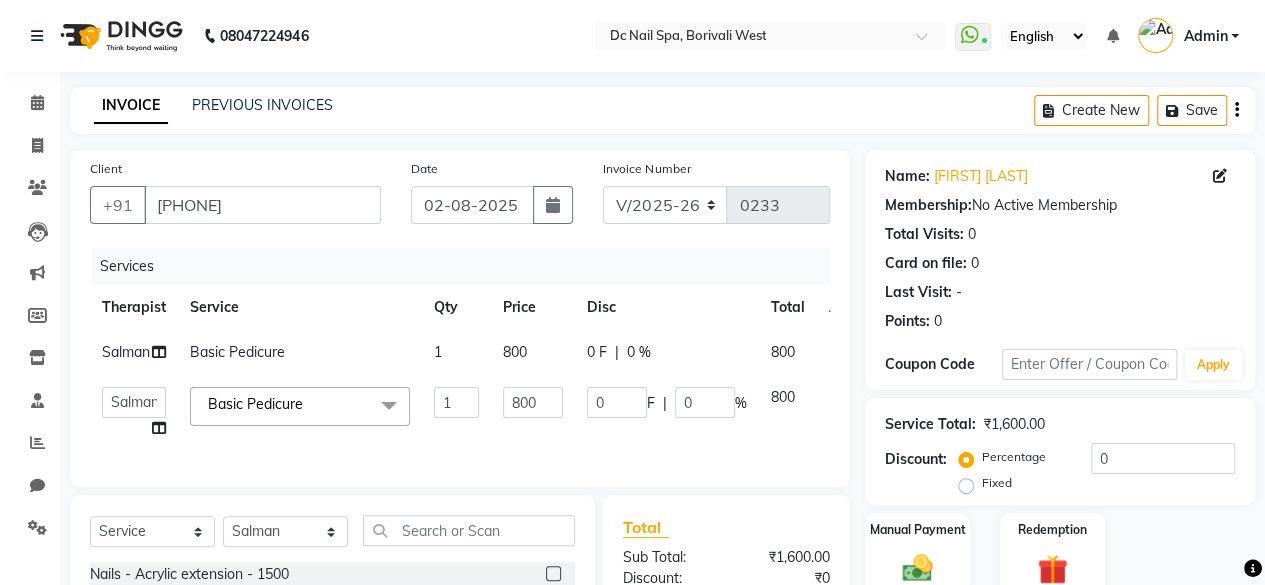 click on "Salman" 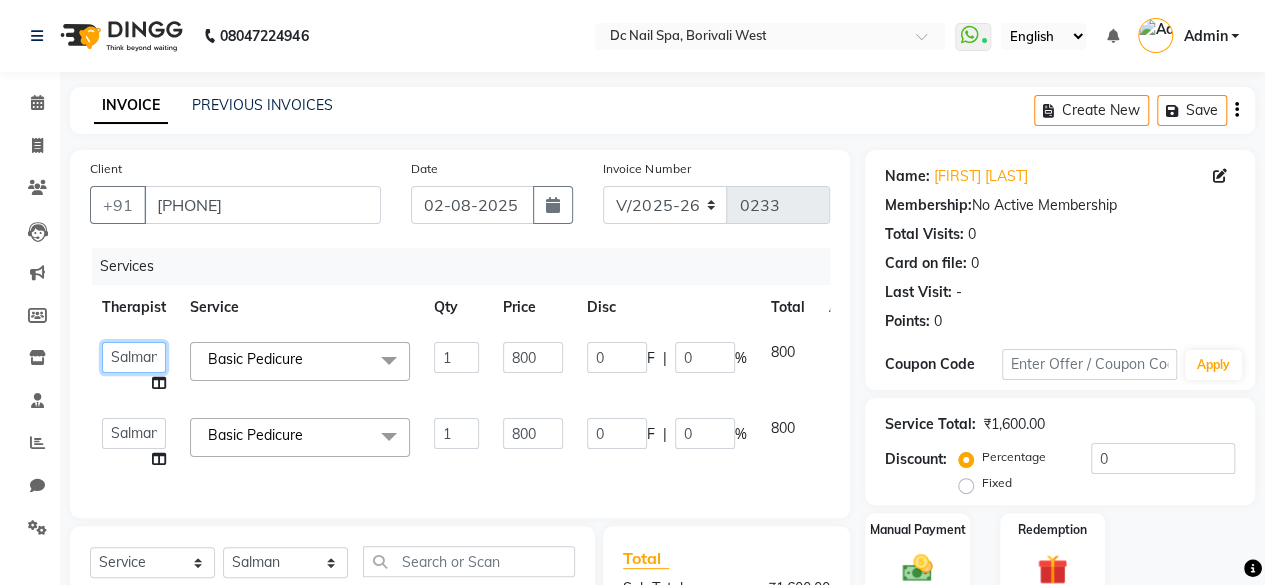 click on "Anchal Daksha Gautam [FIRST] [LAST] Pramod Salman Staff Tejashree" 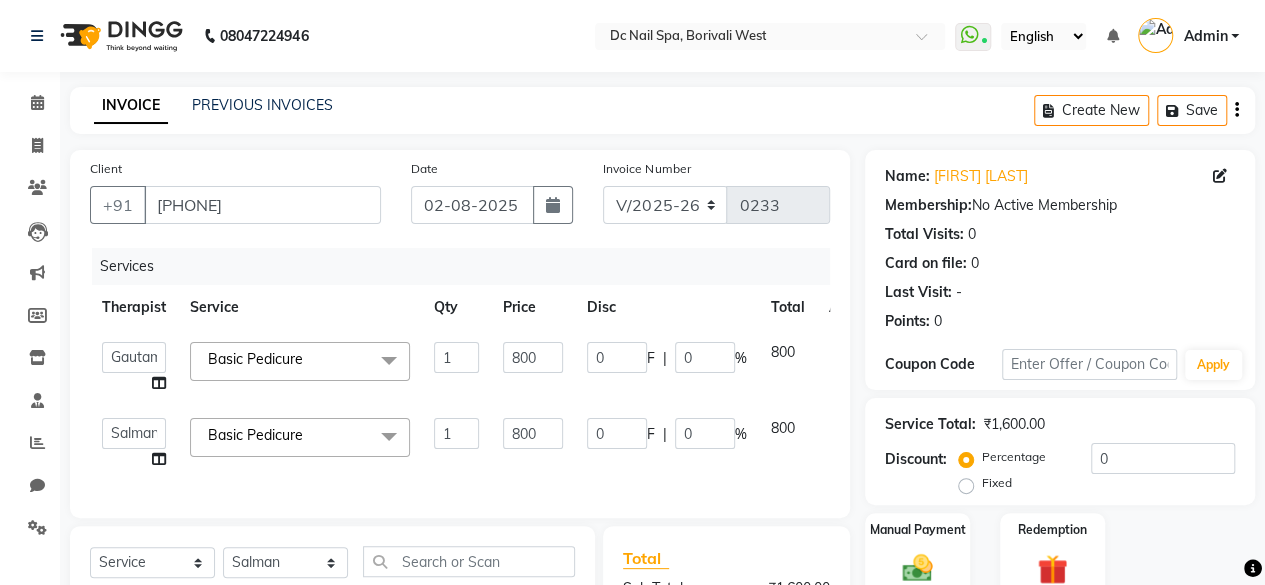 select on "86081" 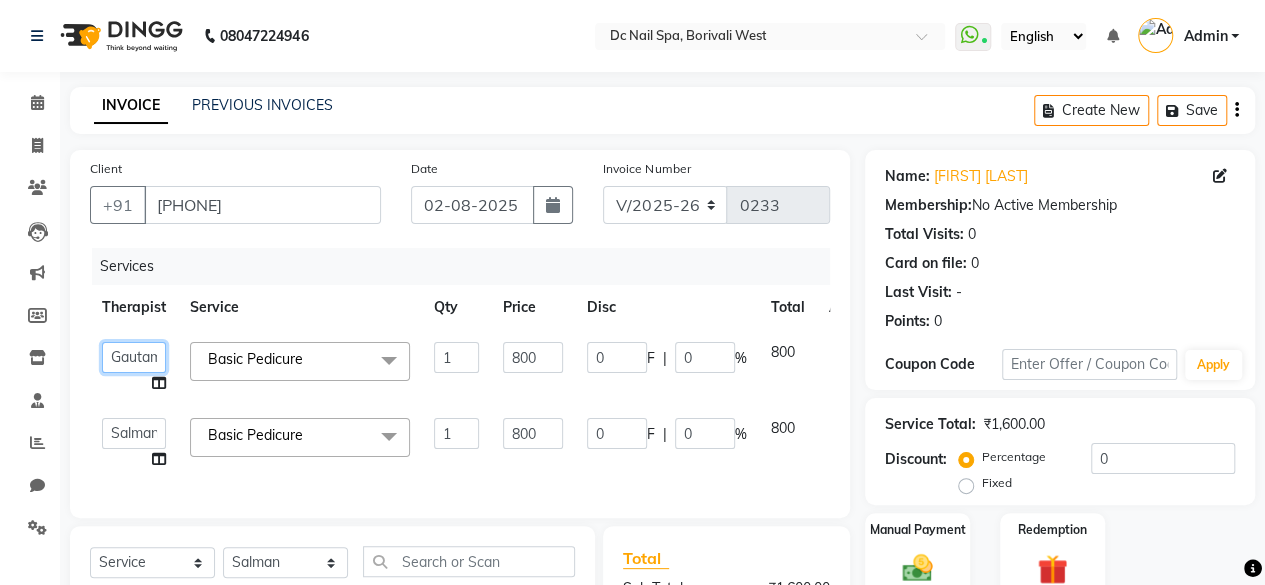 click on "Anchal Daksha Gautam [FIRST] [LAST] Pramod Salman Staff Tejashree" 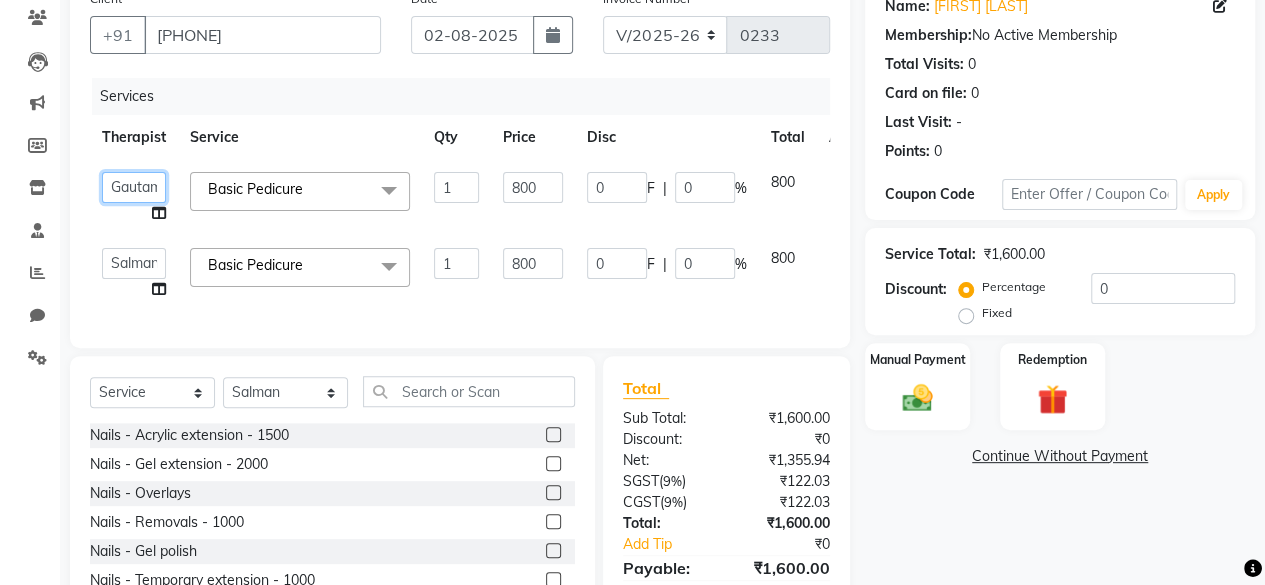 scroll, scrollTop: 182, scrollLeft: 0, axis: vertical 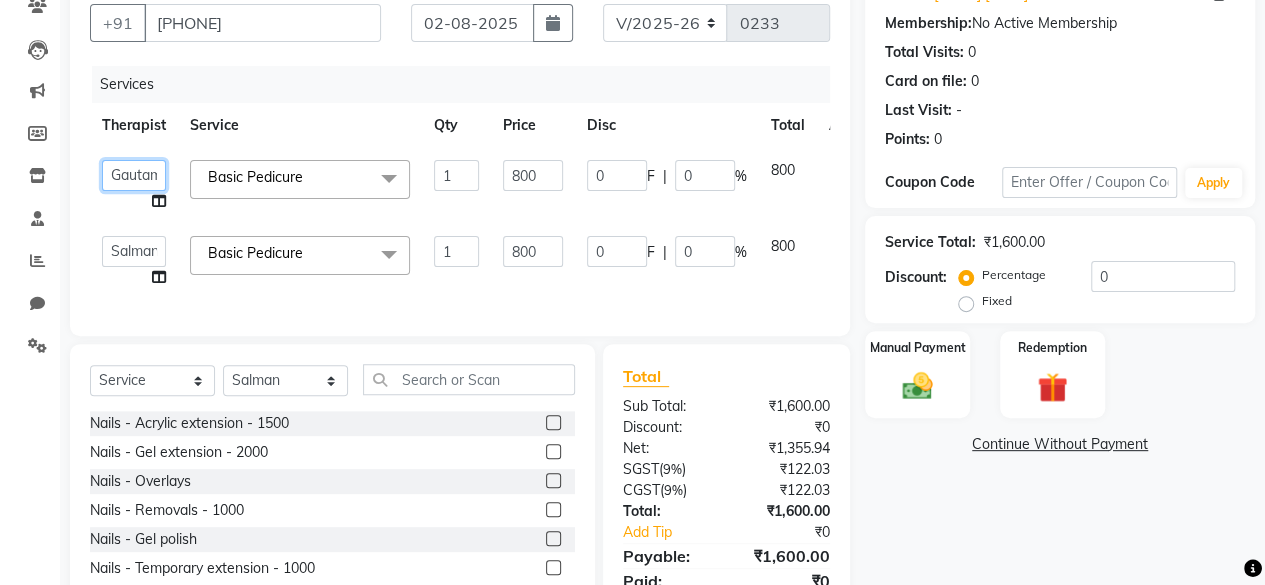 click on "Anchal Daksha Gautam [FIRST] [LAST] Pramod Salman Staff Tejashree" 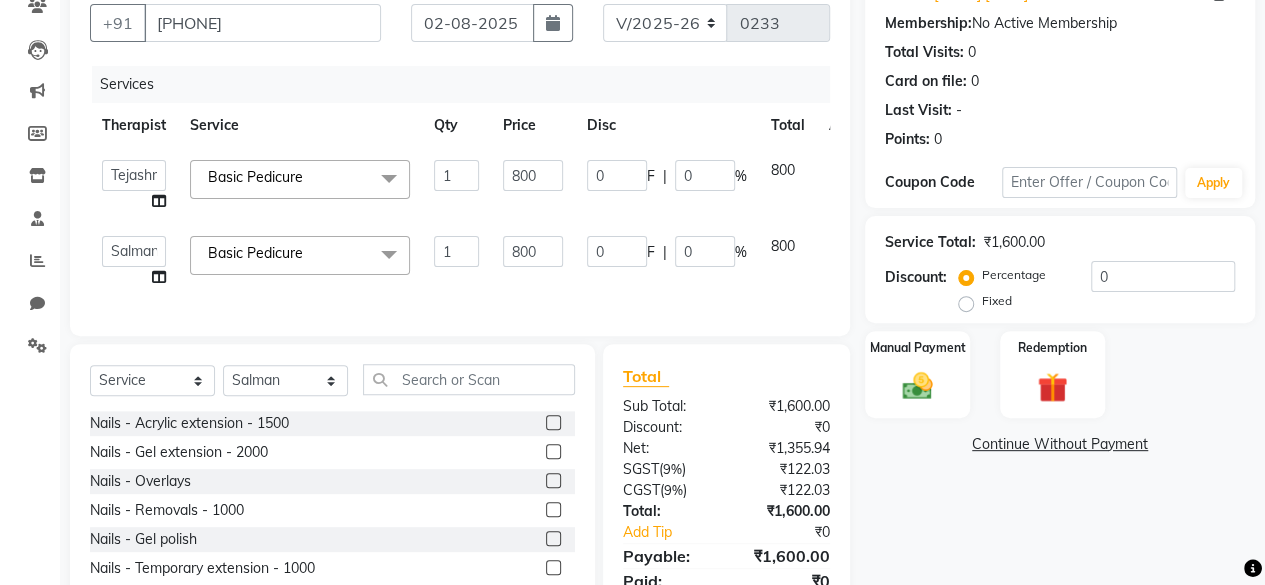 select on "72766" 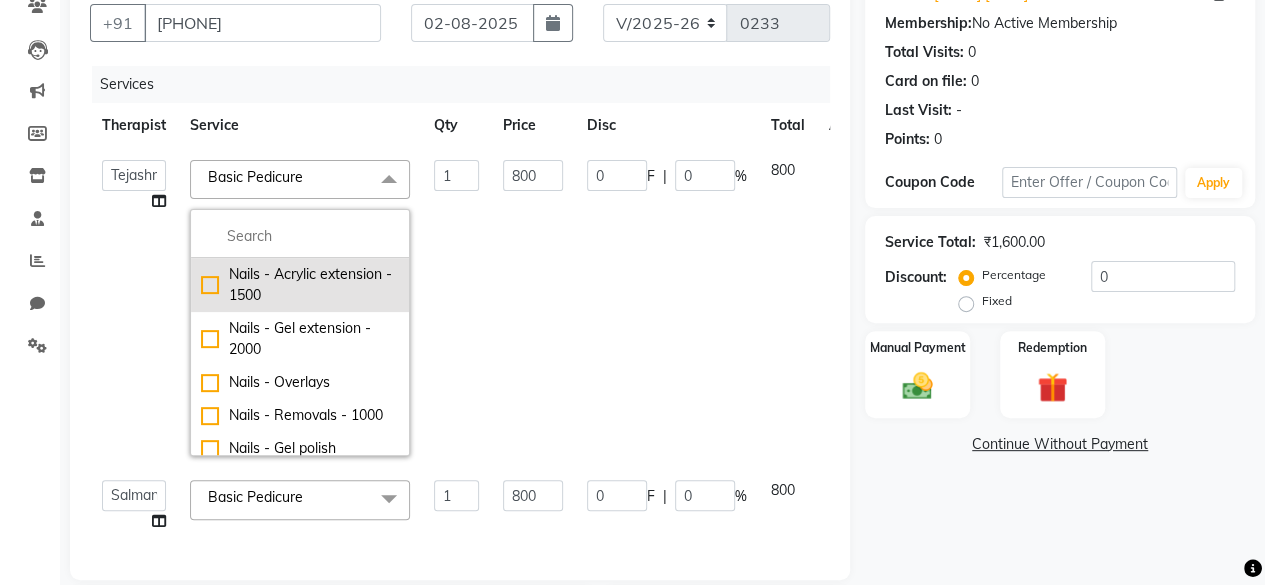 click on "Nails -  Acrylic extension - 1500" 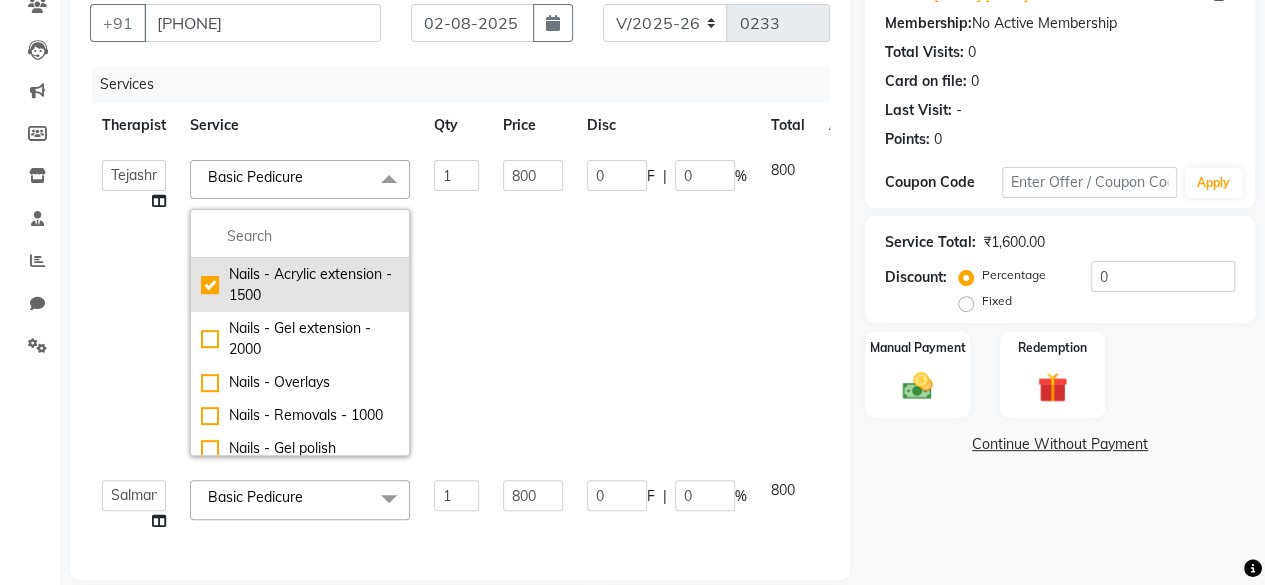 checkbox on "true" 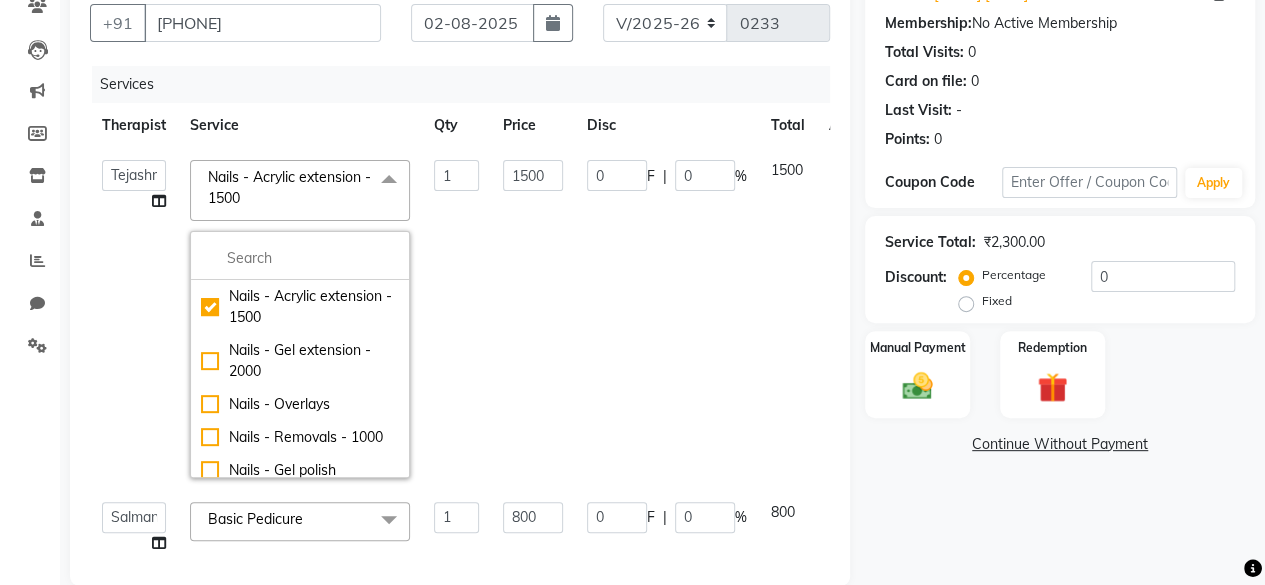 click on "0 F | 0 %" 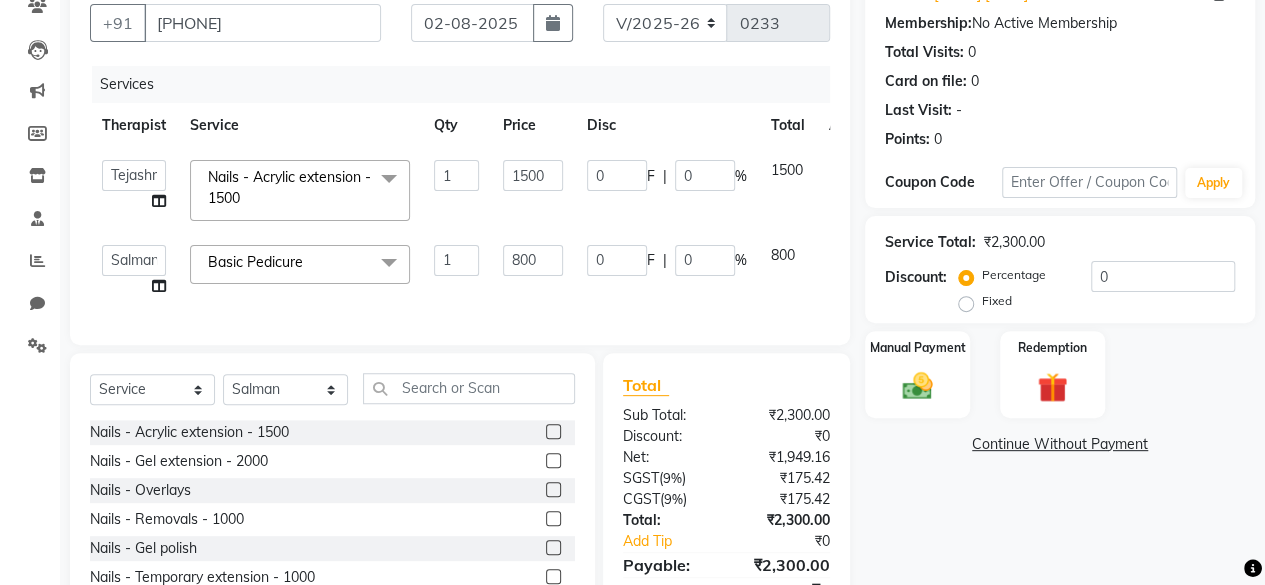 click 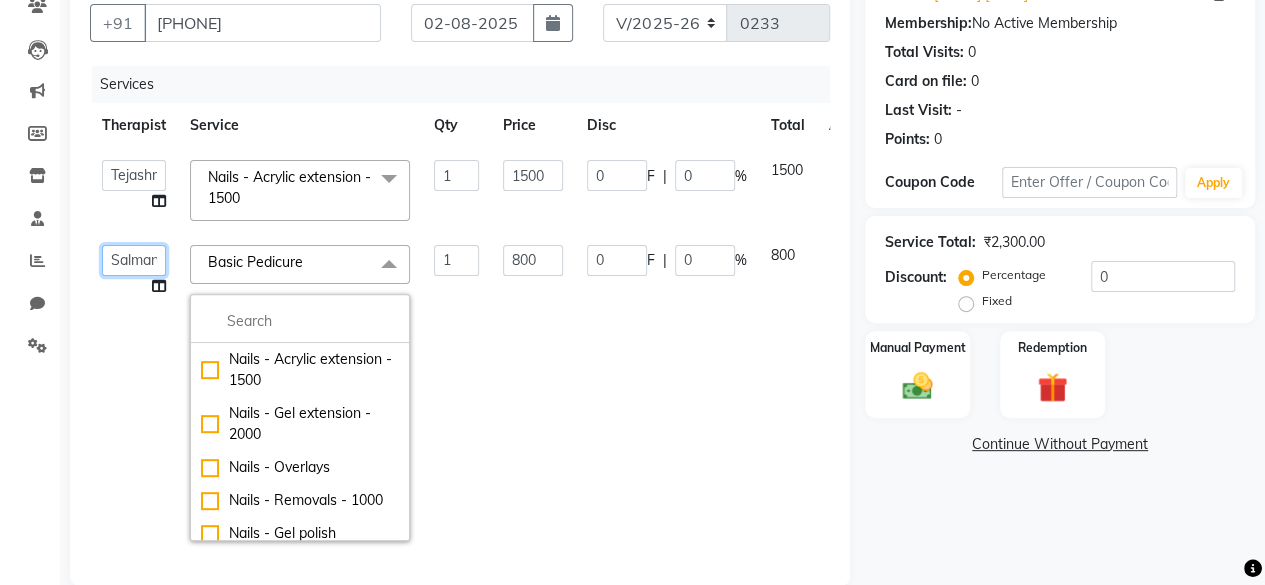 click on "Anchal Daksha Gautam [FIRST] [LAST] Pramod Salman Staff Tejashree" 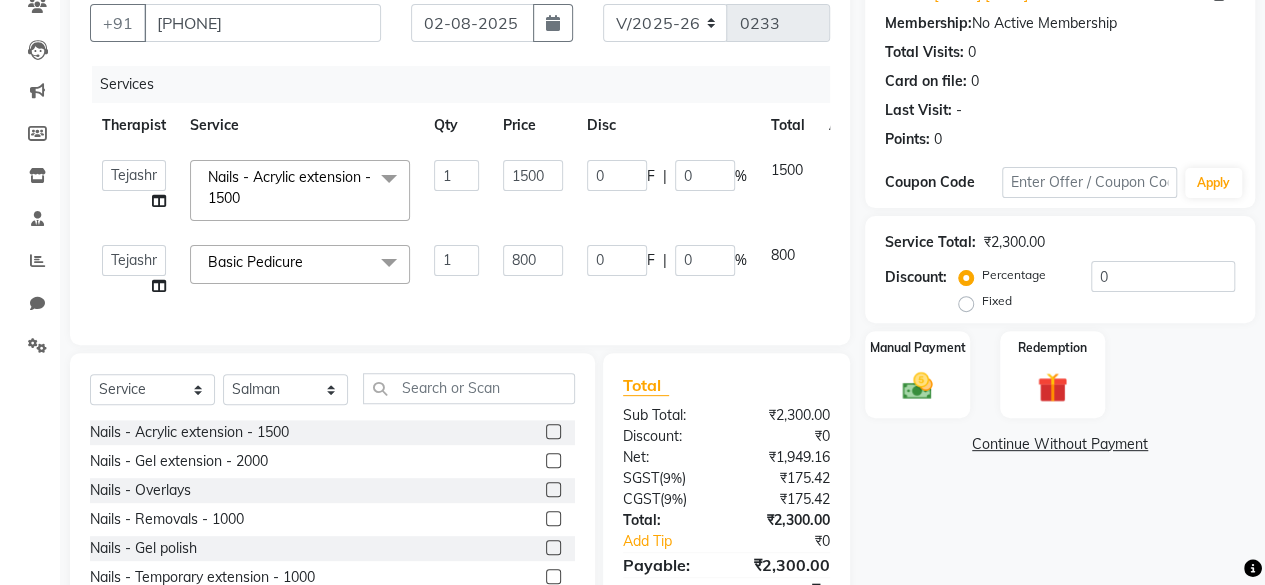 select on "72766" 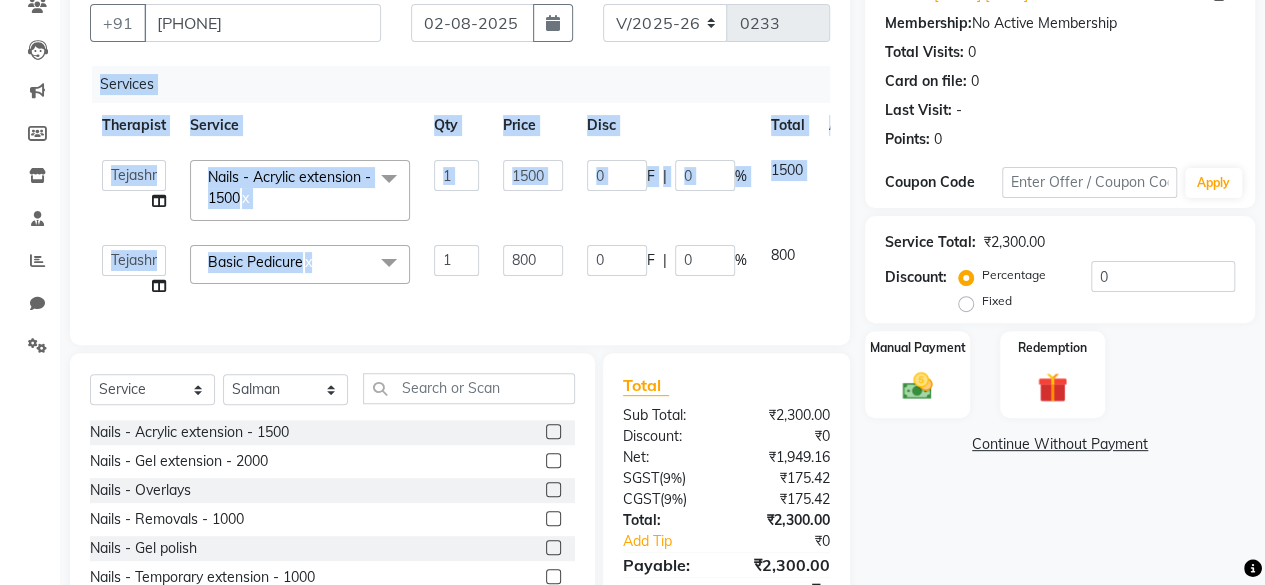 drag, startPoint x: 392, startPoint y: 264, endPoint x: 360, endPoint y: 310, distance: 56.0357 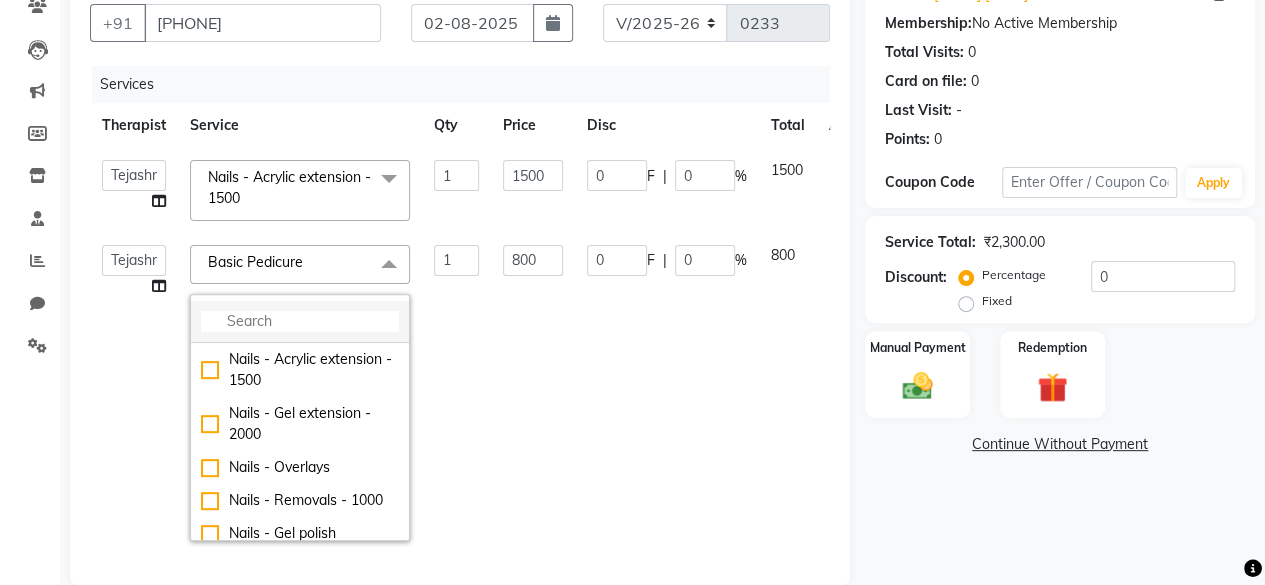 click 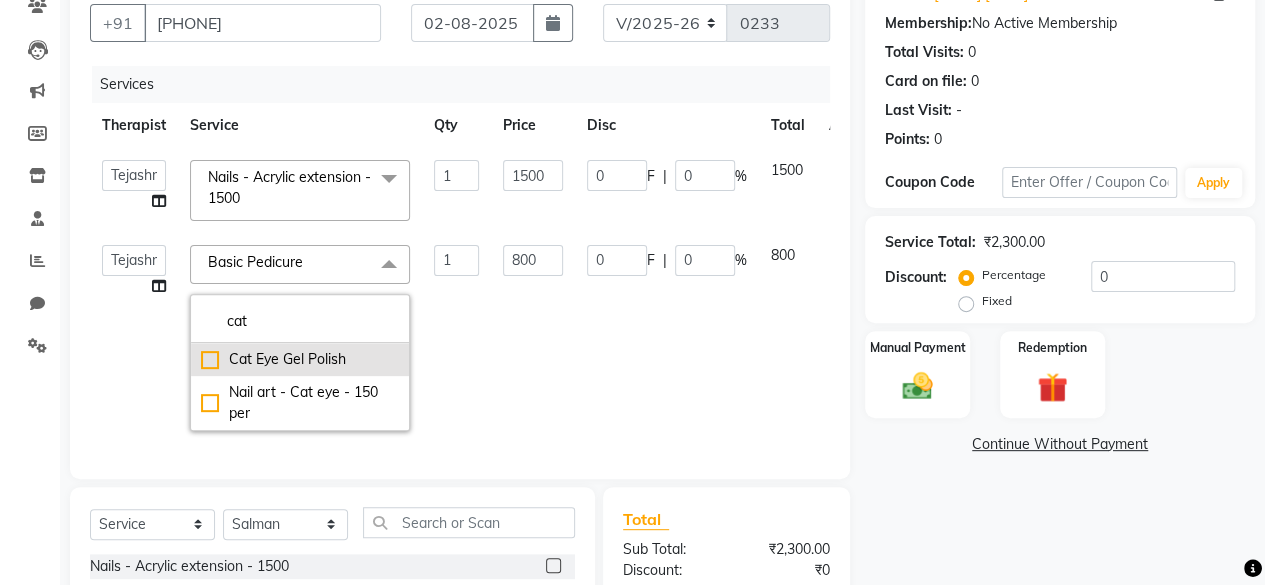 type on "cat" 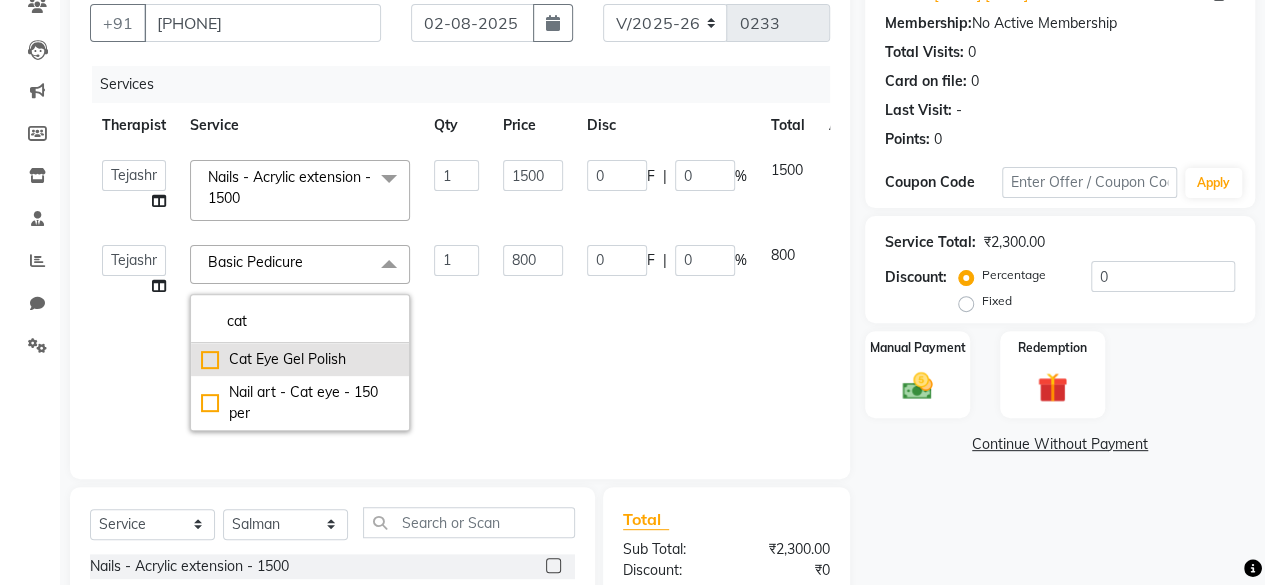 click on "Cat Eye Gel Polish" 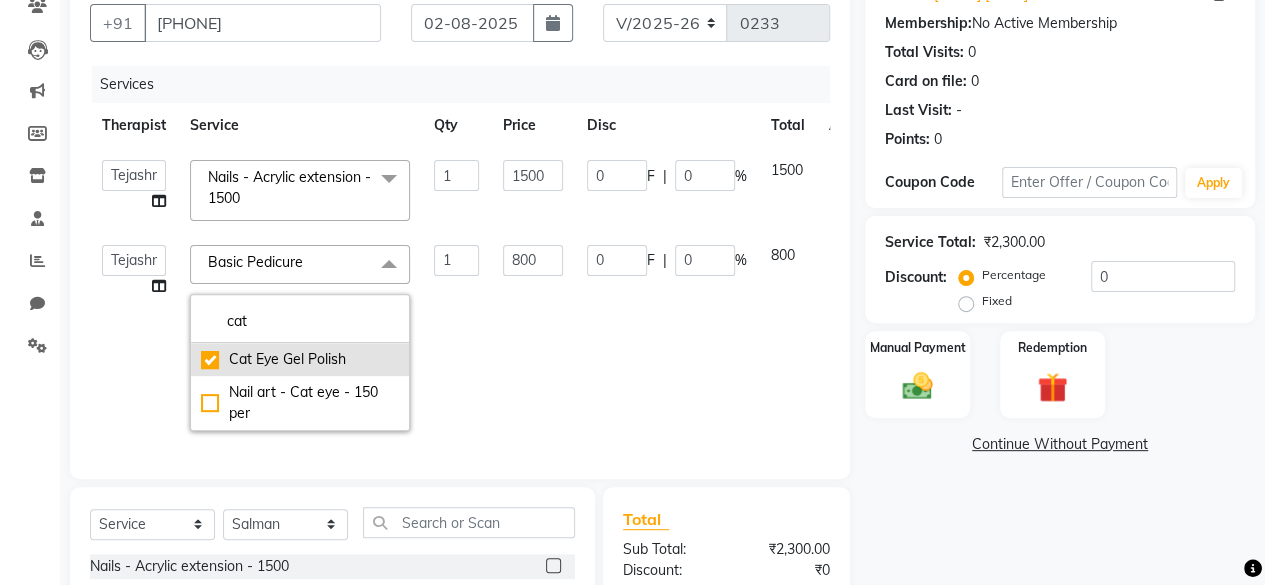 checkbox on "true" 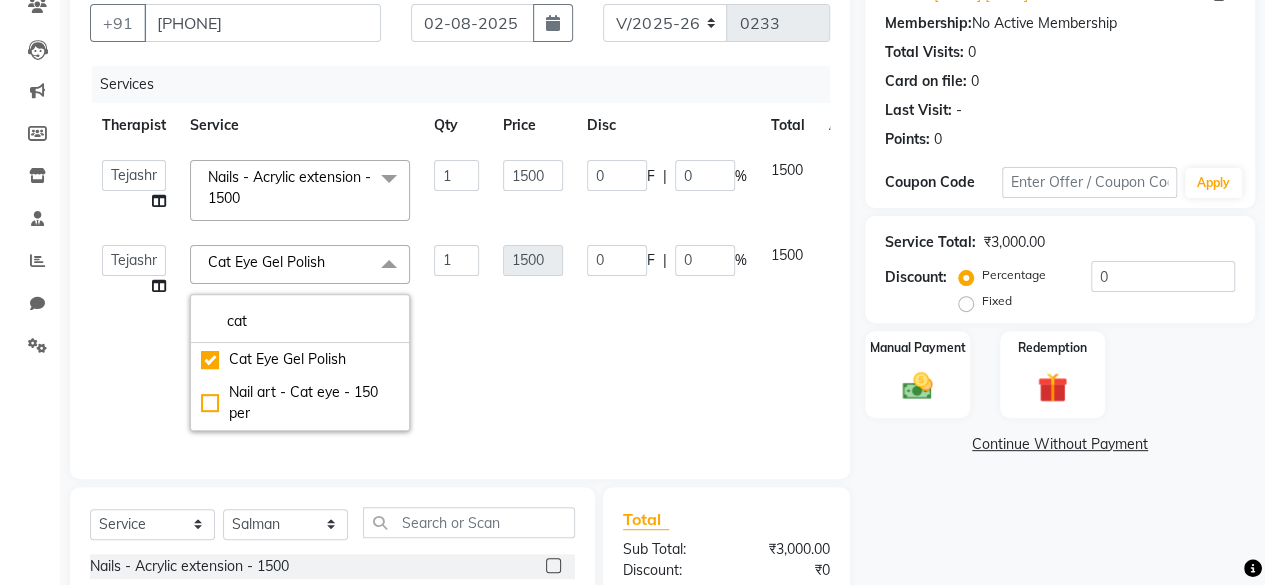 scroll, scrollTop: 378, scrollLeft: 0, axis: vertical 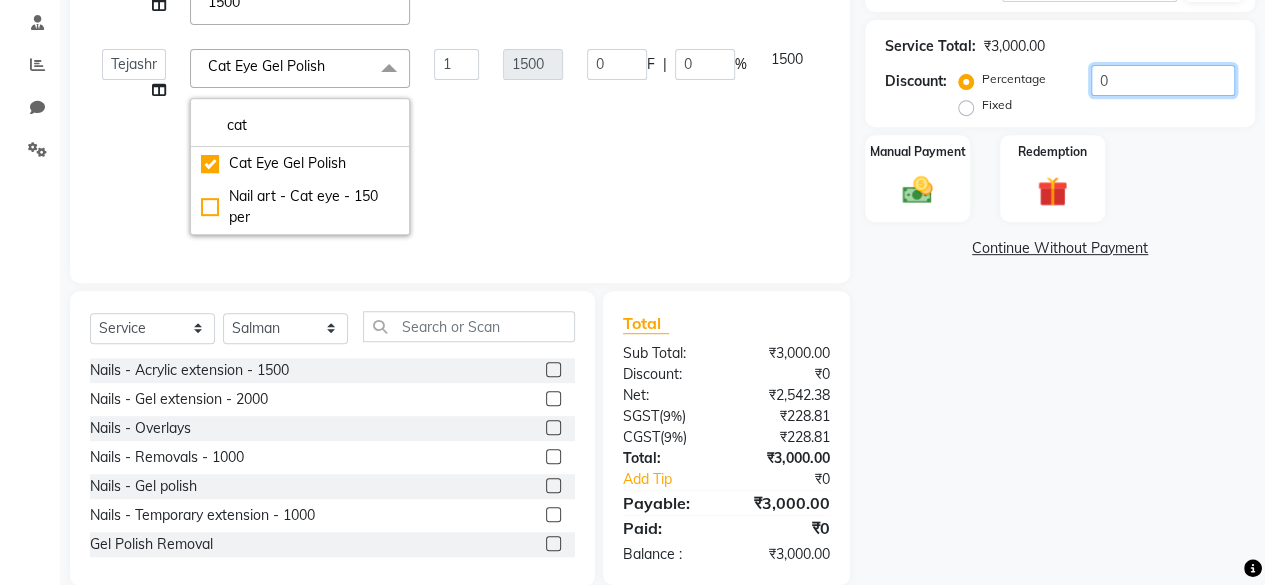 click on "0" 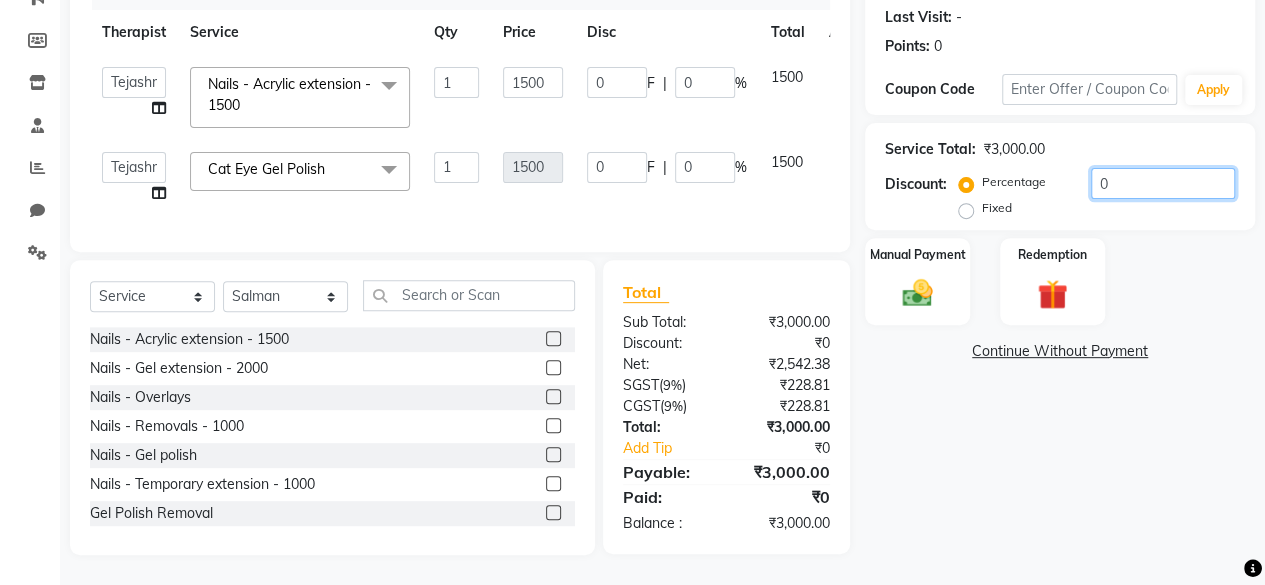 scroll, scrollTop: 288, scrollLeft: 0, axis: vertical 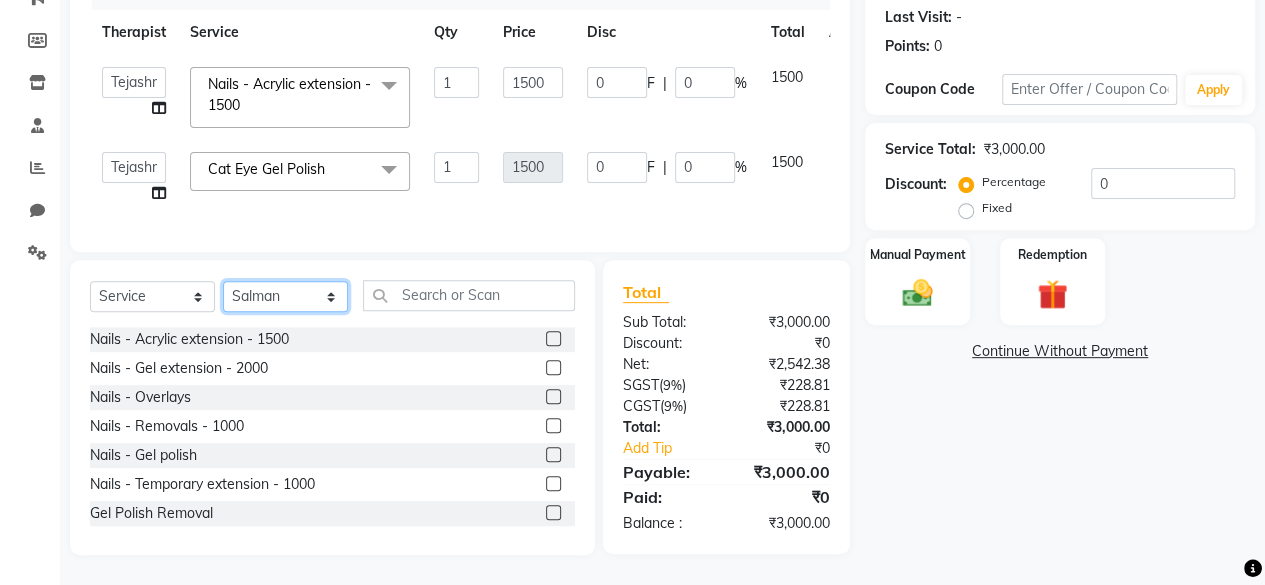 click on "Select Therapist Anchal Daksha Gautam [FIRST] [LAST] Pramod Salman Staff Tejashree" 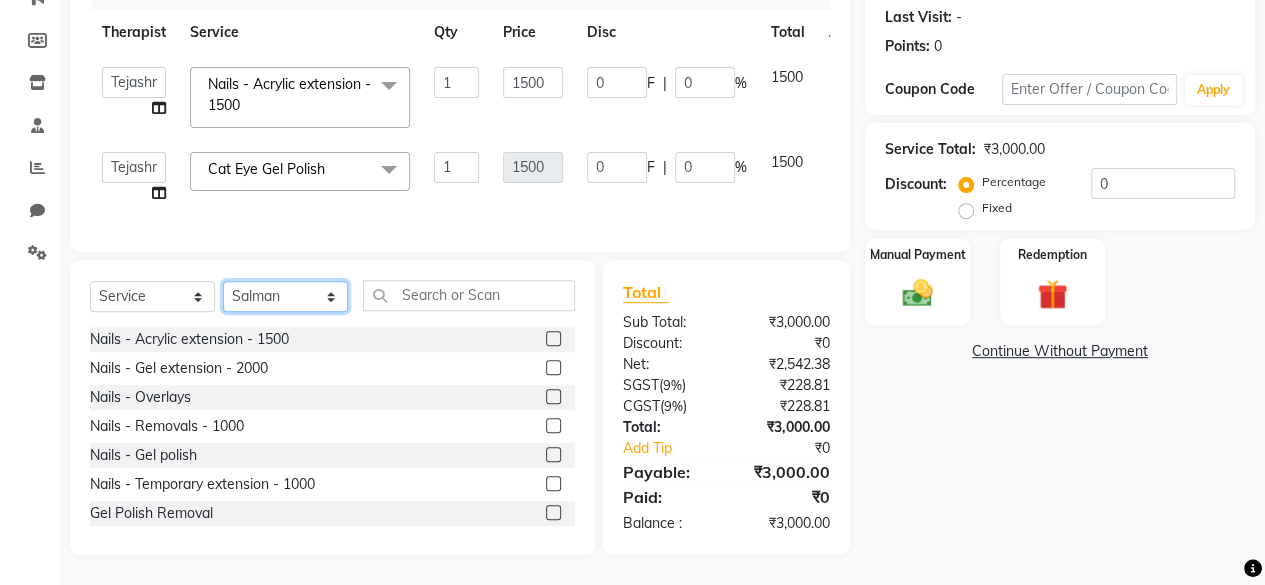 select on "86081" 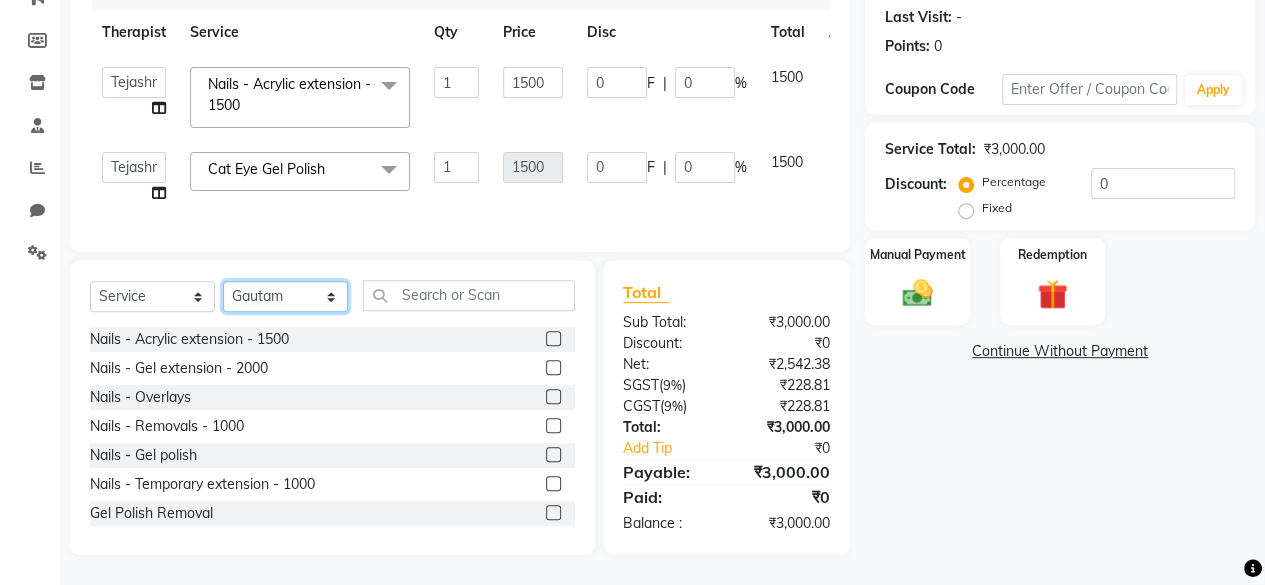 click on "Select Therapist Anchal Daksha Gautam [FIRST] [LAST] Pramod Salman Staff Tejashree" 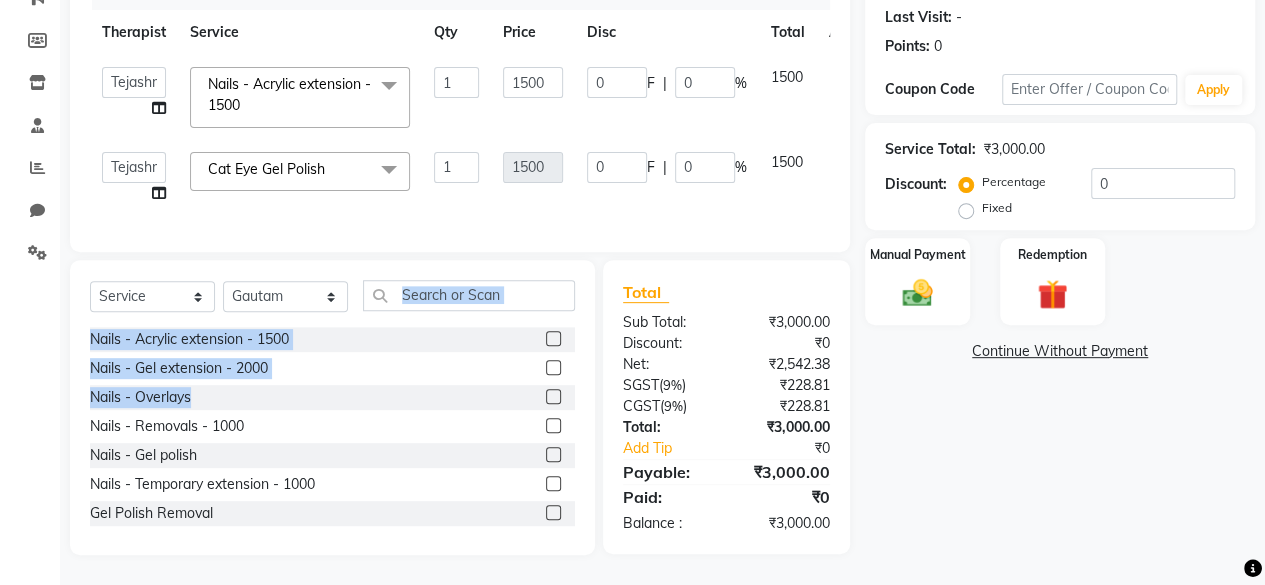 drag, startPoint x: 322, startPoint y: 307, endPoint x: 464, endPoint y: 298, distance: 142.28493 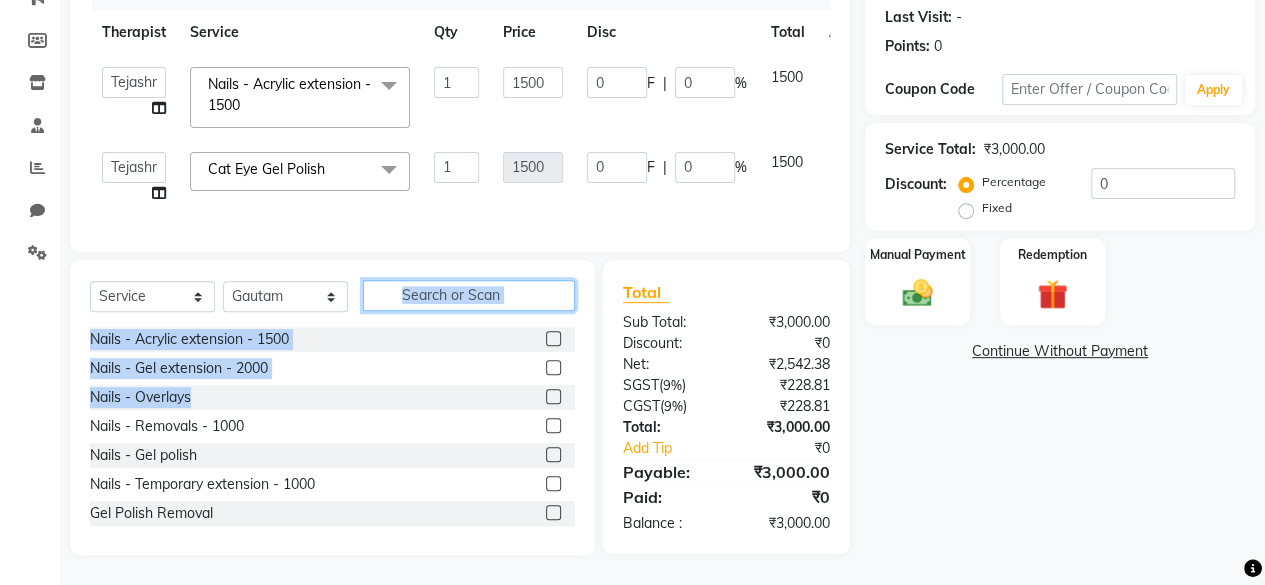 click 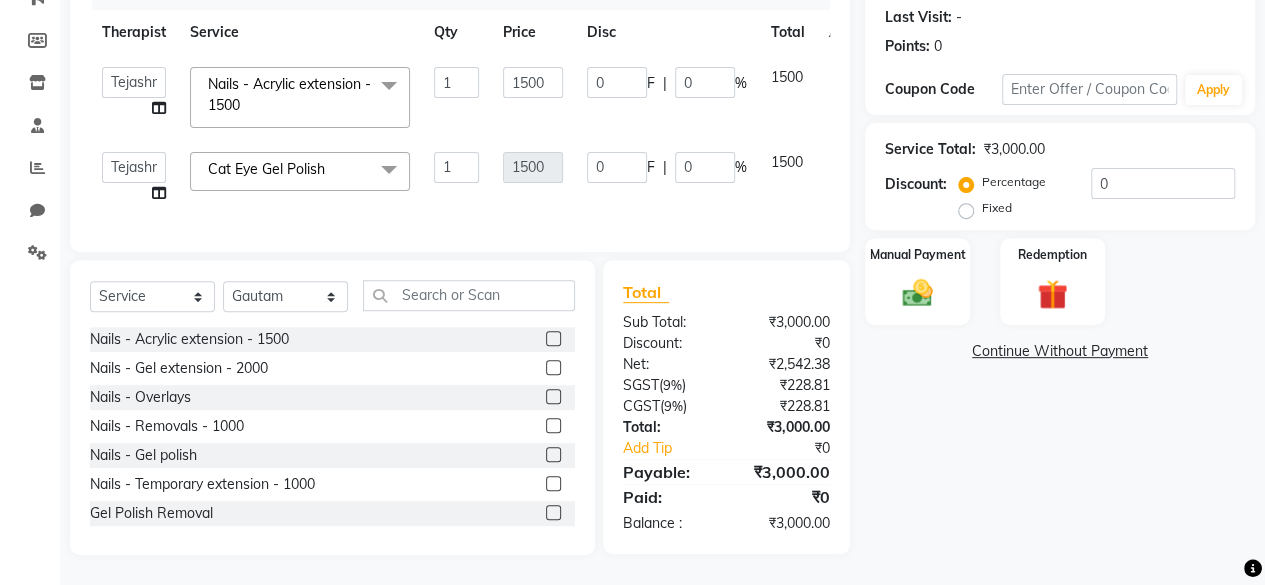 click 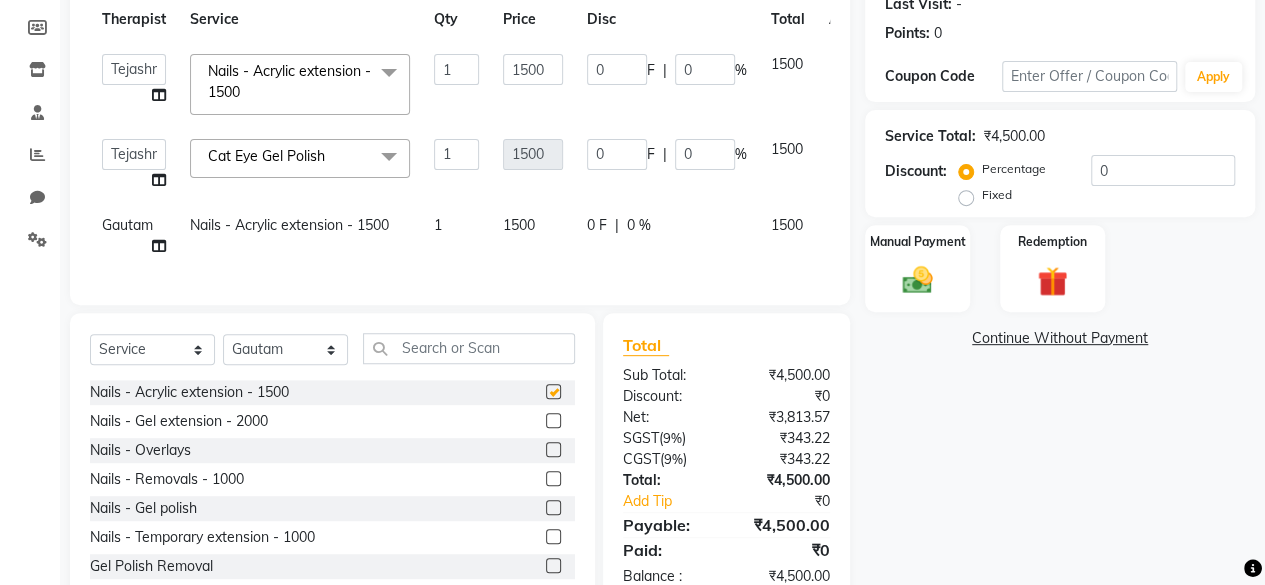 checkbox on "false" 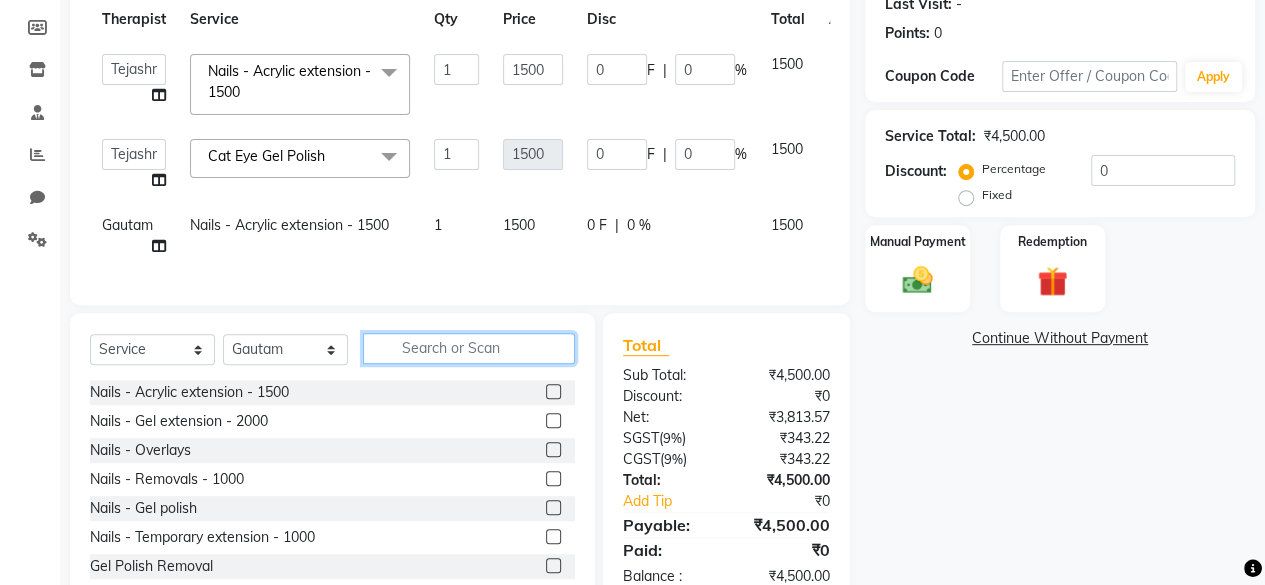 click 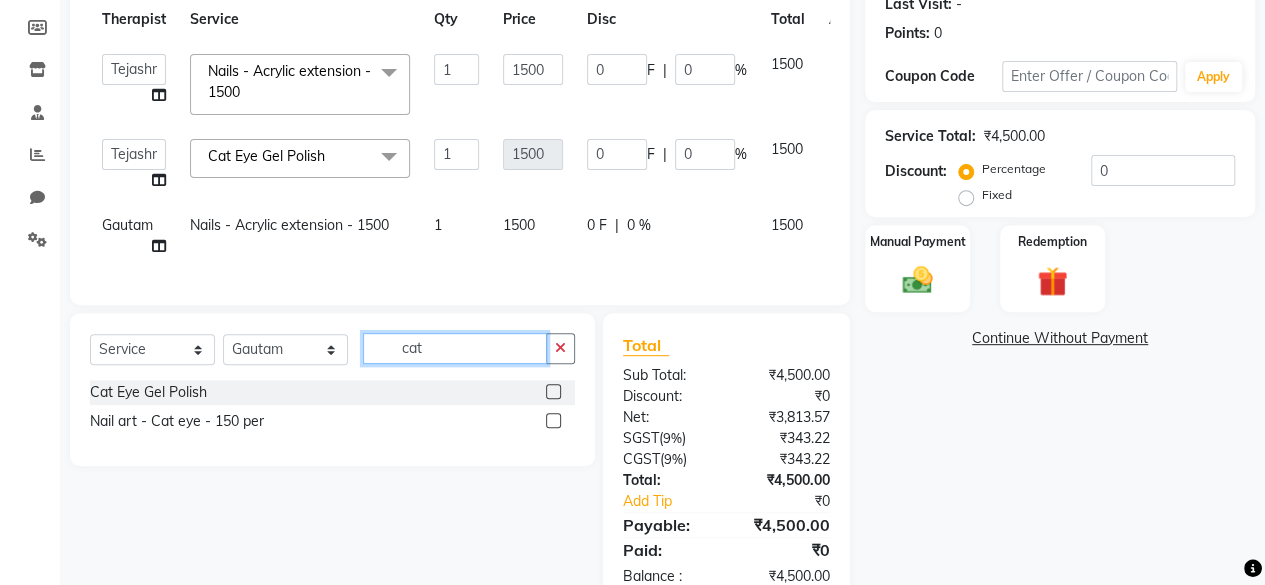 type on "cat" 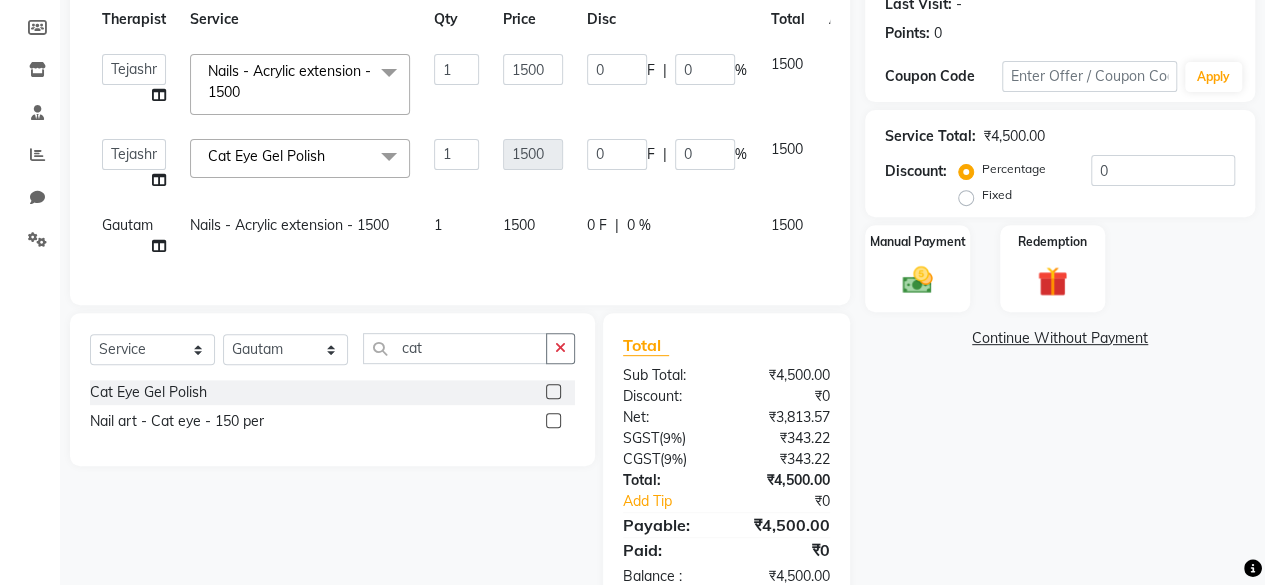 click 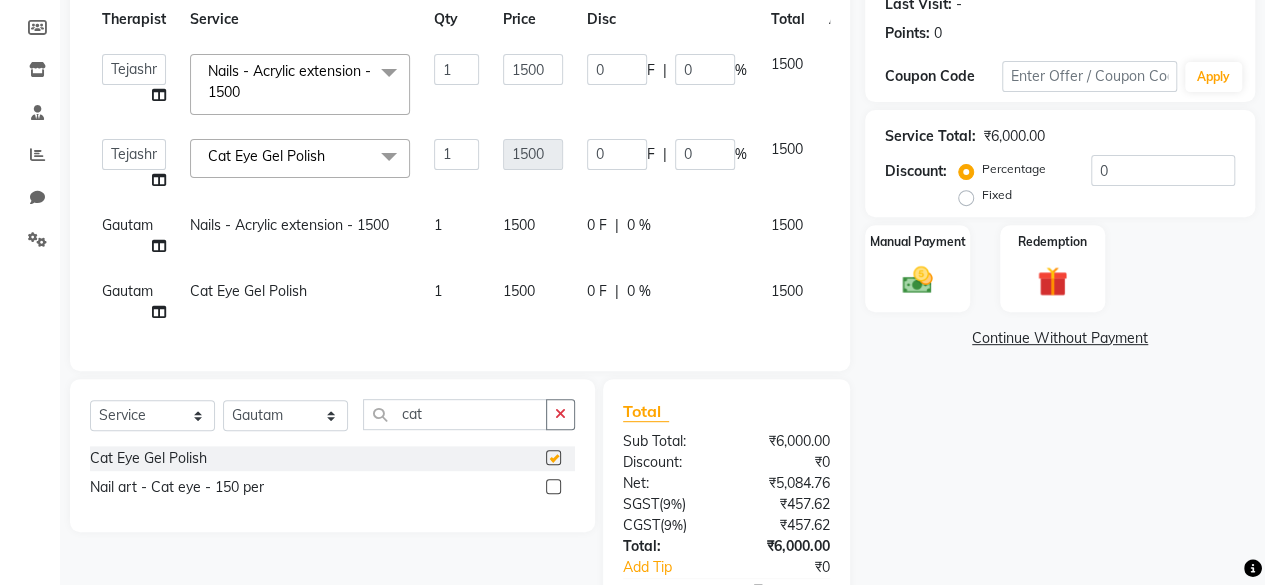 checkbox on "false" 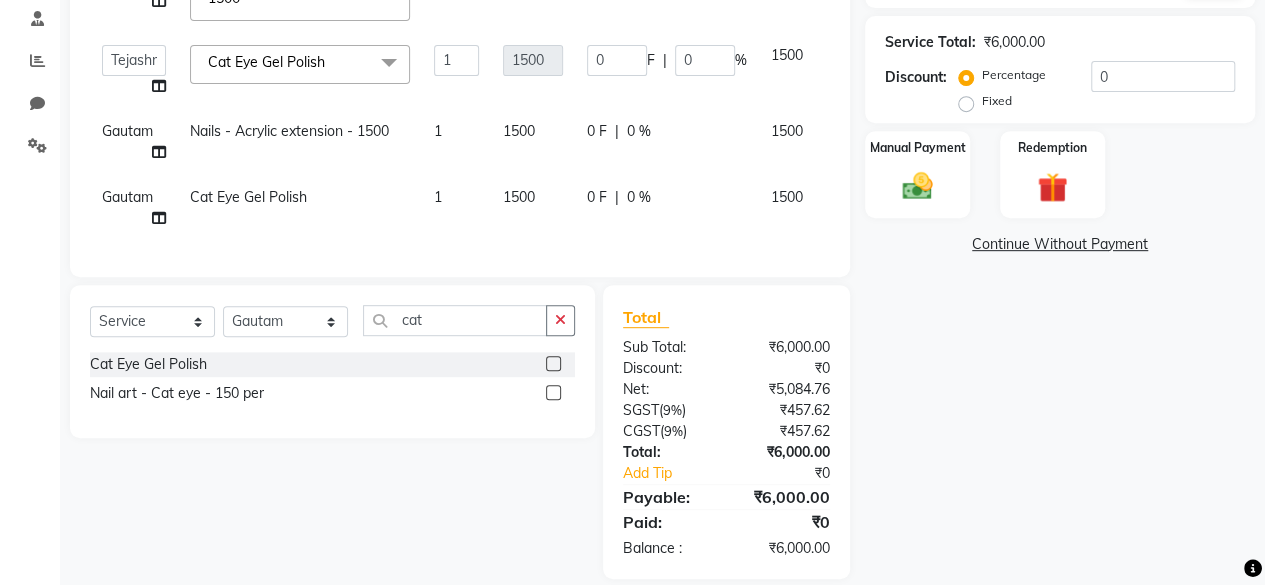 scroll, scrollTop: 418, scrollLeft: 0, axis: vertical 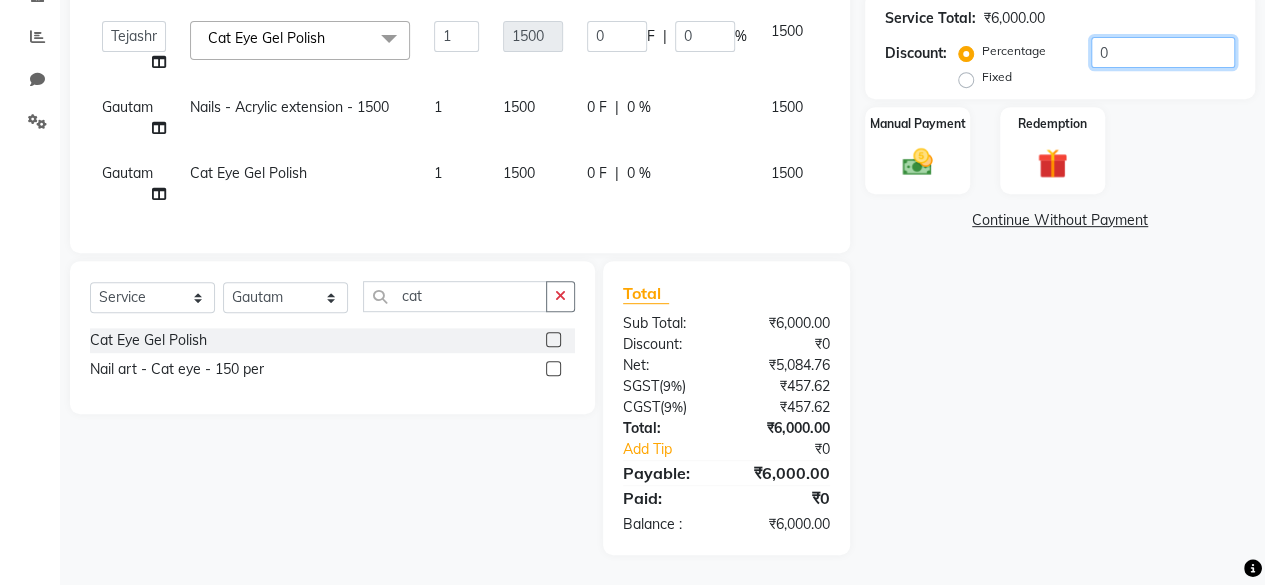 click on "0" 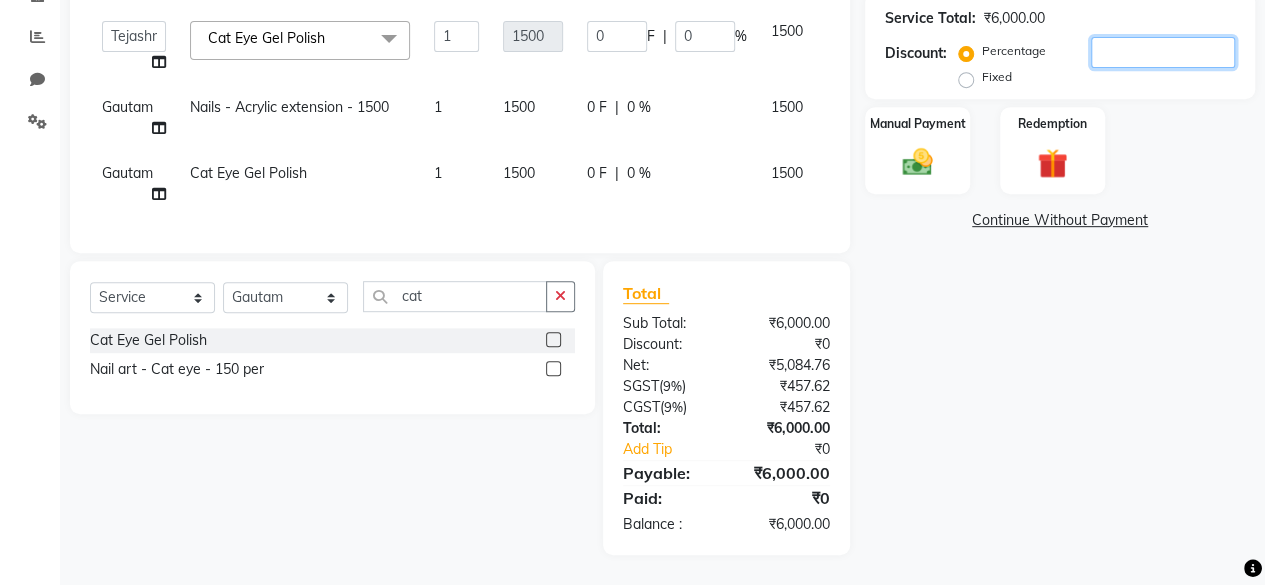 type on "3" 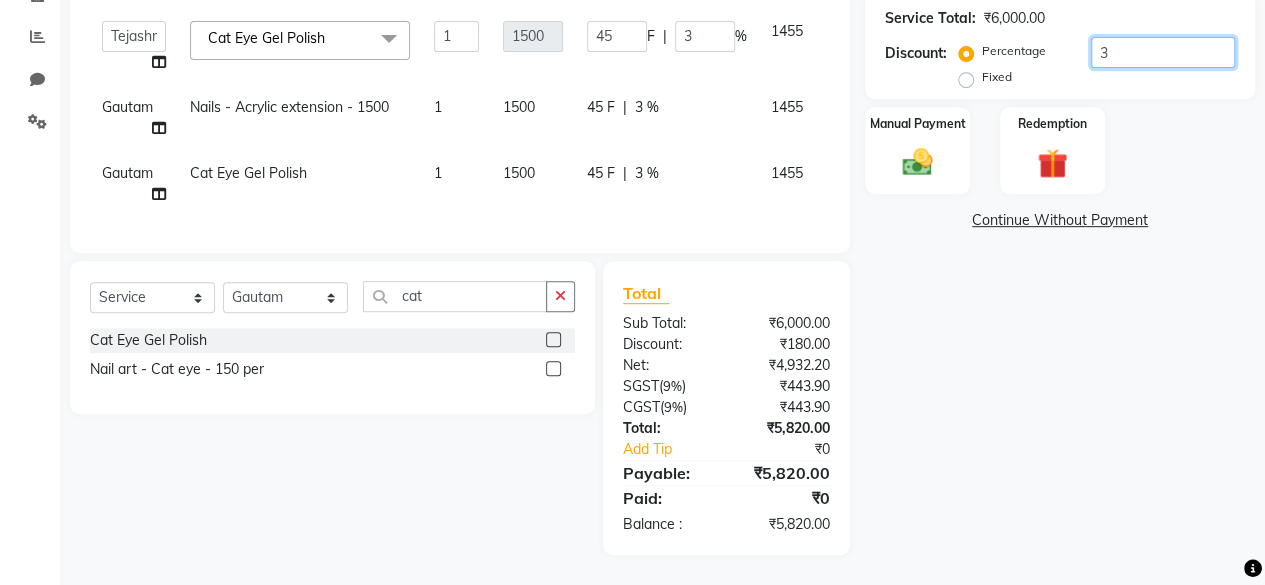 type on "30" 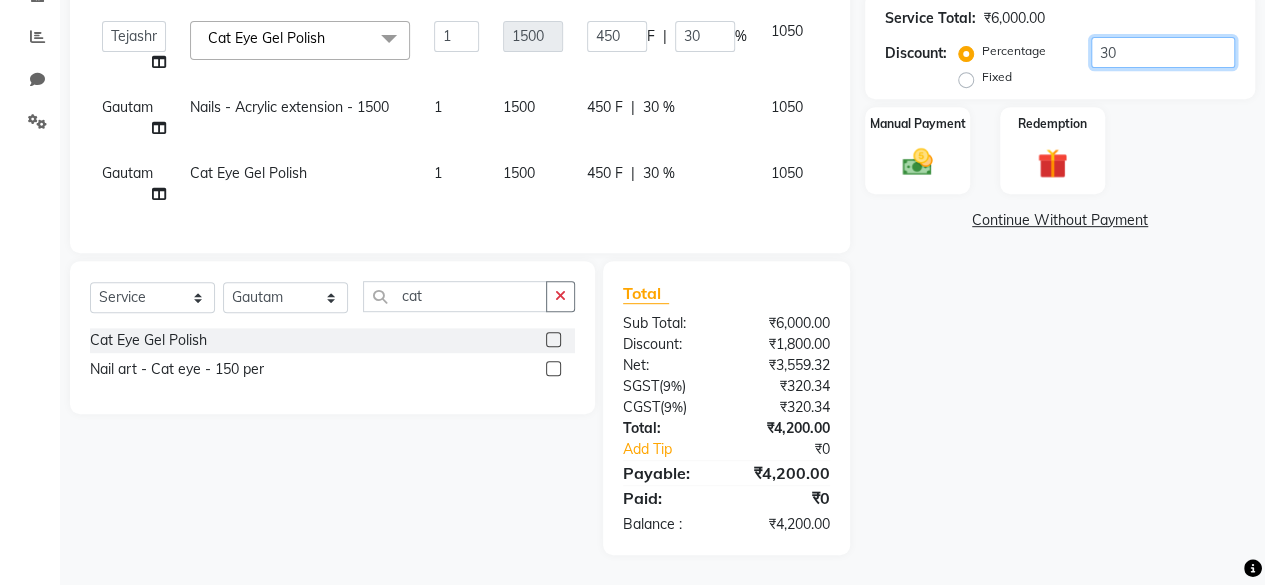 type on "30" 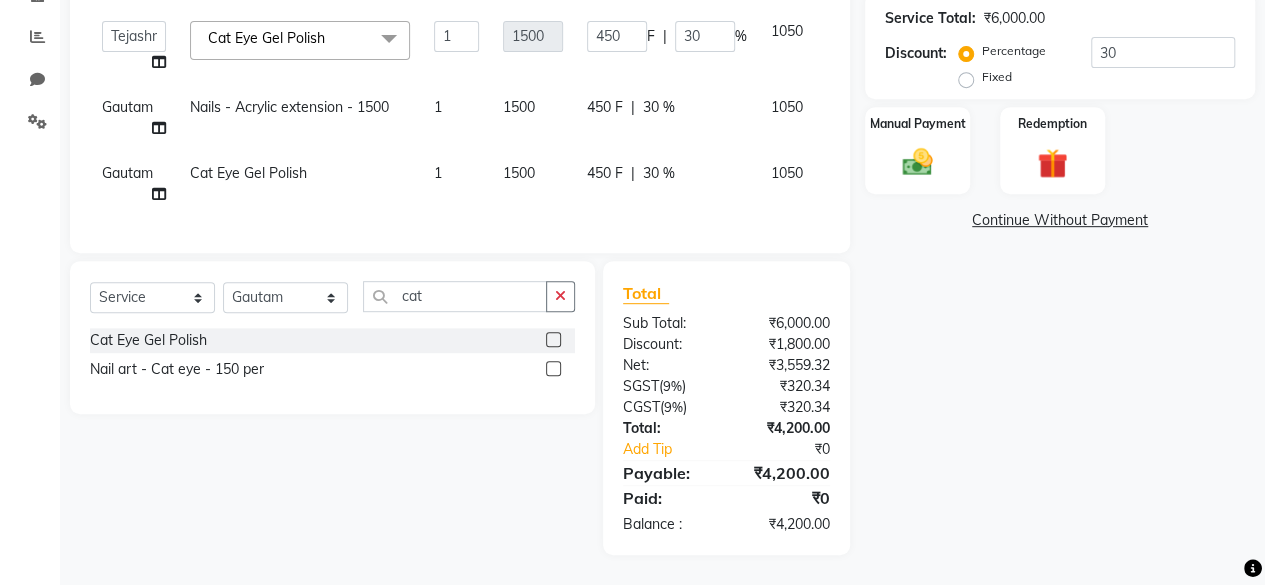 click on "Name: [FIRST] [LAST] Membership: No Active Membership Total Visits: 0 Card on file: 0 Last Visit: - Points: 0 Coupon Code Apply Service Total: ₹6,000.00 Discount: Percentage Fixed 30 Manual Payment Redemption Continue Without Payment" 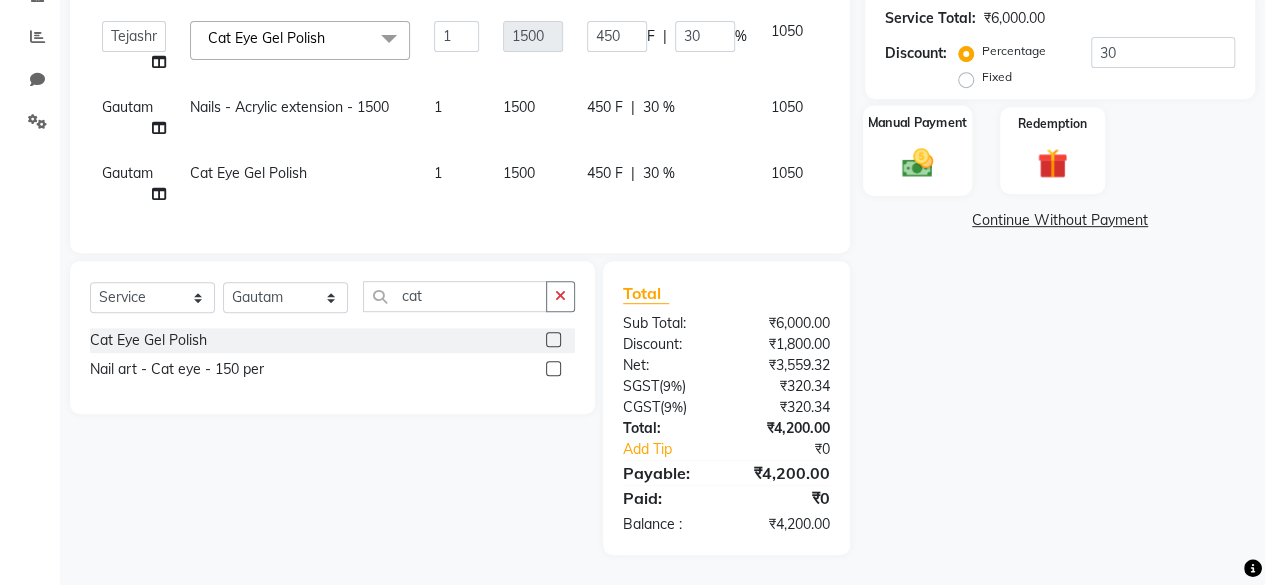 click on "Manual Payment" 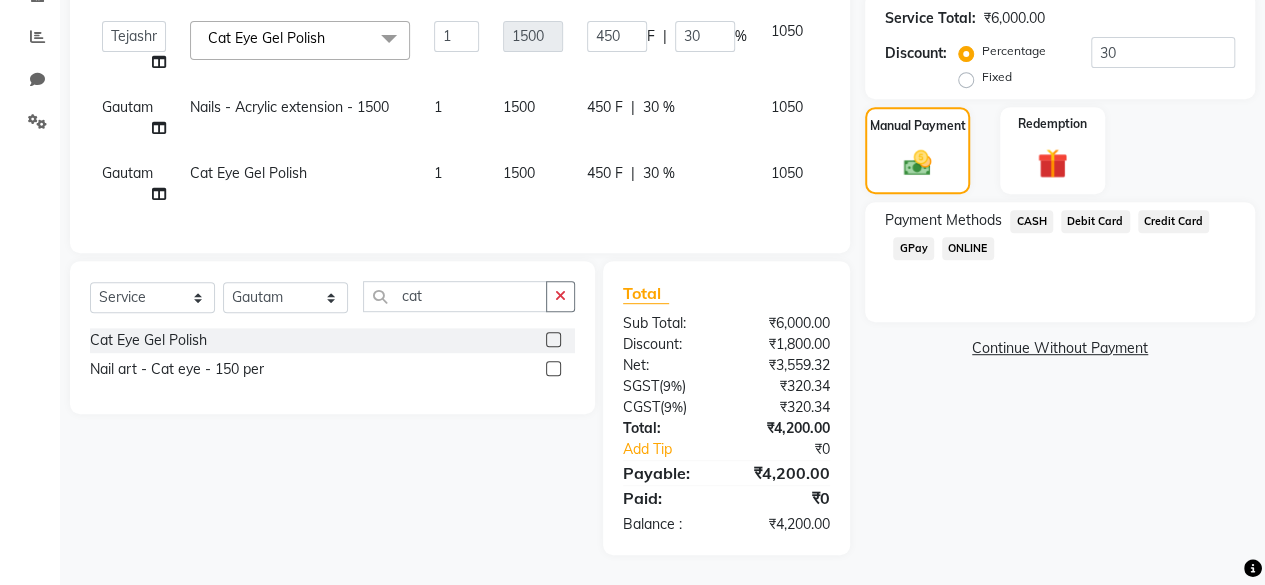 click on "GPay" 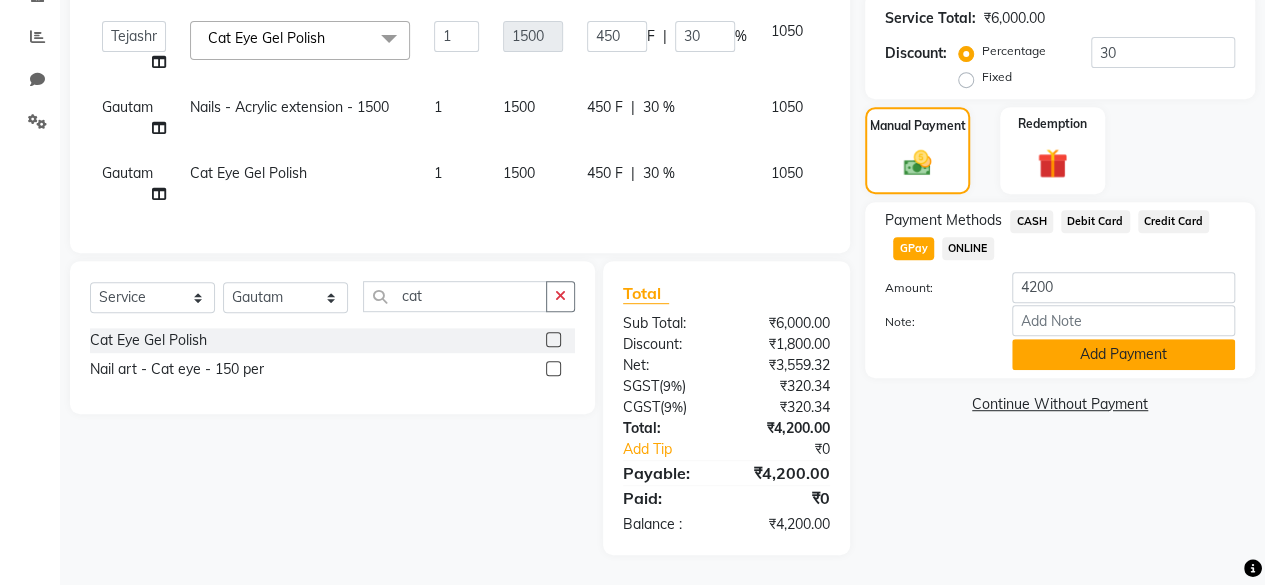click on "Add Payment" 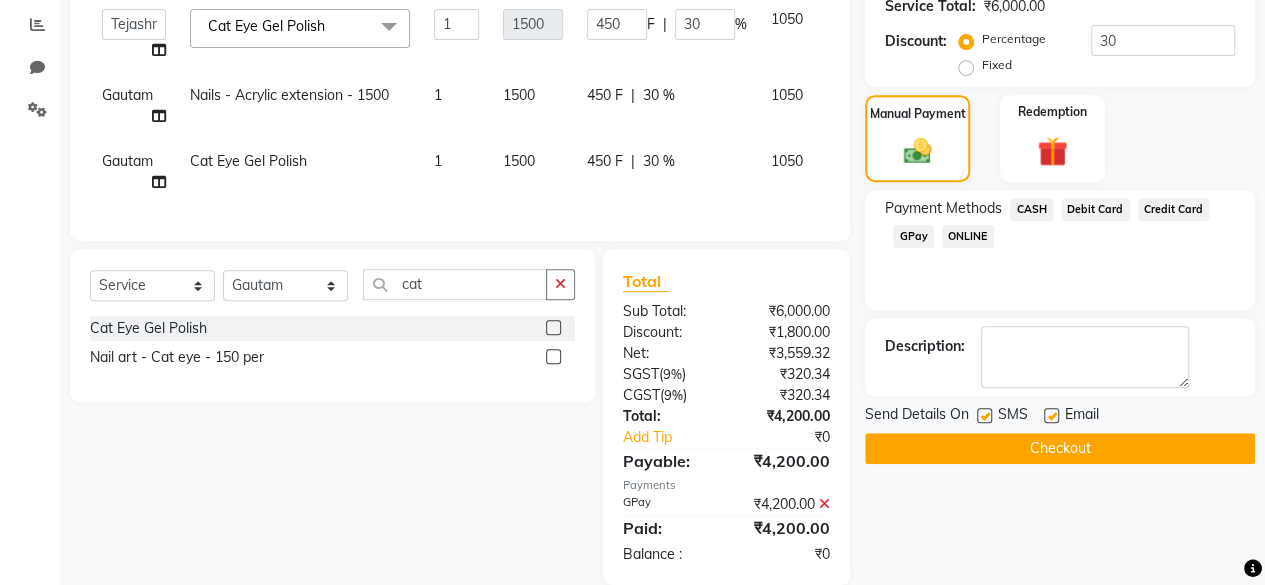 click on "Checkout" 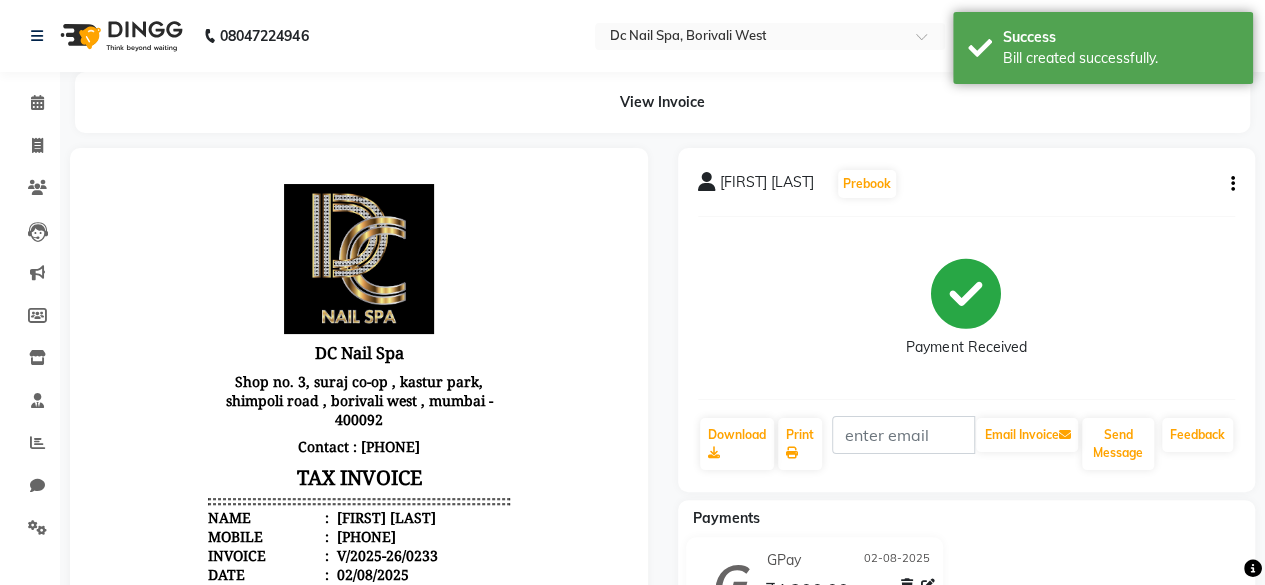 scroll, scrollTop: 0, scrollLeft: 0, axis: both 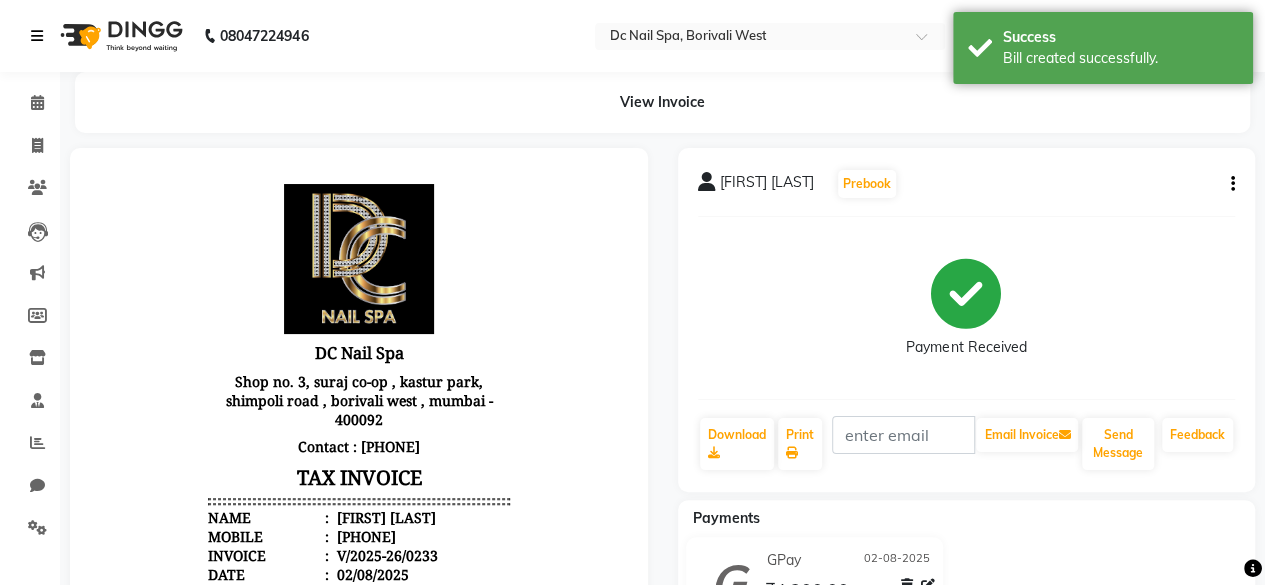 click at bounding box center [41, 36] 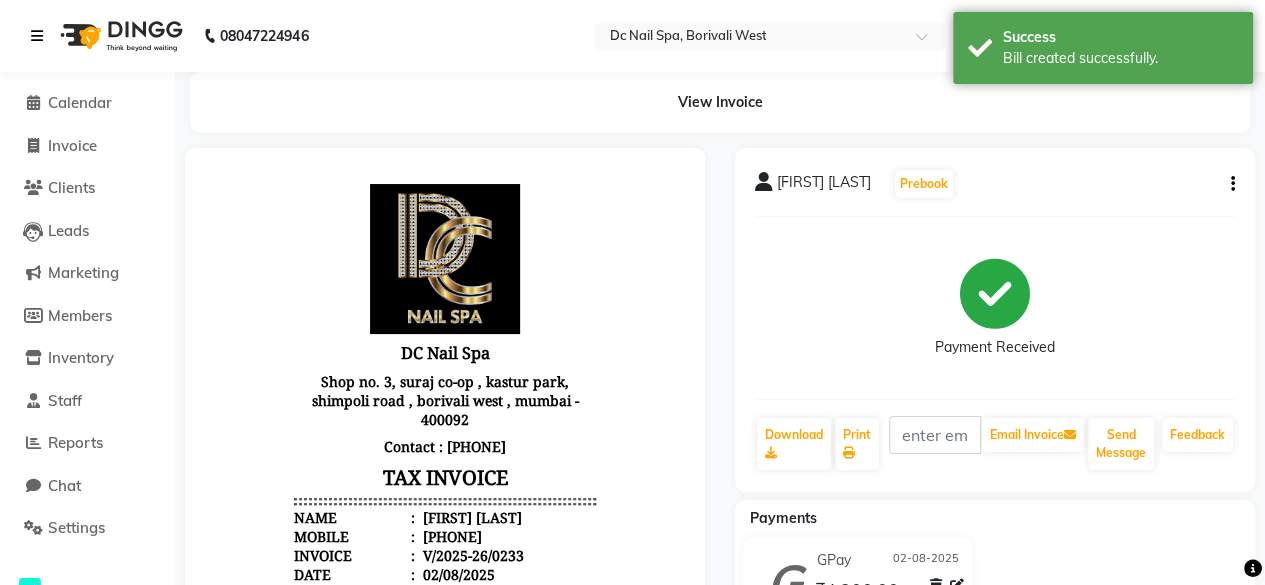 click at bounding box center (41, 36) 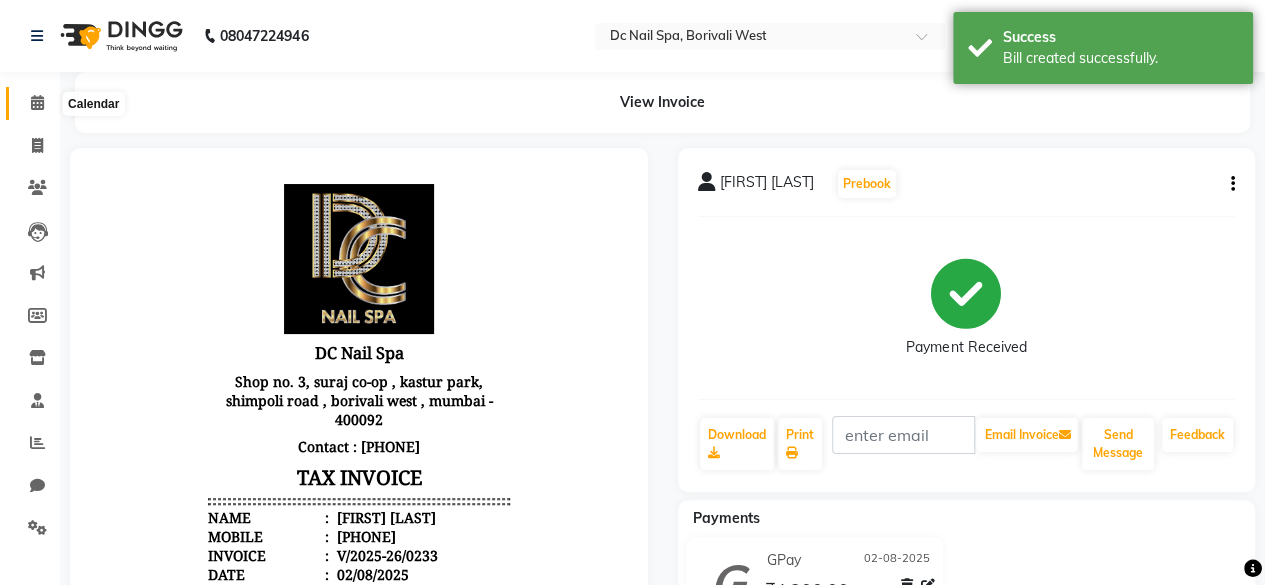click 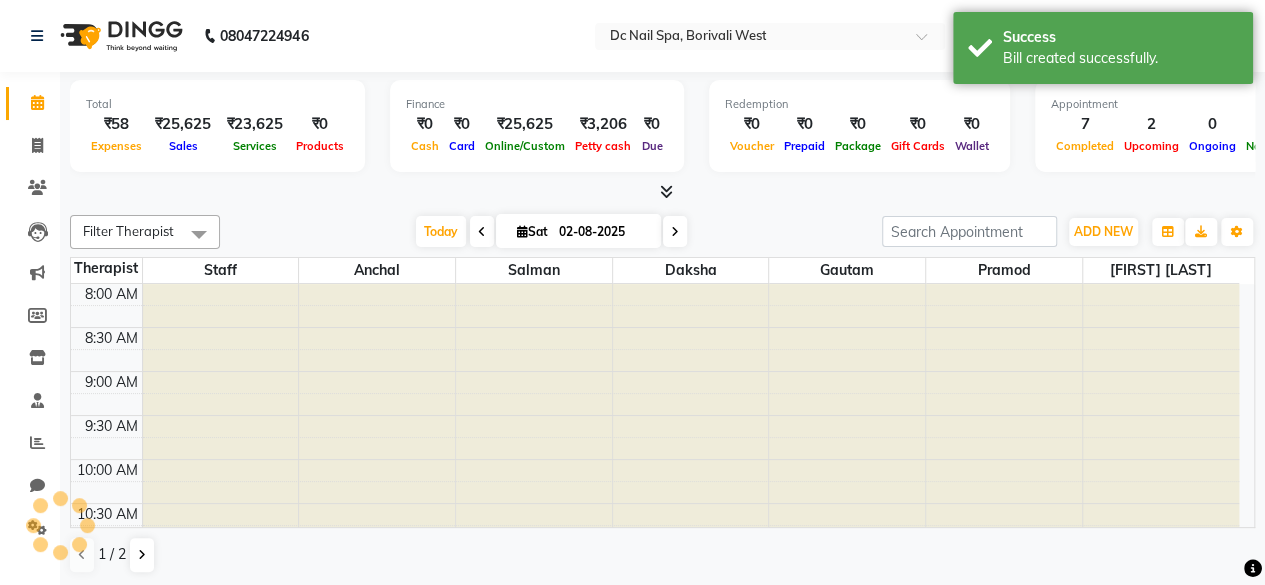scroll, scrollTop: 0, scrollLeft: 0, axis: both 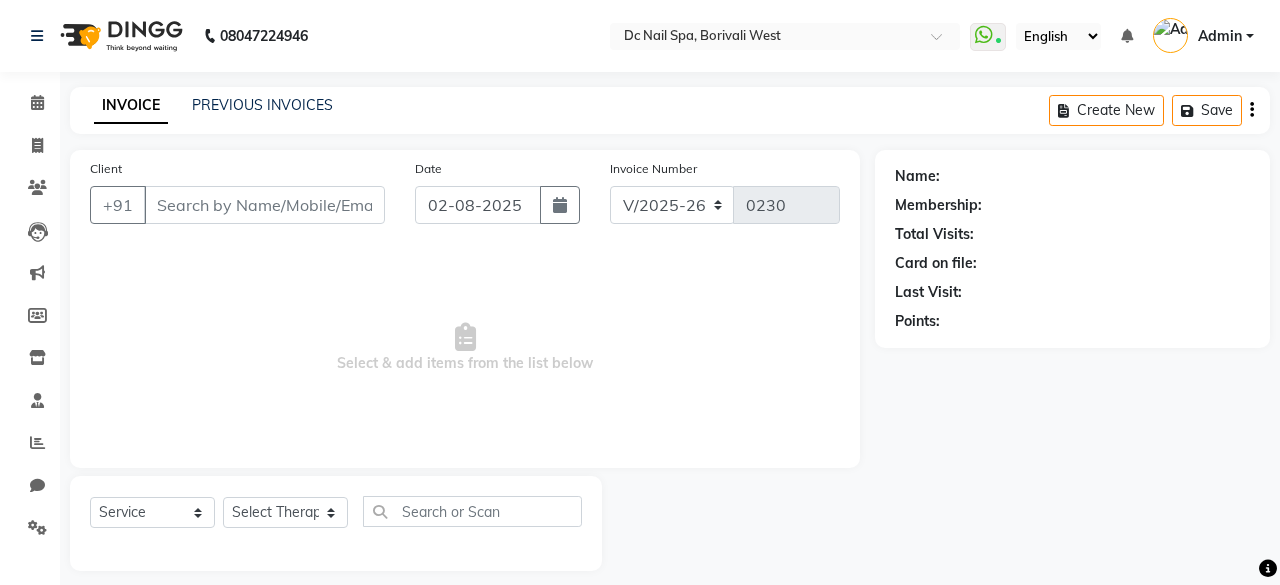 select on "8056" 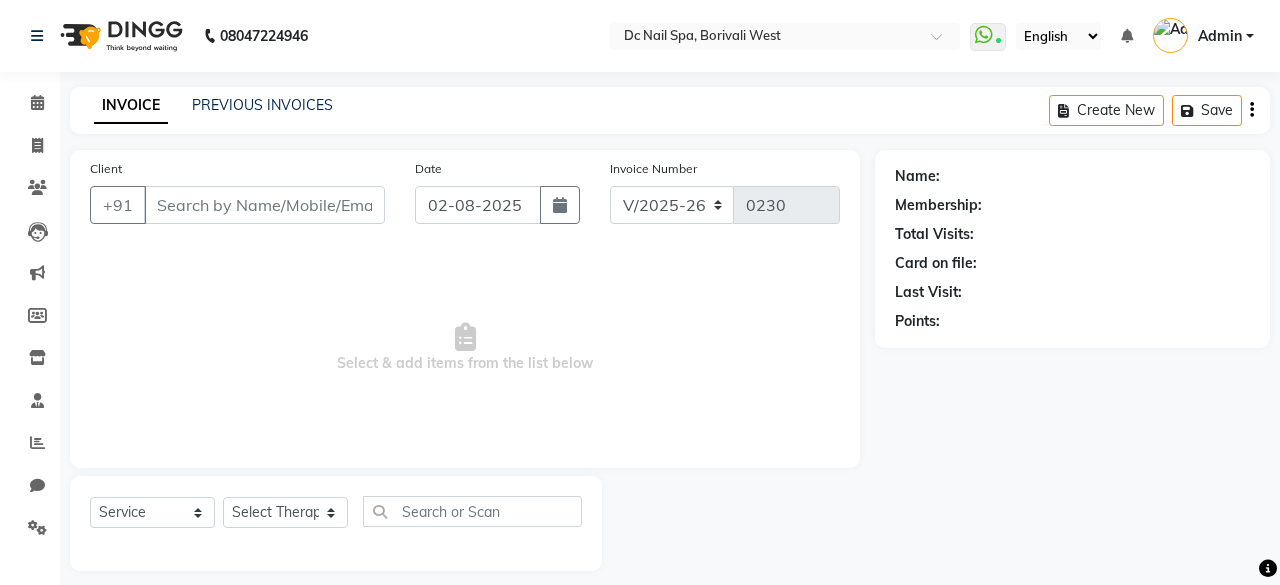 type on "[PHONE]" 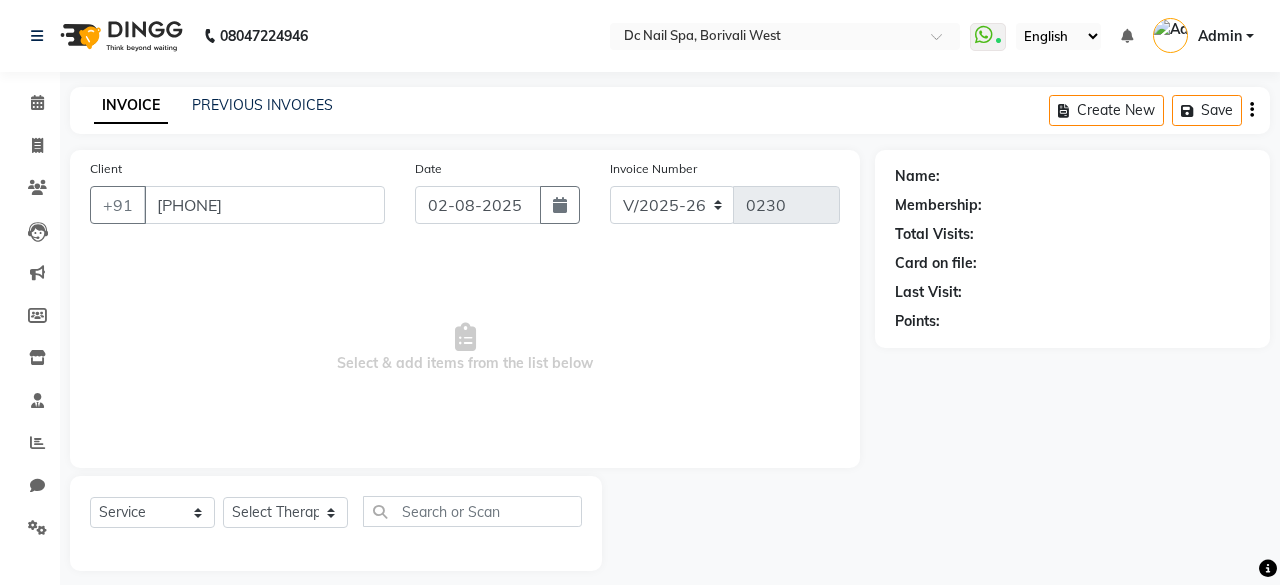 select on "86071" 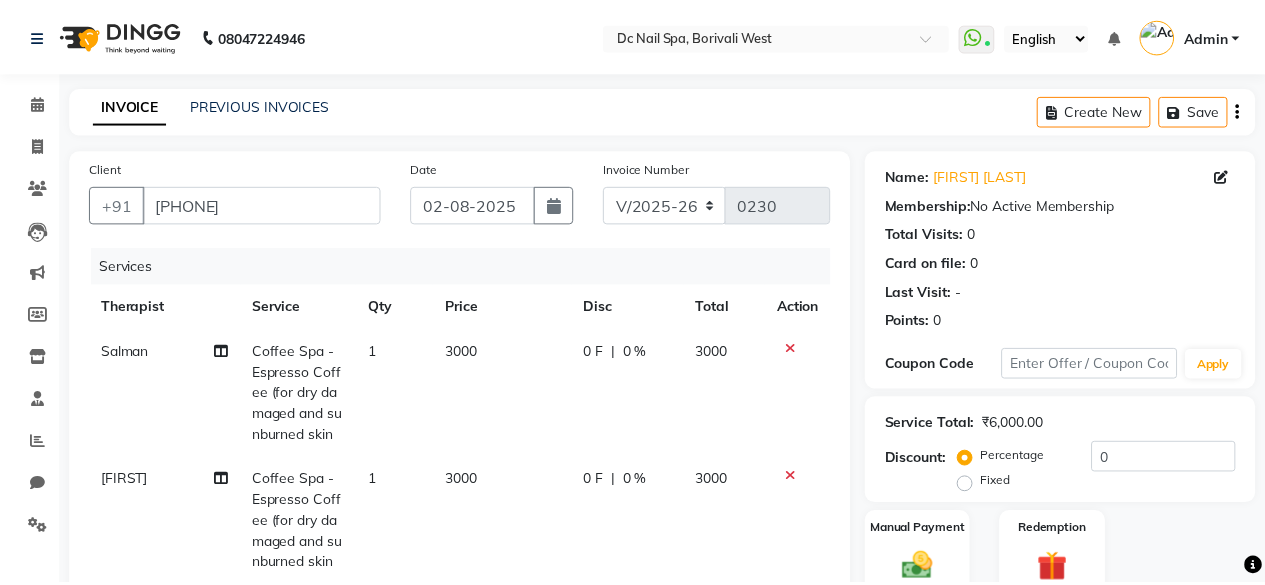 scroll, scrollTop: 0, scrollLeft: 0, axis: both 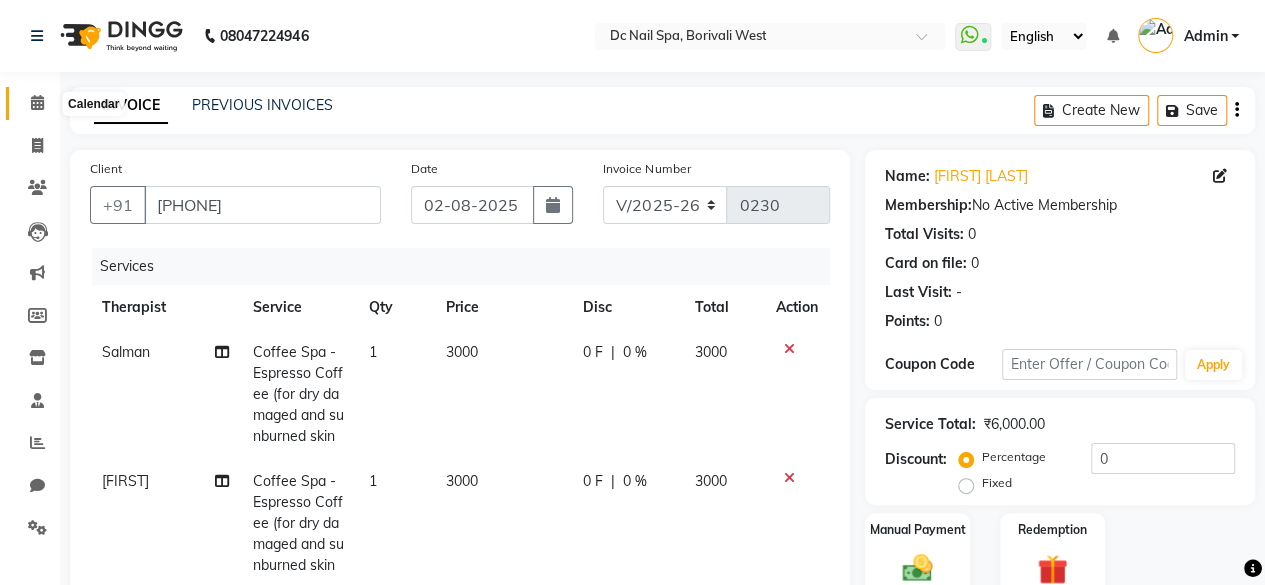 click 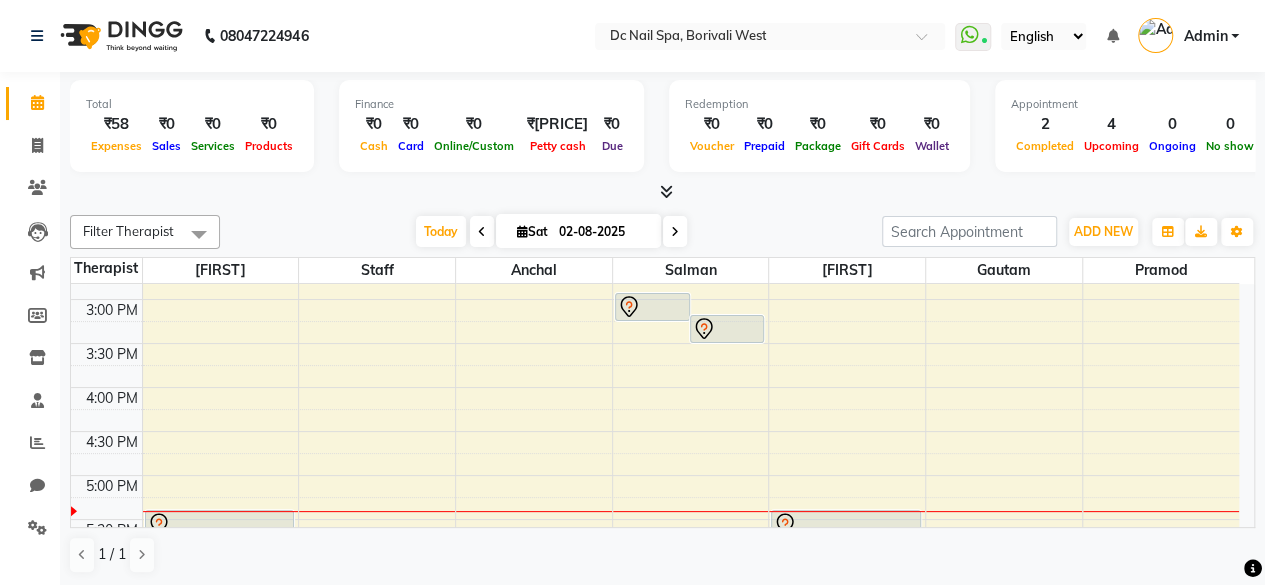 scroll, scrollTop: 408, scrollLeft: 0, axis: vertical 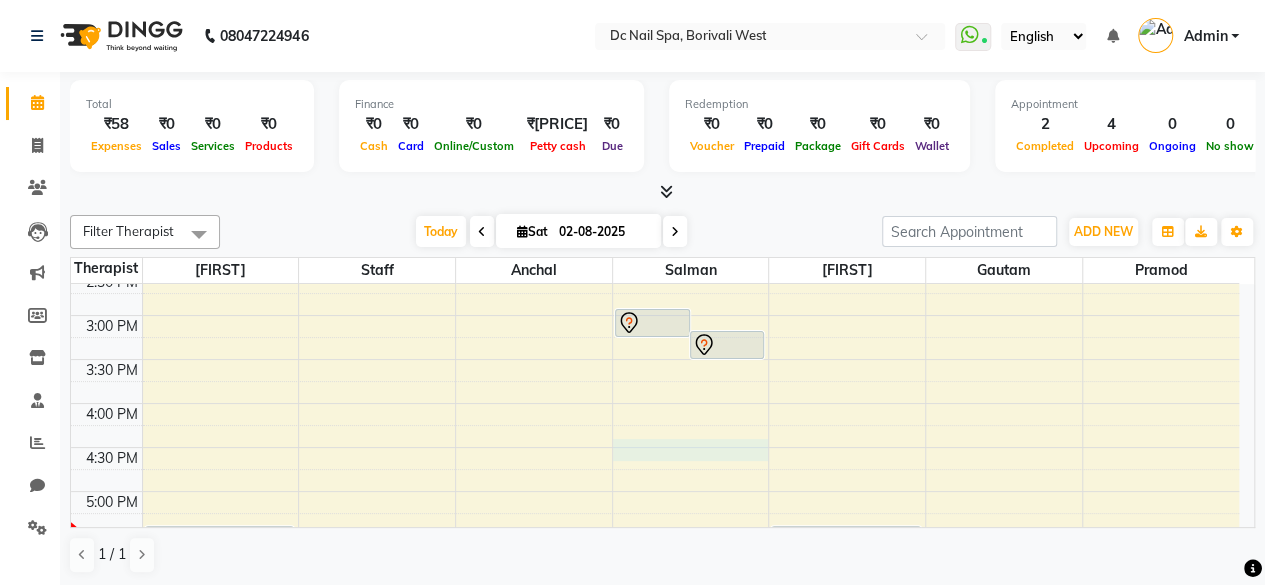 click on "10:00 AM 10:30 AM 11:00 AM 11:30 AM 12:00 PM 12:30 PM 1:00 PM 1:30 PM 2:00 PM 2:30 PM 3:00 PM 3:30 PM 4:00 PM 4:30 PM 5:00 PM 5:30 PM 6:00 PM 6:30 PM 7:00 PM 7:30 PM 8:00 PM 8:30 PM 9:00 PM 9:30 PM 10:00 PM 10:30 PM 11:00 PM 11:30 PM             urvi, TK04, 05:30 PM-05:45 PM, Express Pedicure             Pranjali Gokhle, TK03, 03:00 PM-03:20 PM, Basic Pedicure             Pranjali Gokhle, TK03, 03:15 PM-03:35 PM, Basic Pedicure     Nidhi Jain, TK02, 01:00 PM-02:00 PM, Coffee Spa - Espresso Coffee (for dry damaged and sunburned skin     Nidhi Jain, TK02, 01:00 PM-02:00 PM, Coffee Spa - Espresso Coffee (for dry damaged and sunburned skin             urvi, TK04, 05:30 PM-05:50 PM, Basic Manicure" at bounding box center [655, 491] 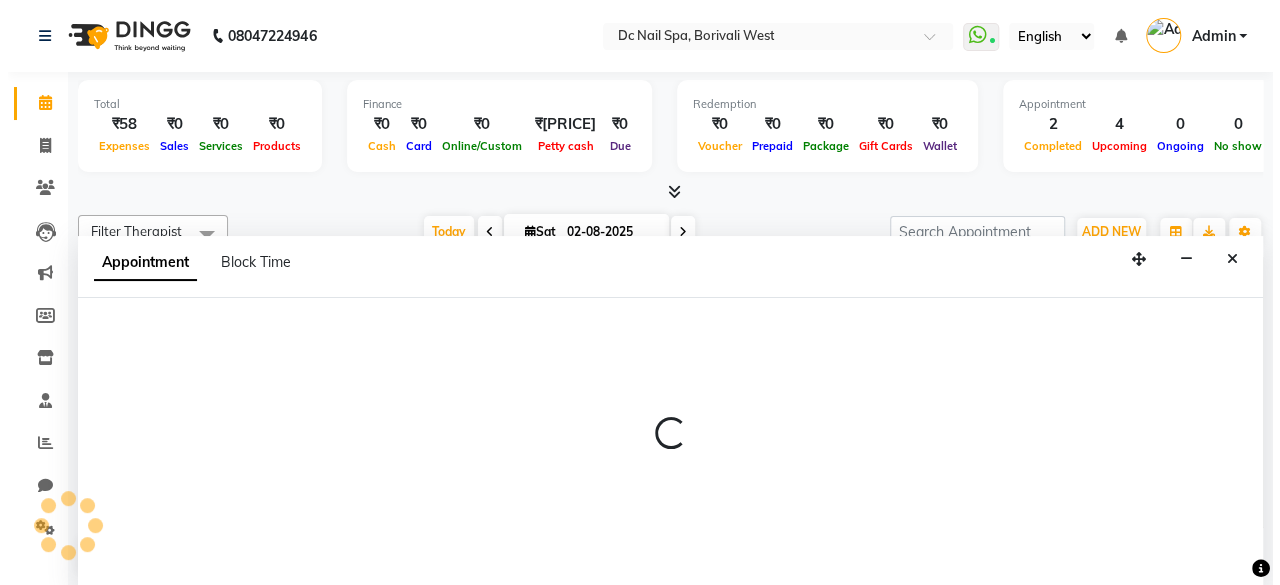 scroll, scrollTop: 0, scrollLeft: 0, axis: both 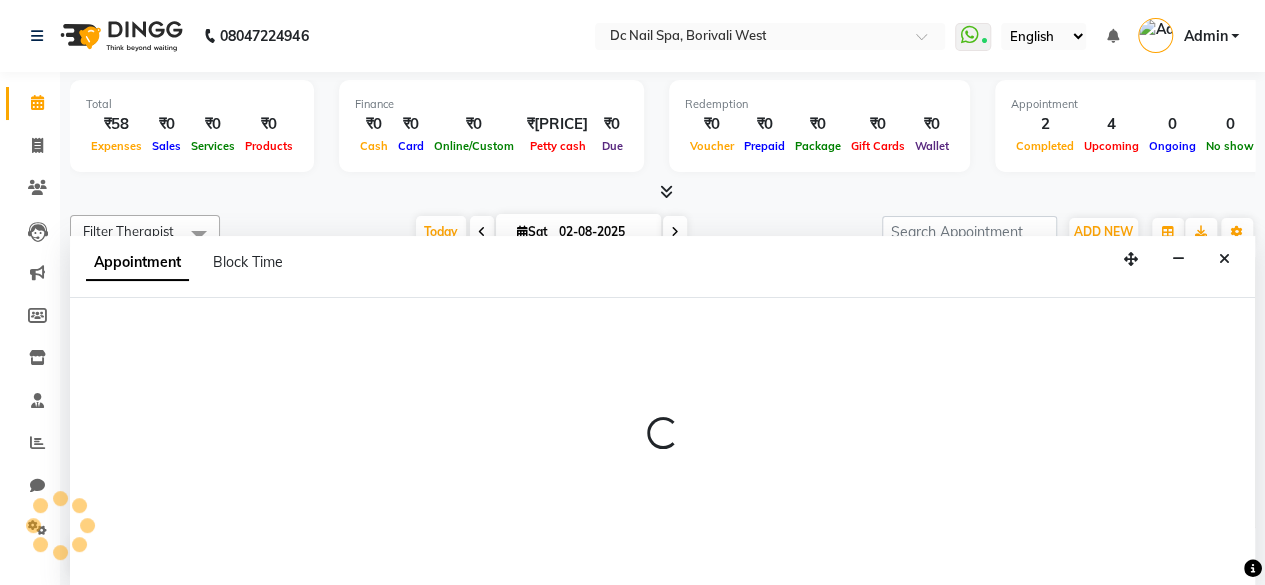 select on "84249" 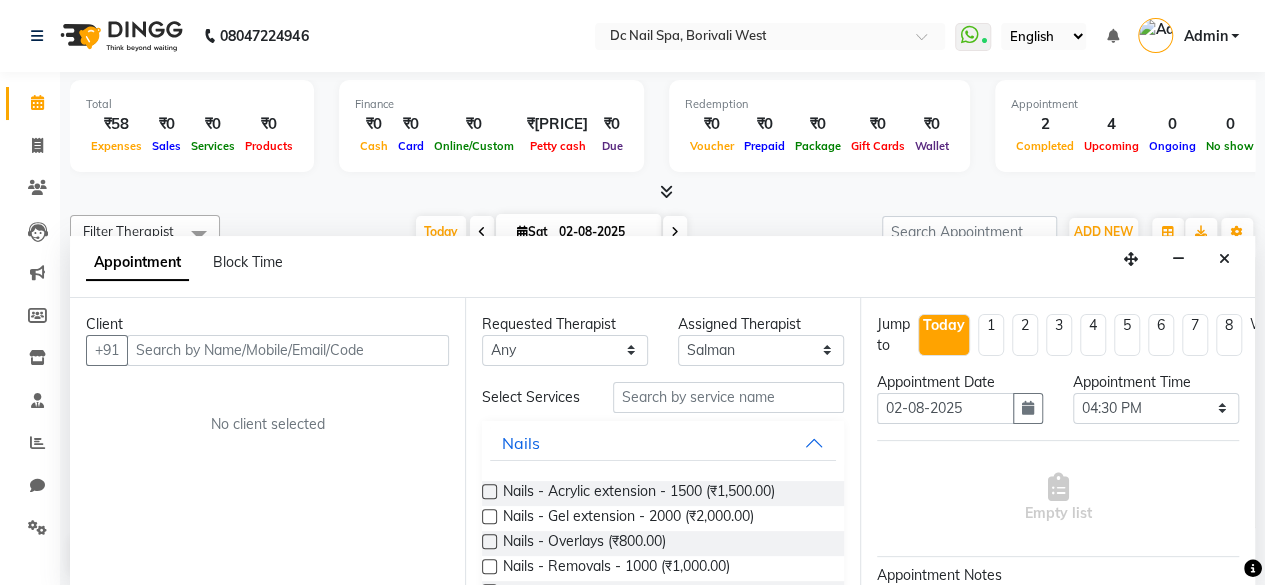click at bounding box center [288, 350] 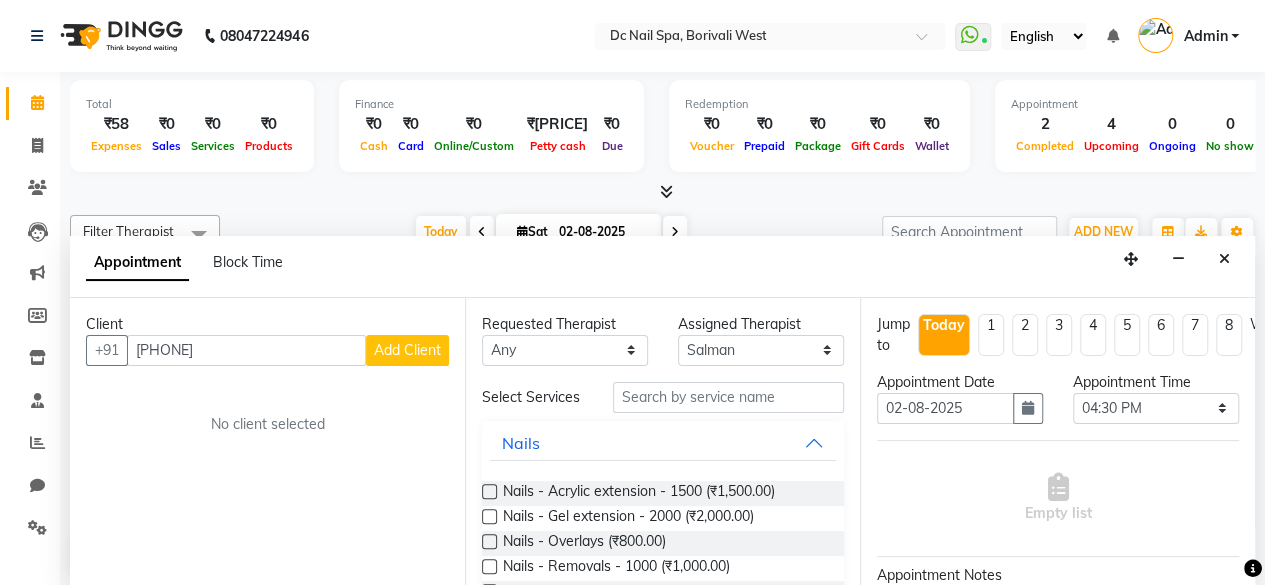 type on "[PHONE]" 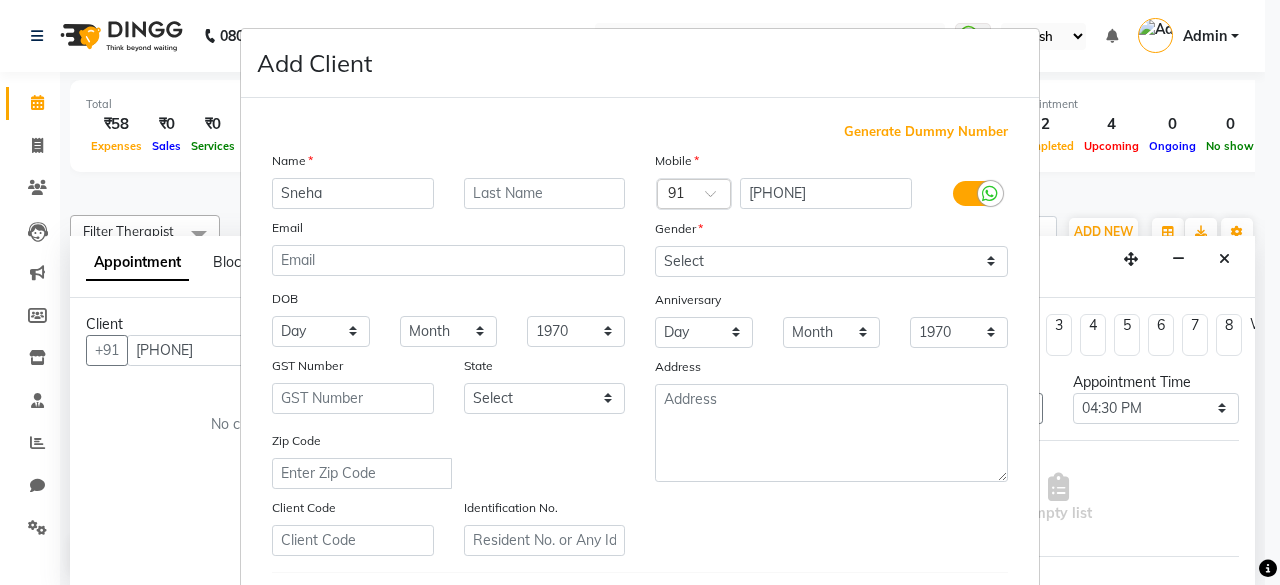 type on "Sneha" 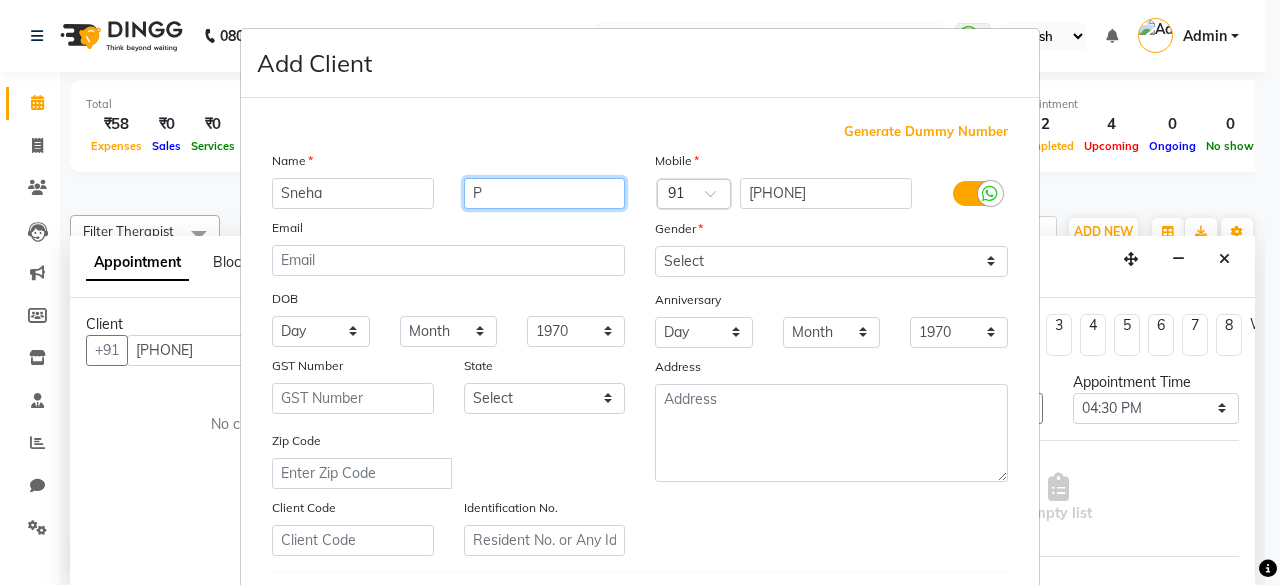 type on "P" 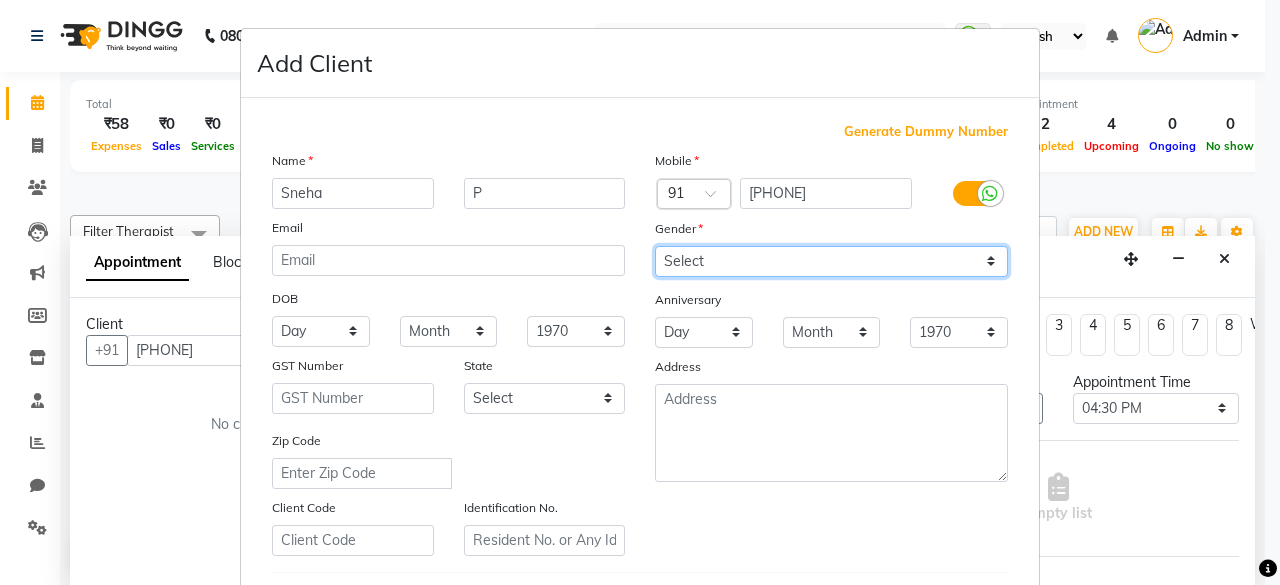 click on "Select Male Female Other Prefer Not To Say" at bounding box center [831, 261] 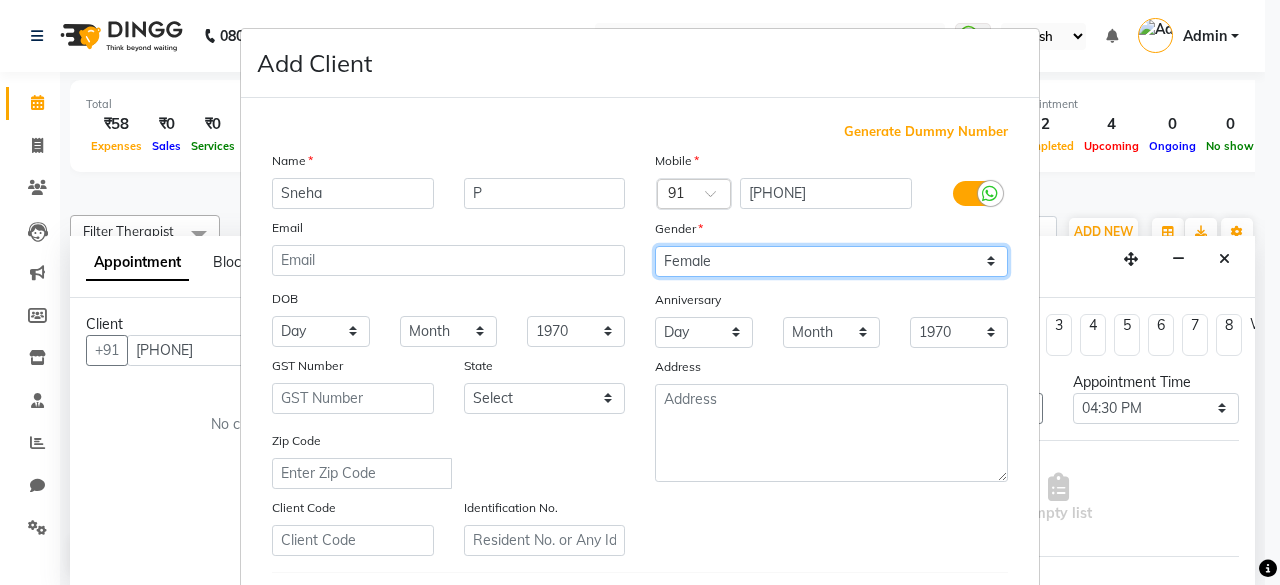 click on "Select Male Female Other Prefer Not To Say" at bounding box center [831, 261] 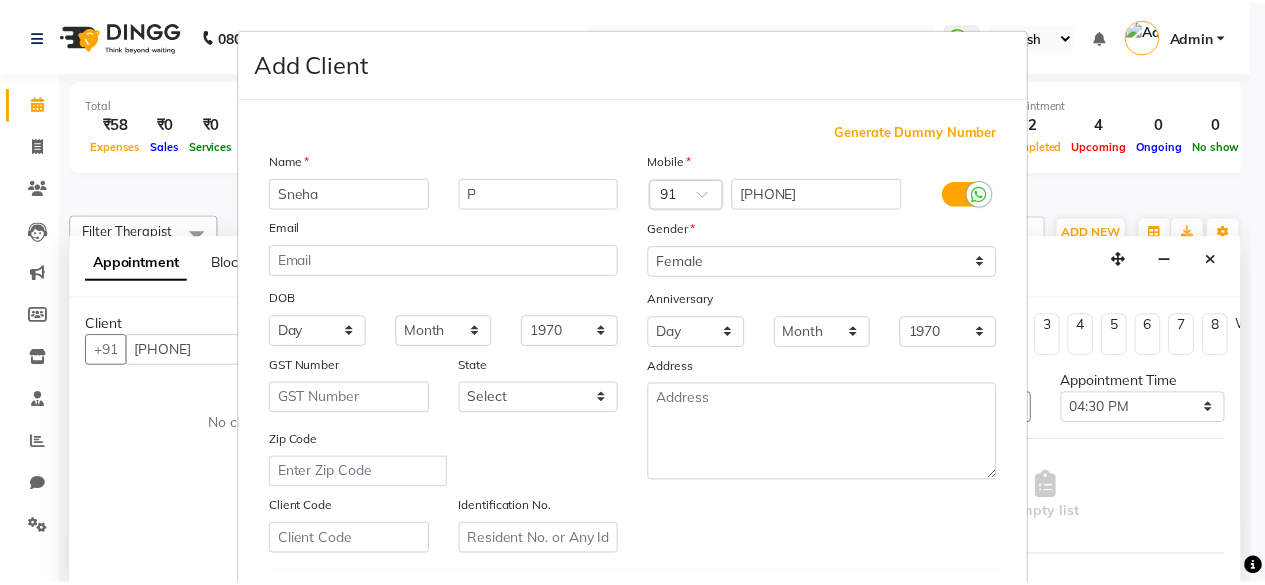 scroll, scrollTop: 334, scrollLeft: 0, axis: vertical 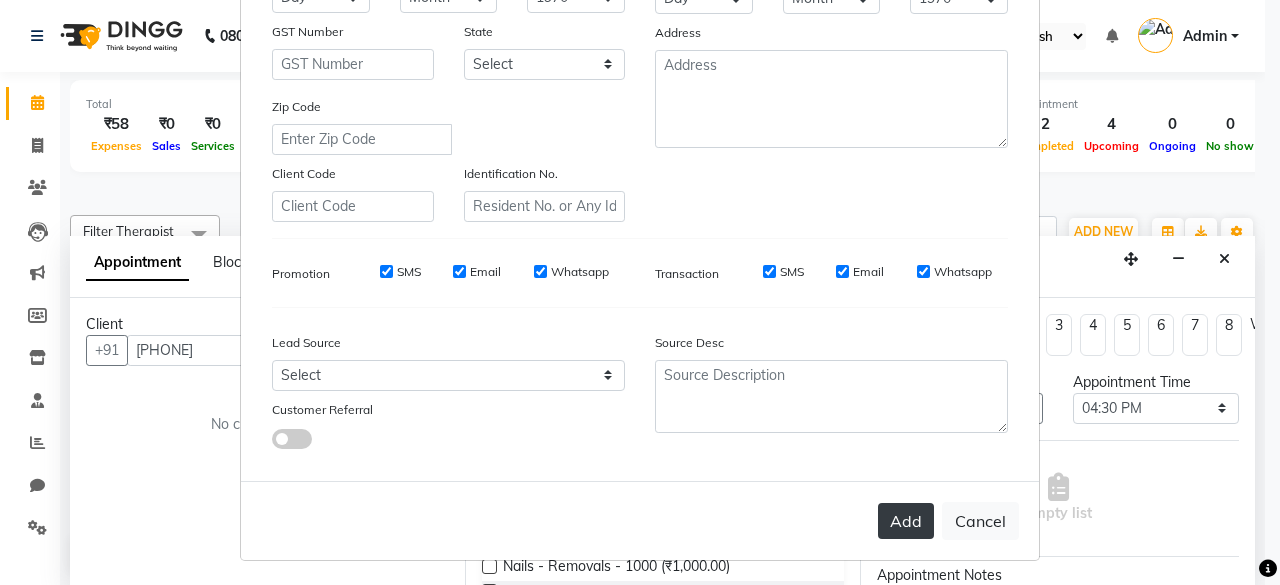 click on "Add" at bounding box center [906, 521] 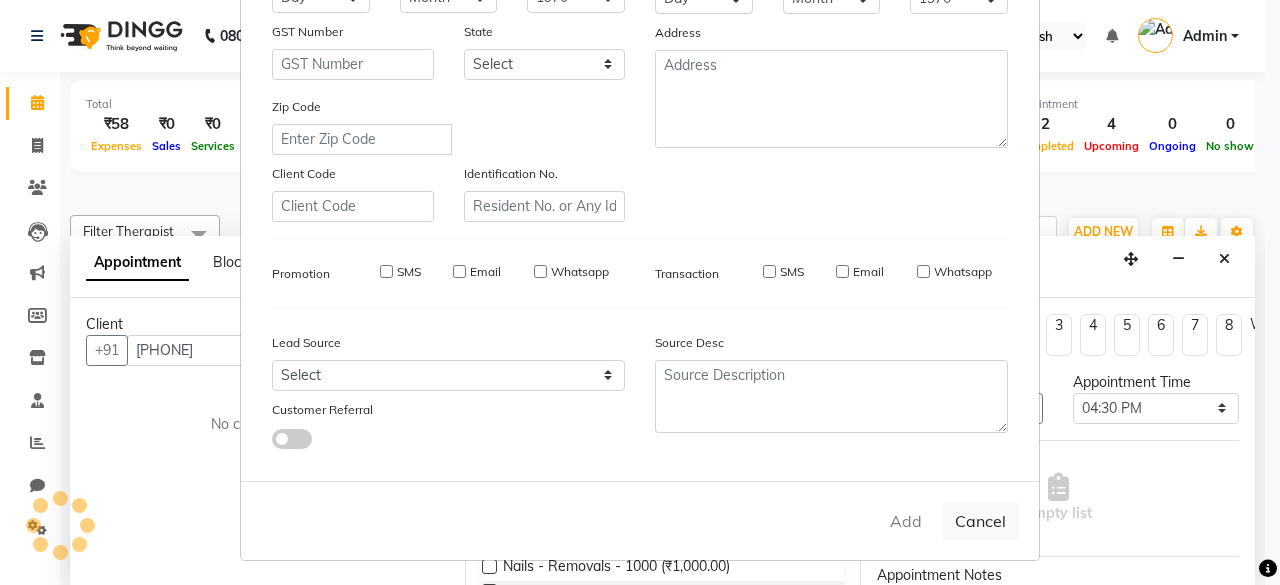 type 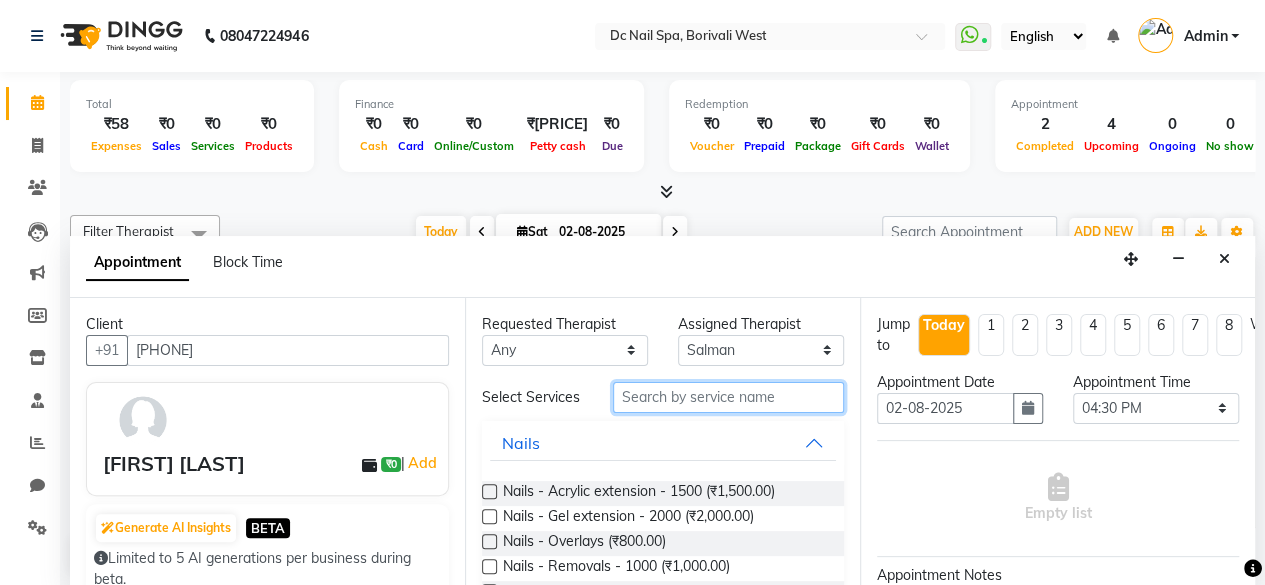 click at bounding box center (728, 397) 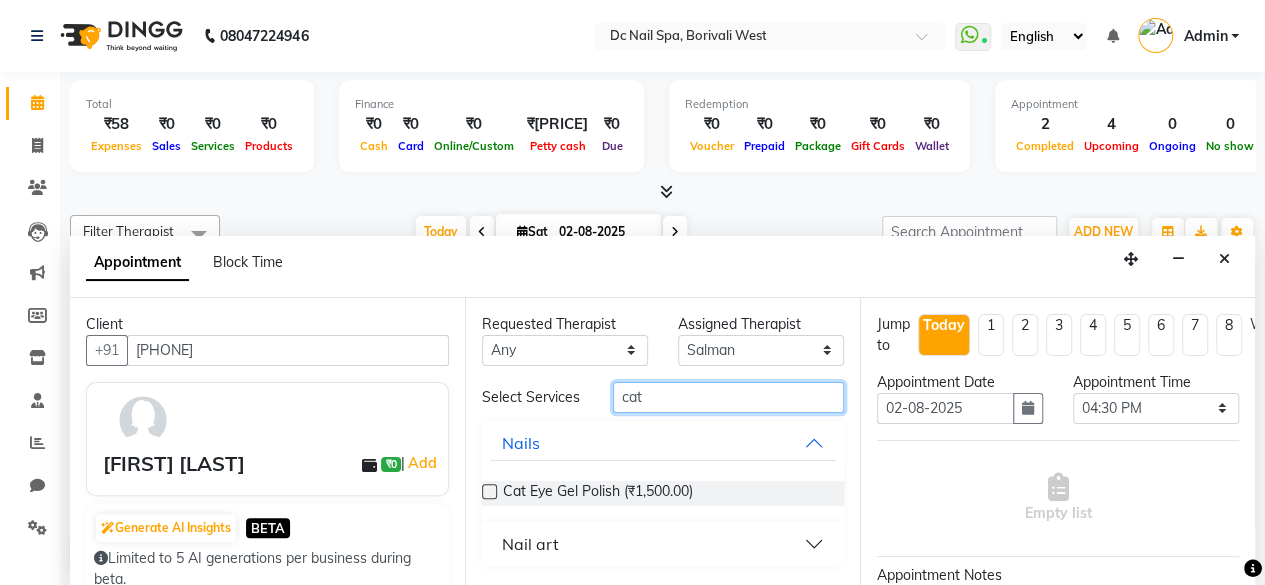 type on "cat" 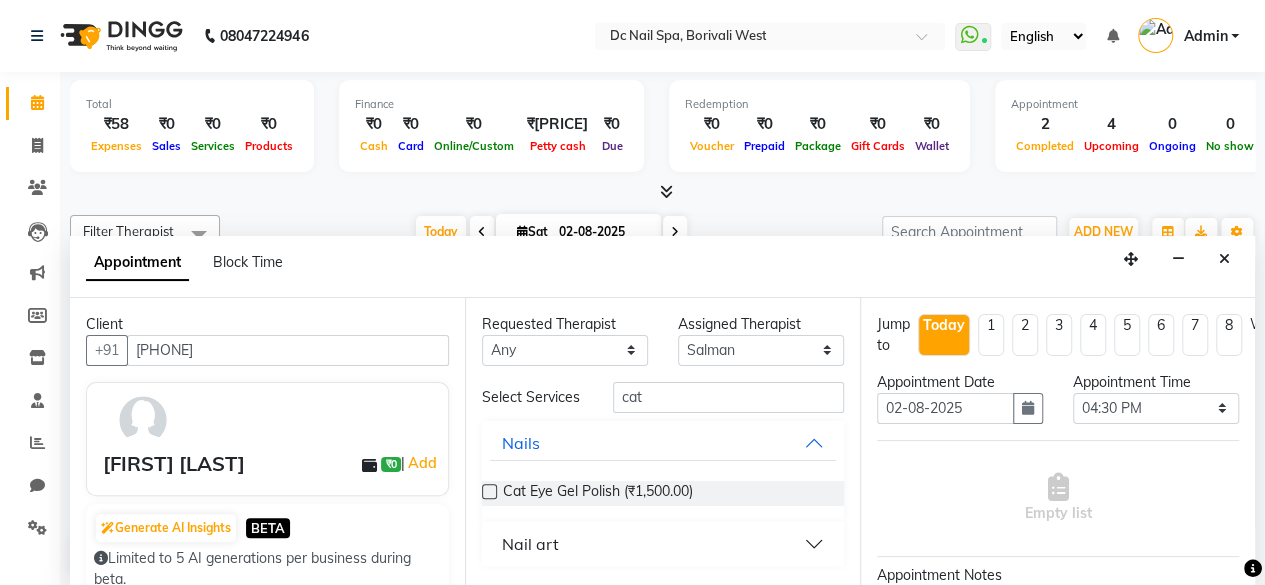 click at bounding box center [489, 491] 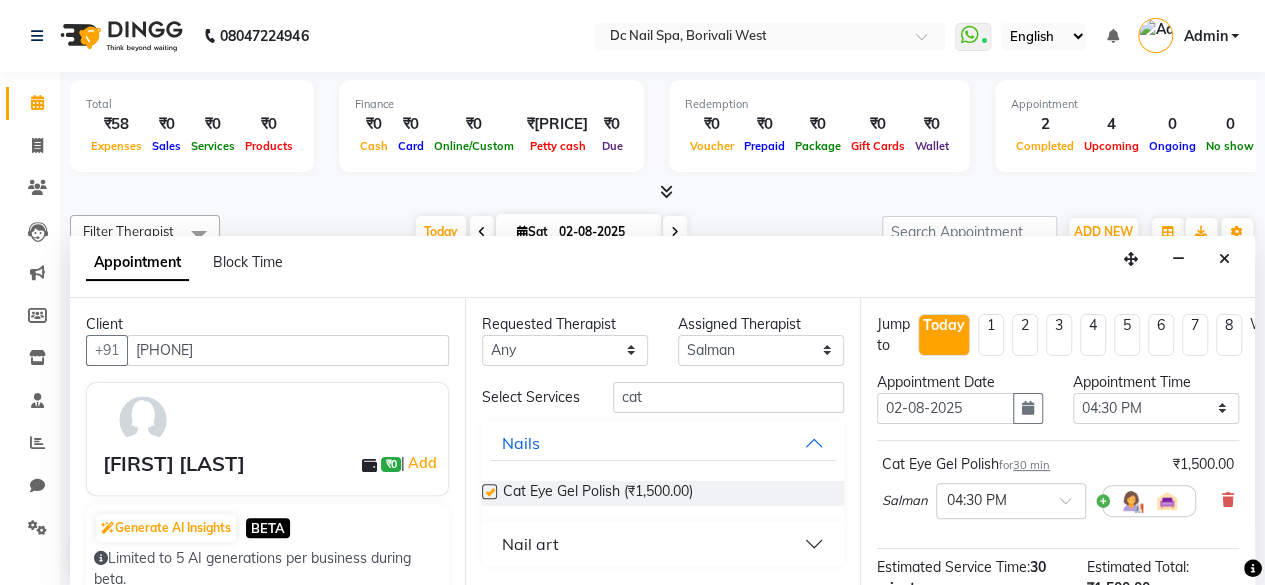 checkbox on "false" 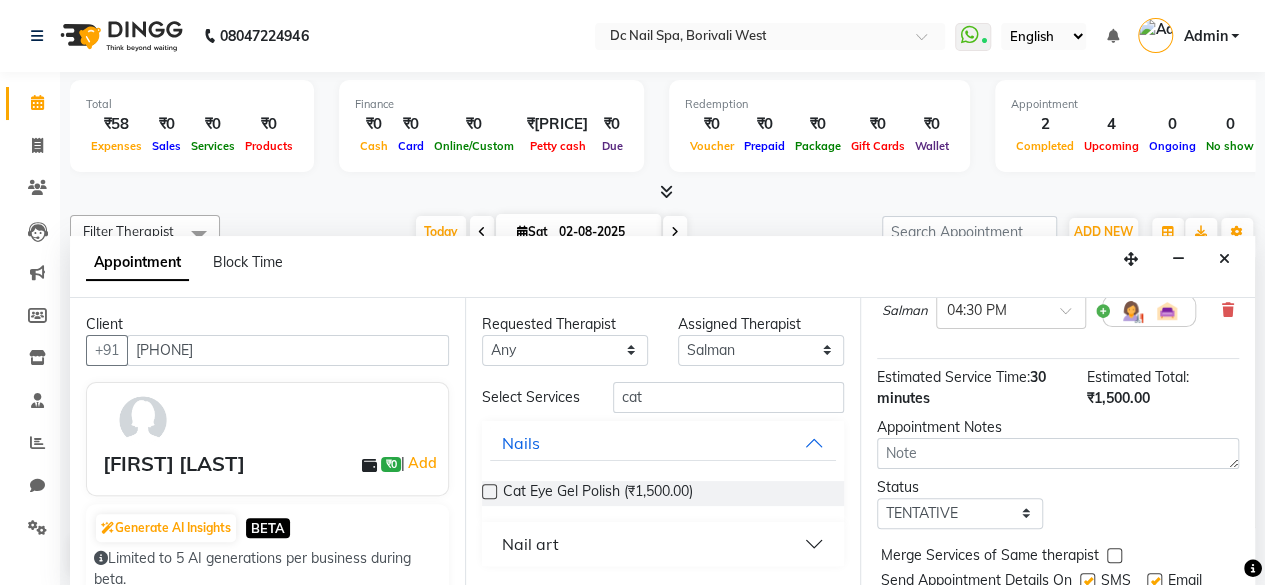 scroll, scrollTop: 272, scrollLeft: 0, axis: vertical 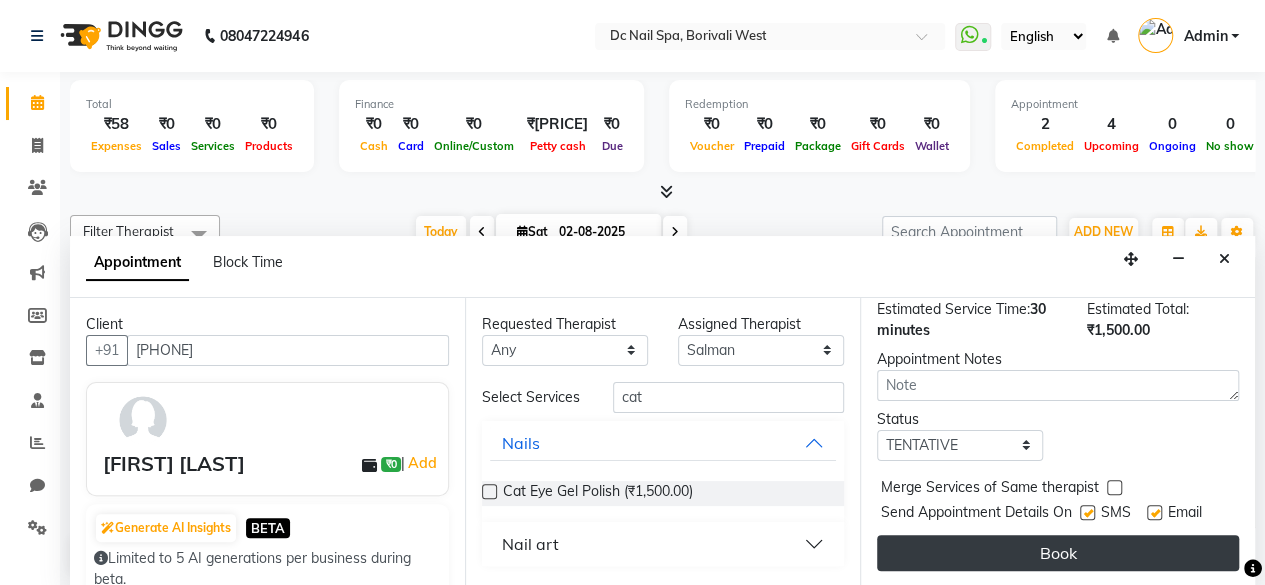 click on "Book" at bounding box center (1058, 553) 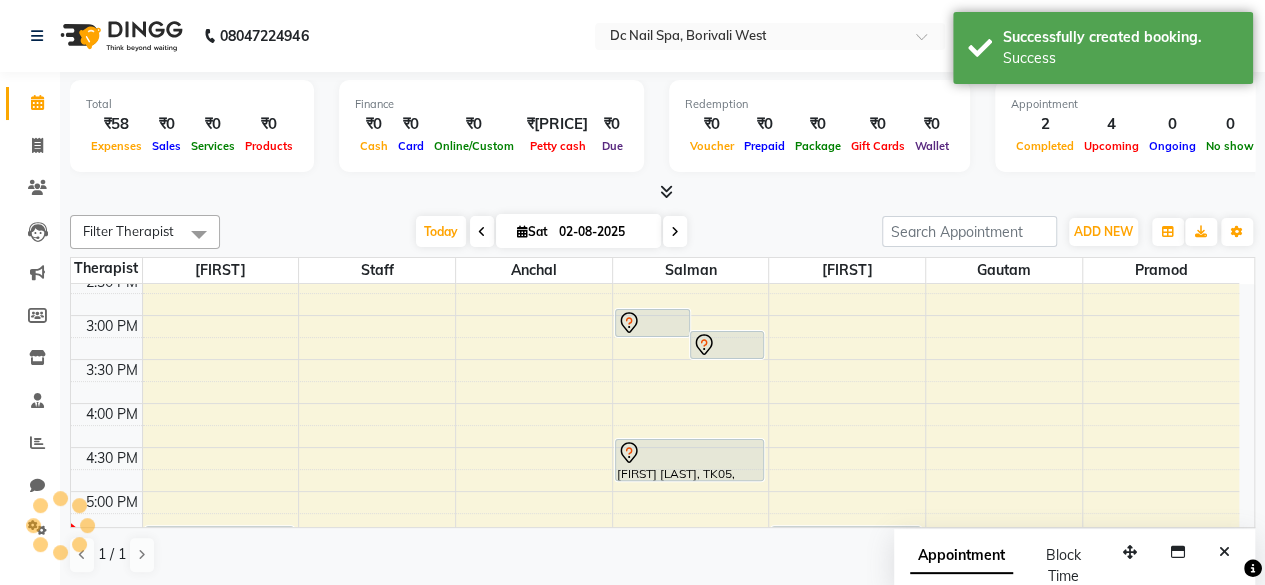 scroll, scrollTop: 0, scrollLeft: 0, axis: both 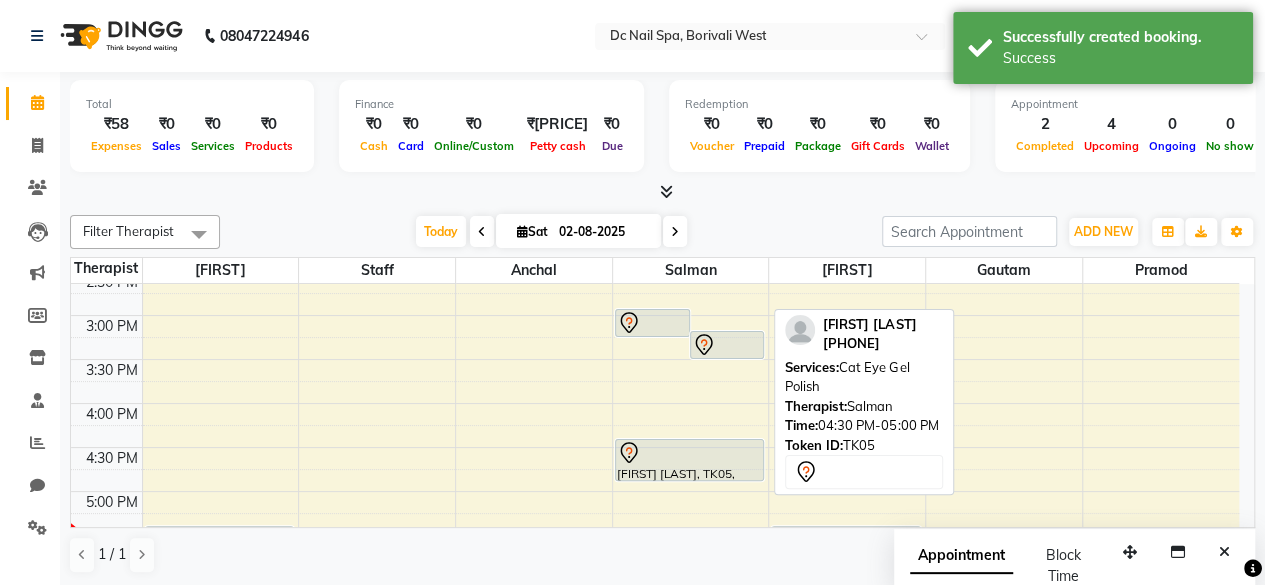 click at bounding box center [690, 453] 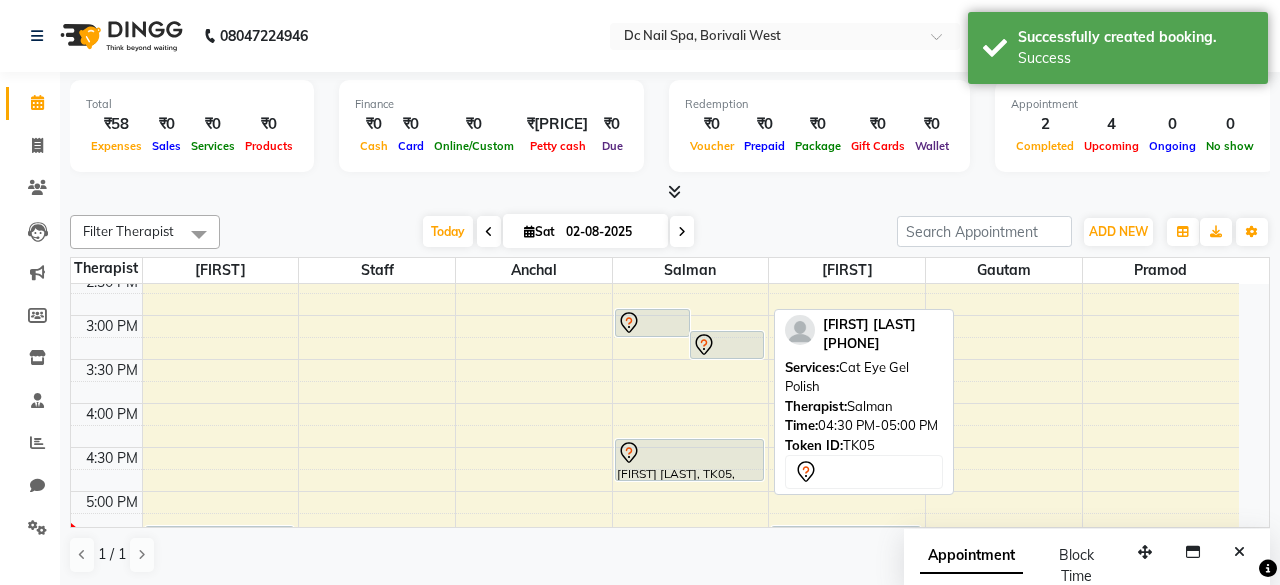 select on "7" 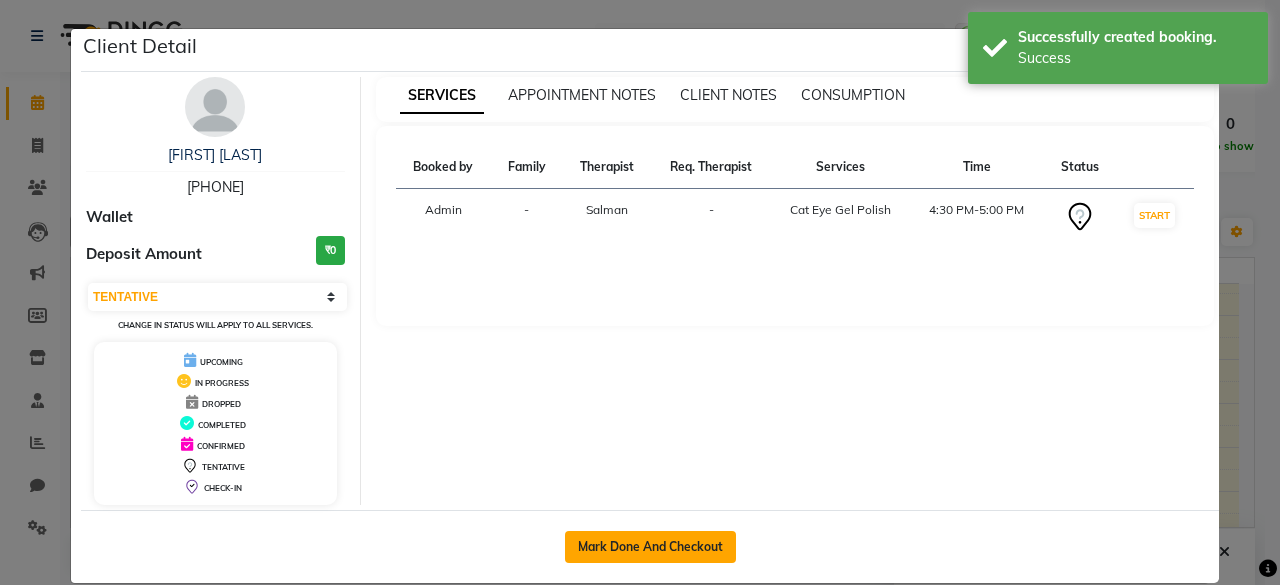 type 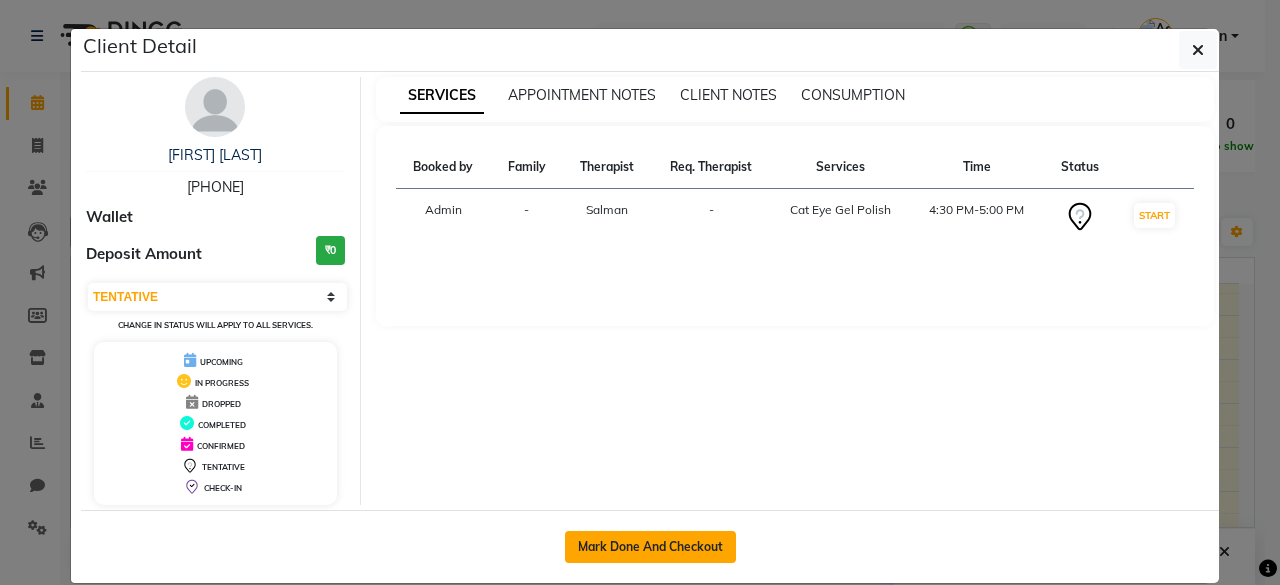 click on "Mark Done And Checkout" 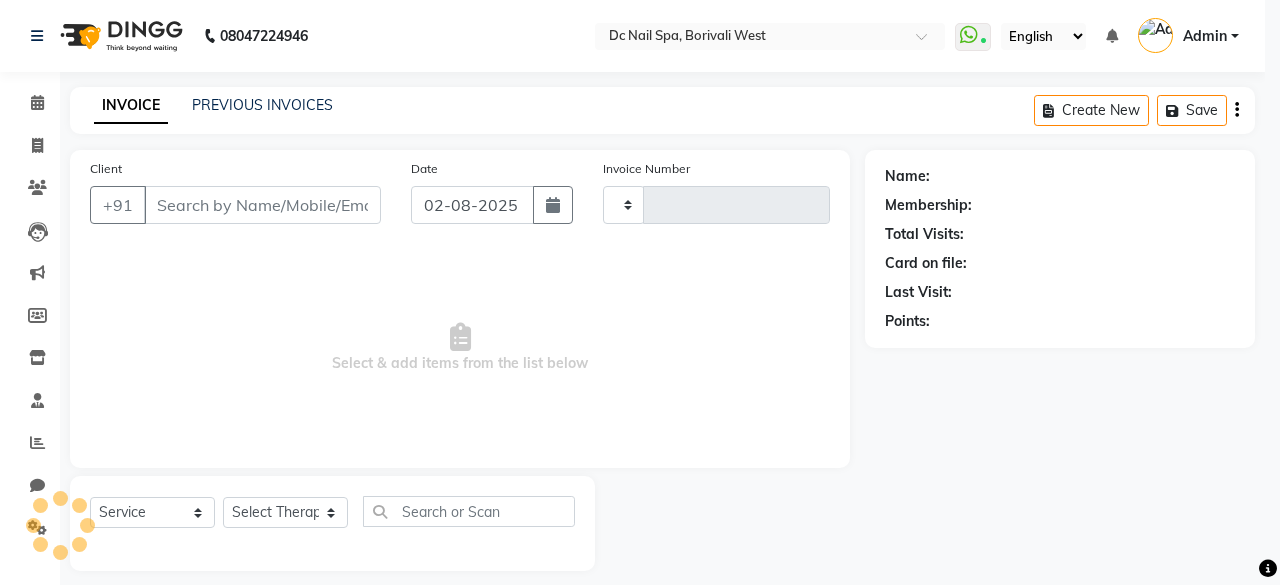 type on "0230" 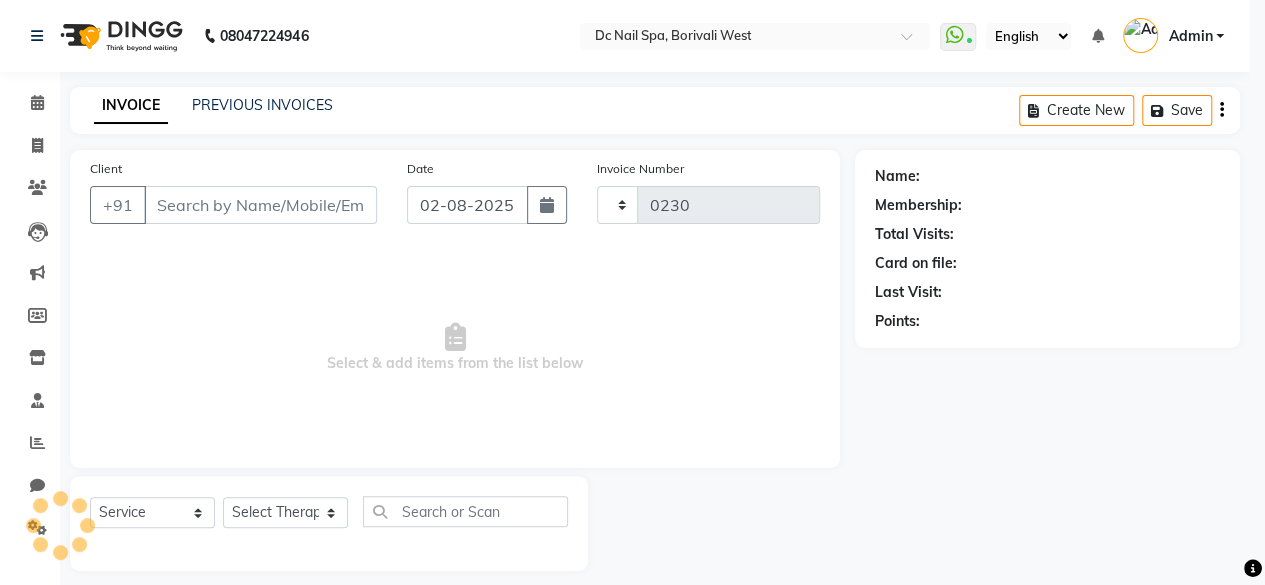 select on "8056" 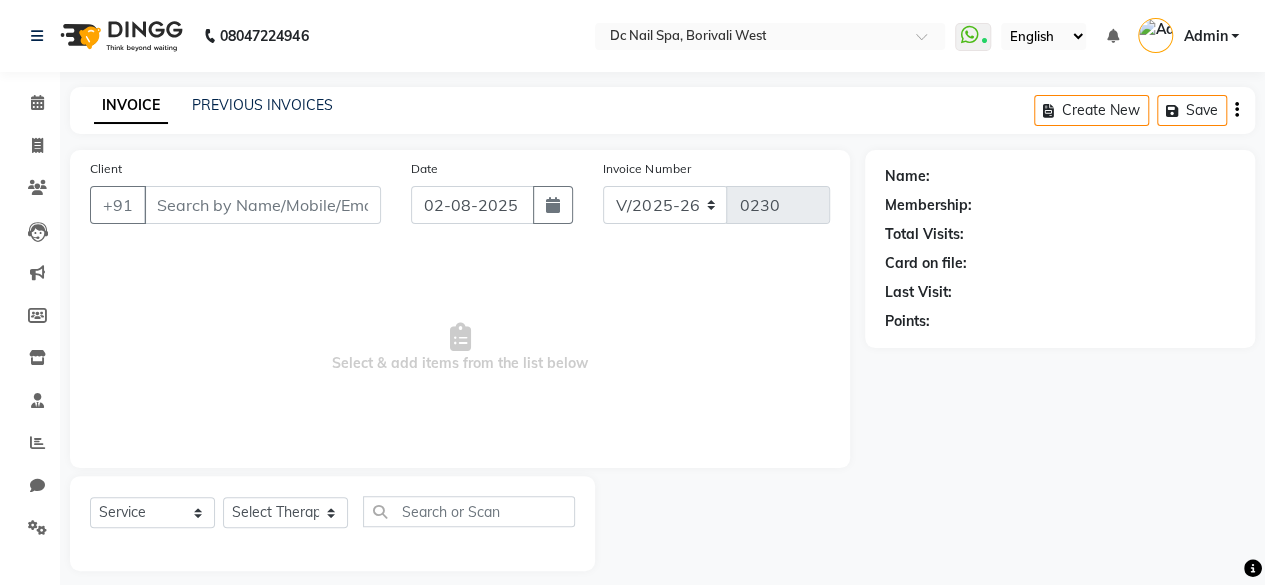 type on "[PHONE]" 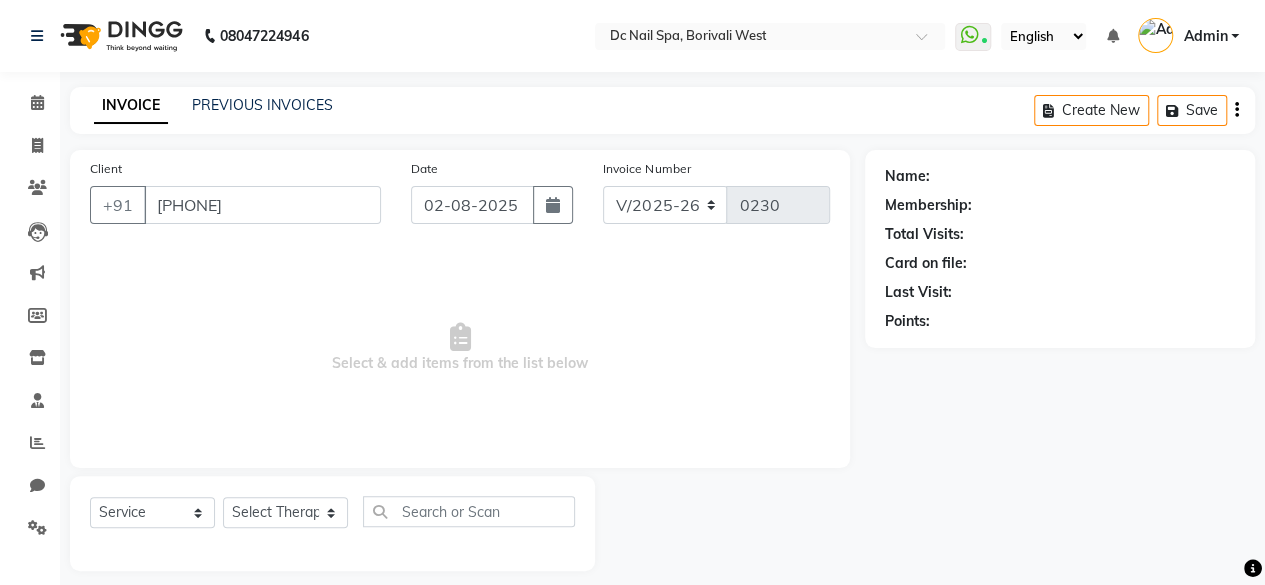 select on "84249" 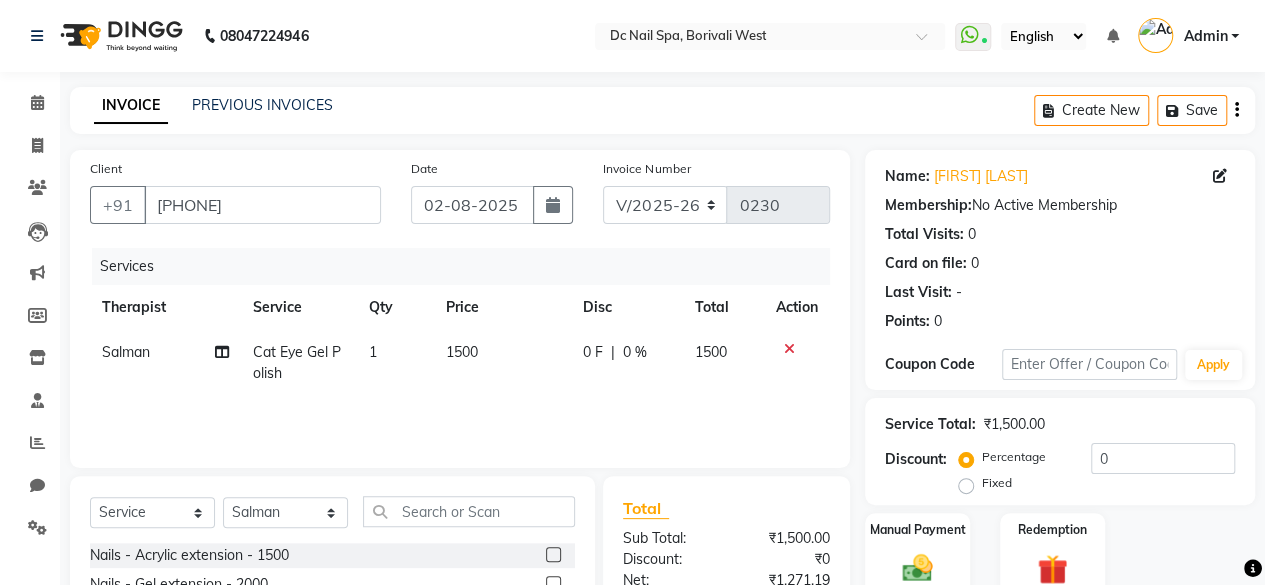 scroll, scrollTop: 215, scrollLeft: 0, axis: vertical 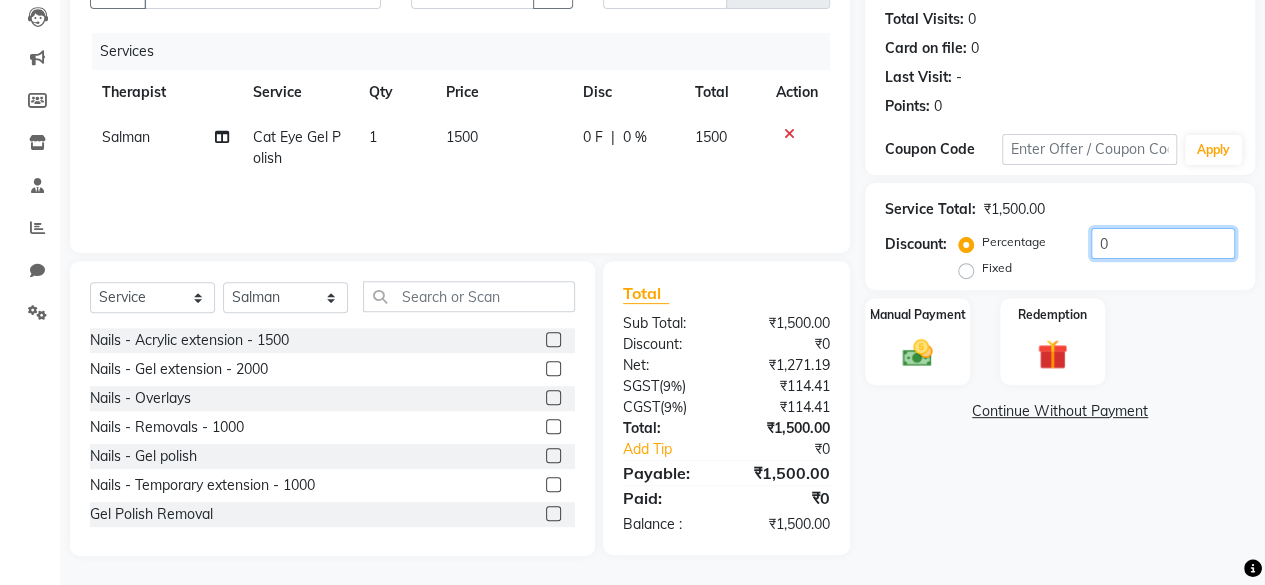 click on "0" 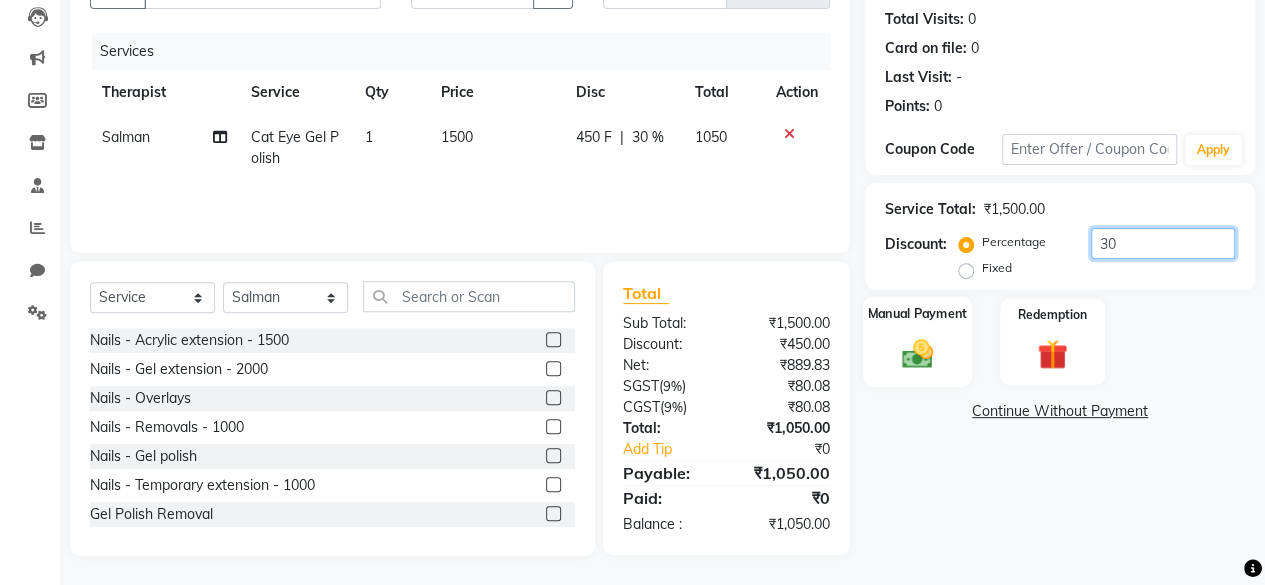 type on "30" 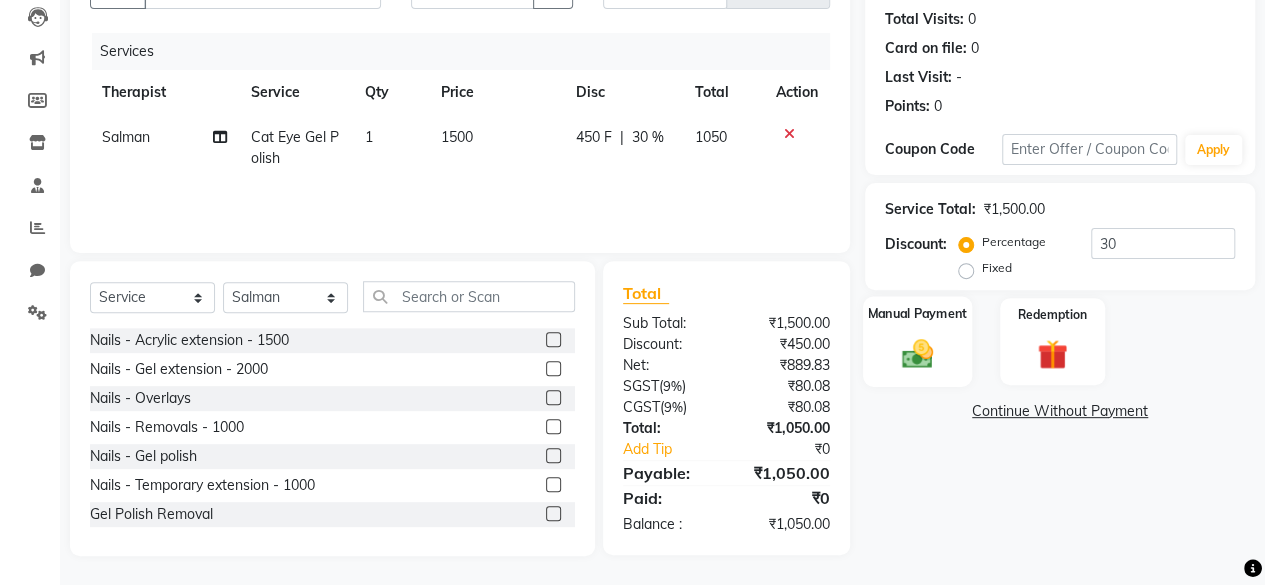 click 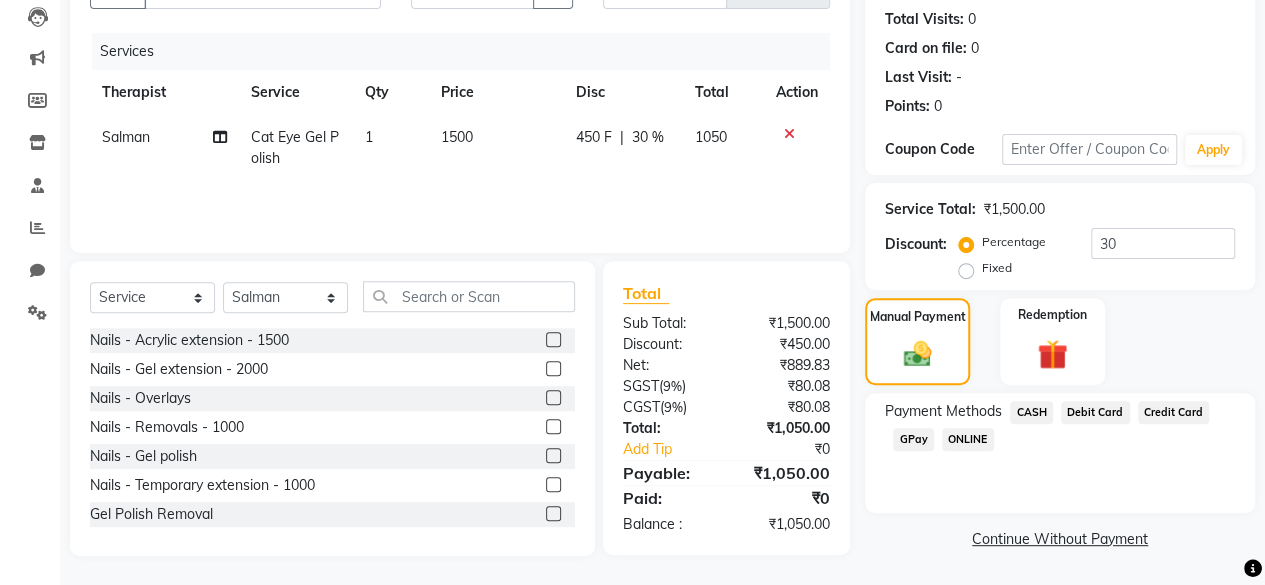 click on "GPay" 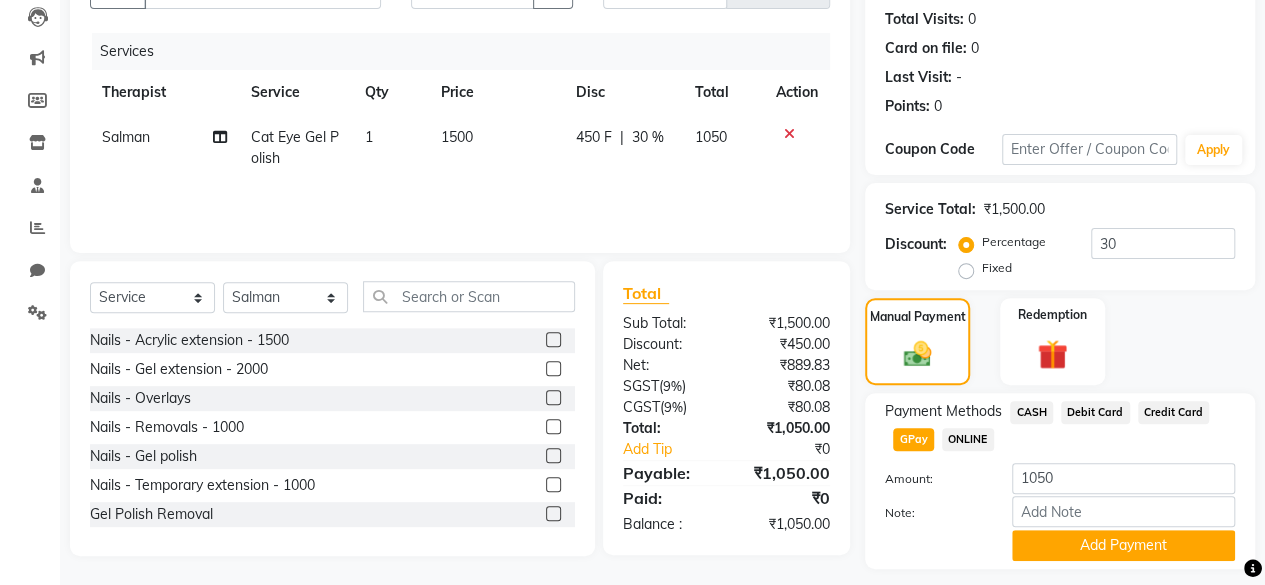click on "GPay" 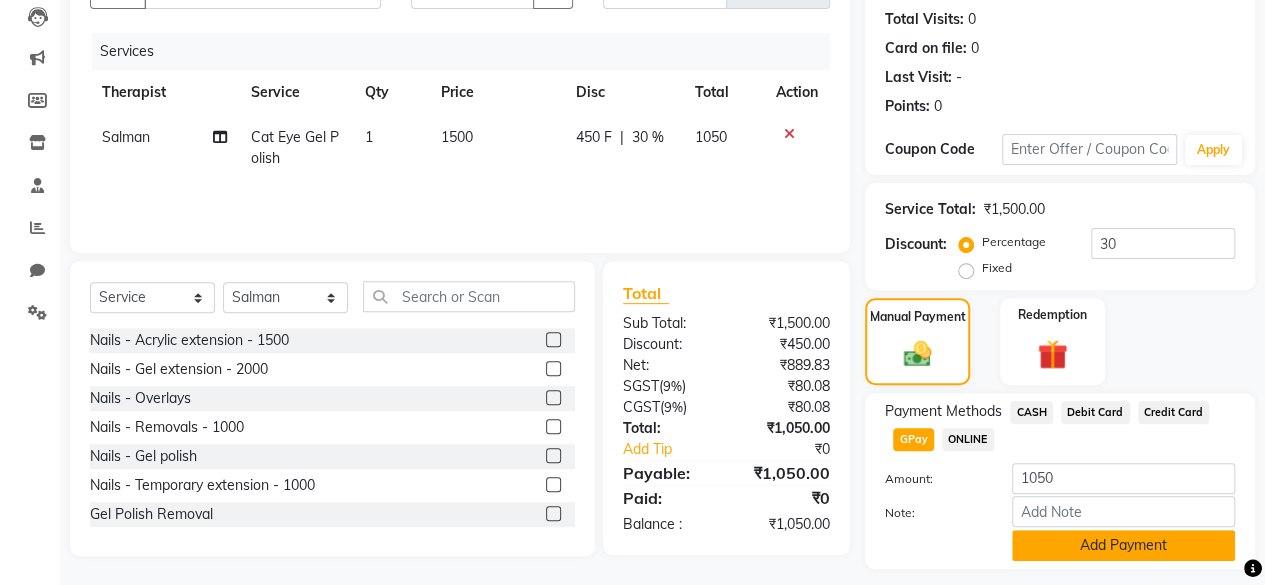 click on "Add Payment" 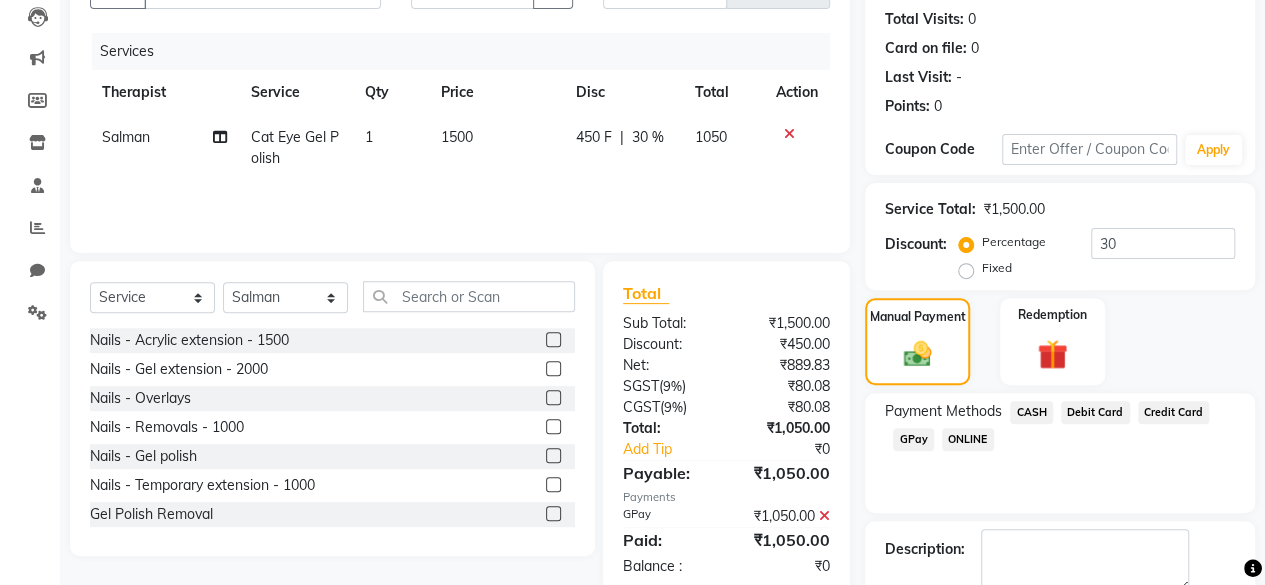 scroll, scrollTop: 324, scrollLeft: 0, axis: vertical 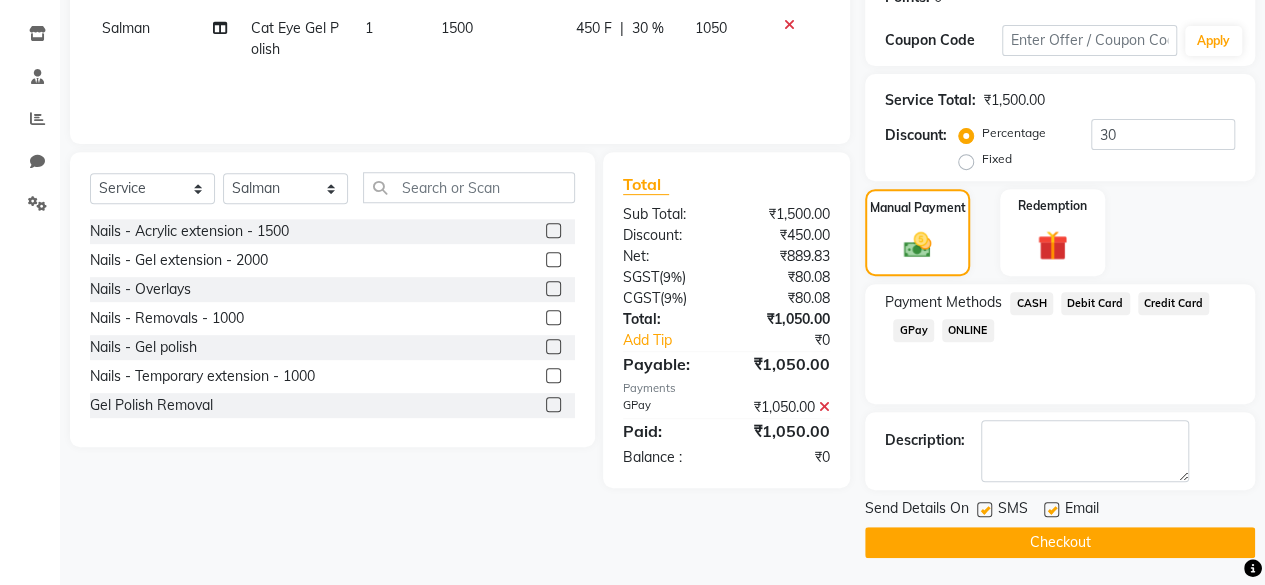 click 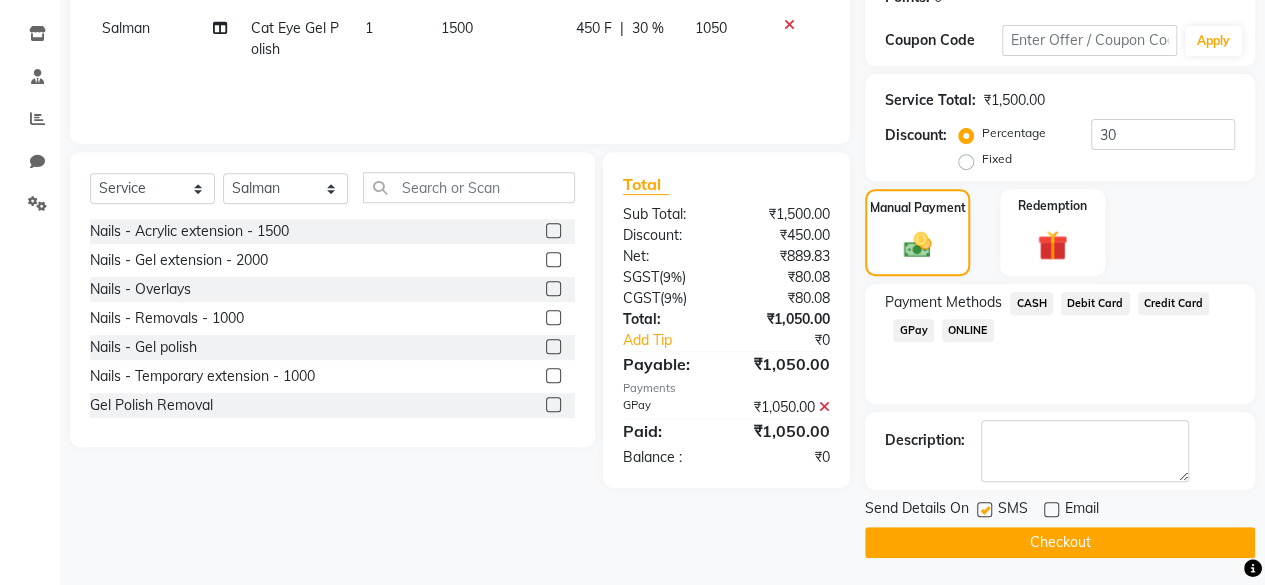 click on "Checkout" 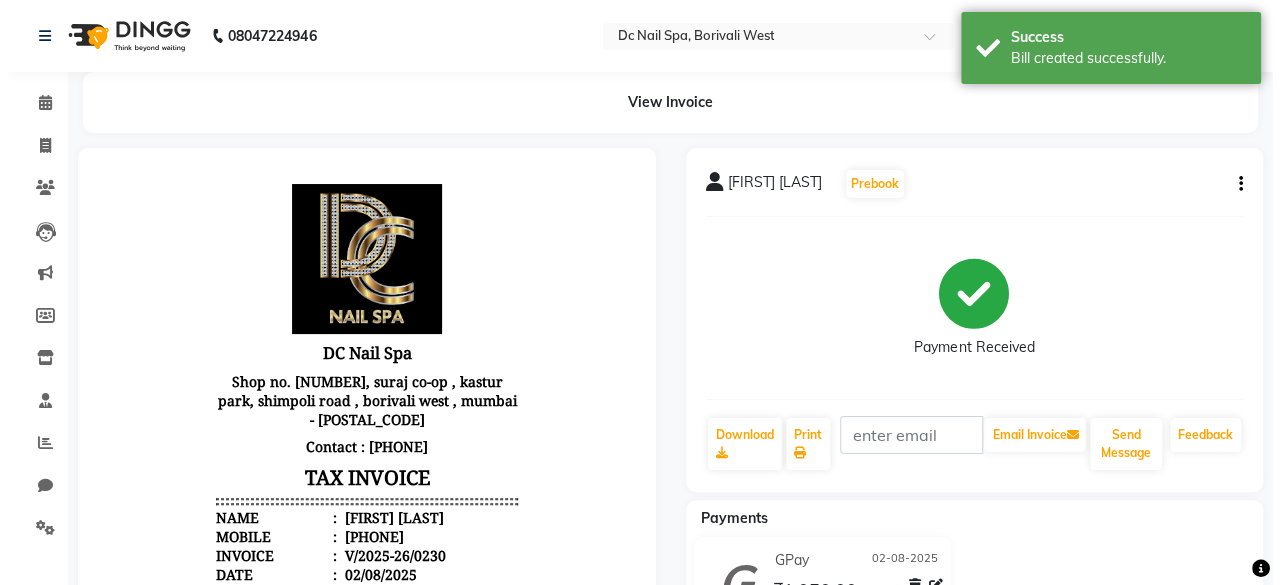 scroll, scrollTop: 0, scrollLeft: 0, axis: both 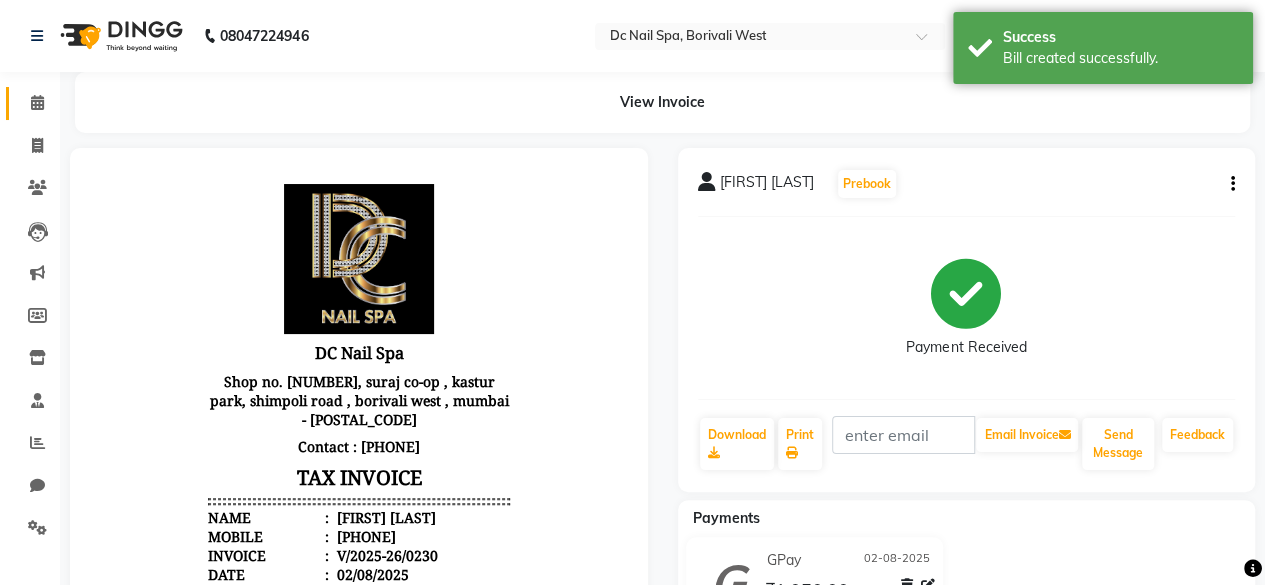 click on "Calendar" 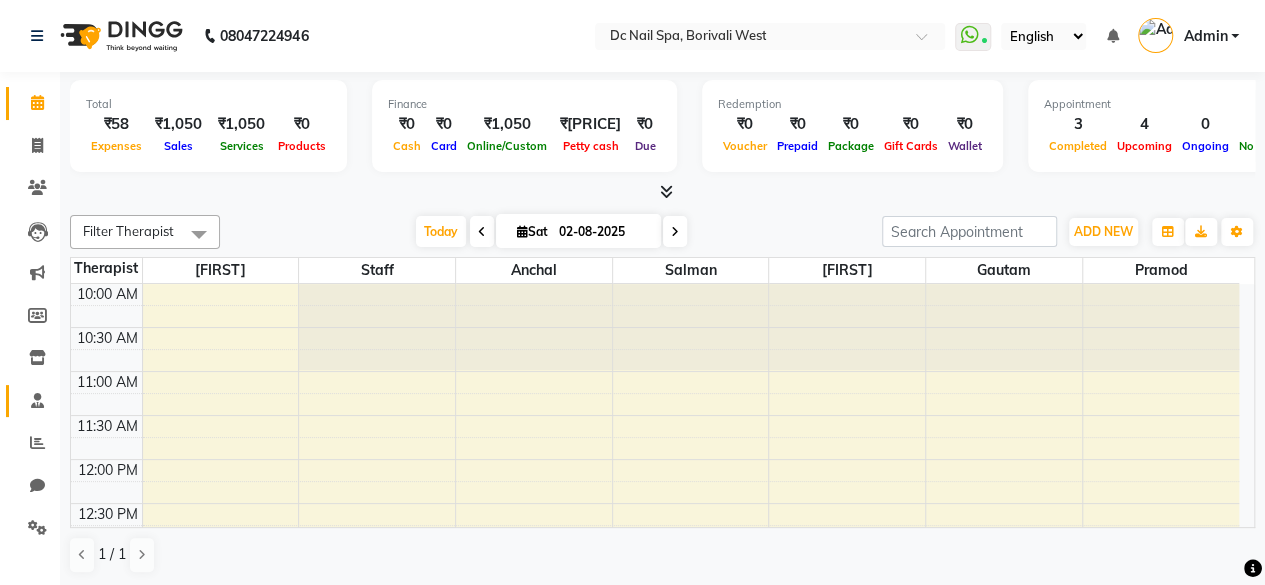 click on "Staff" 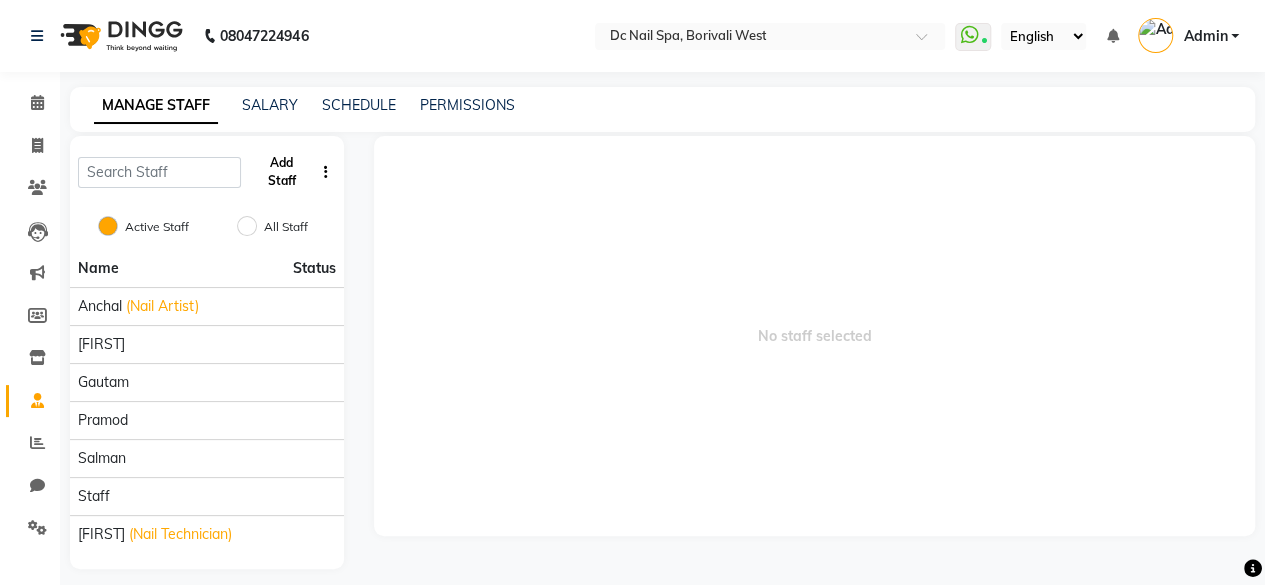 click on "Add Staff" 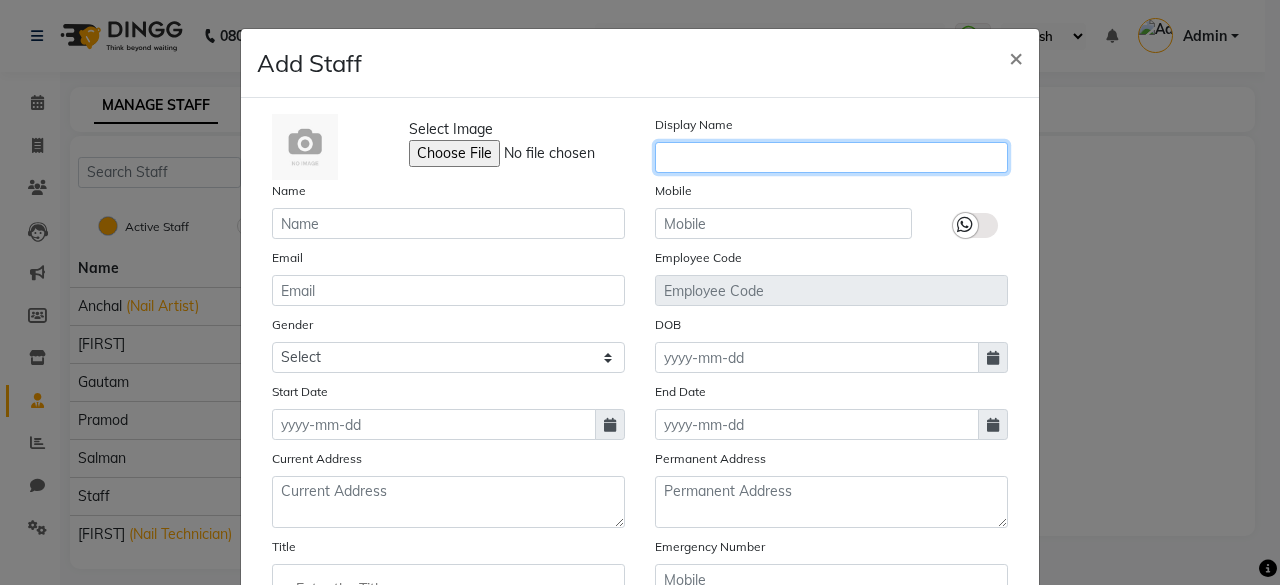 click 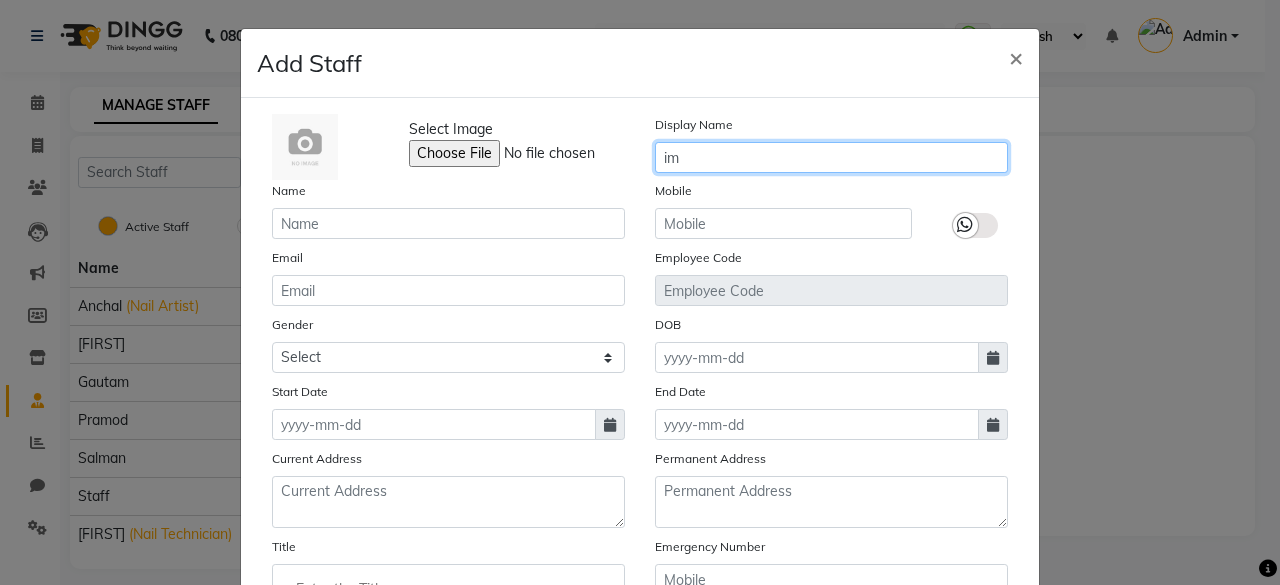 type on "i" 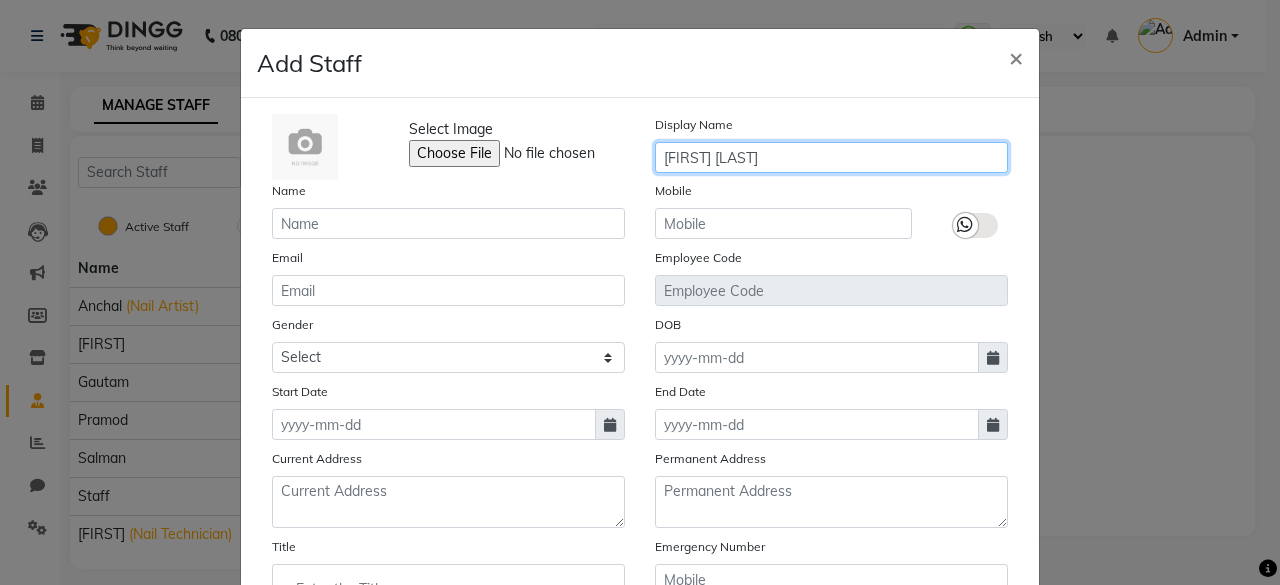 type on "[FIRST] [LAST]" 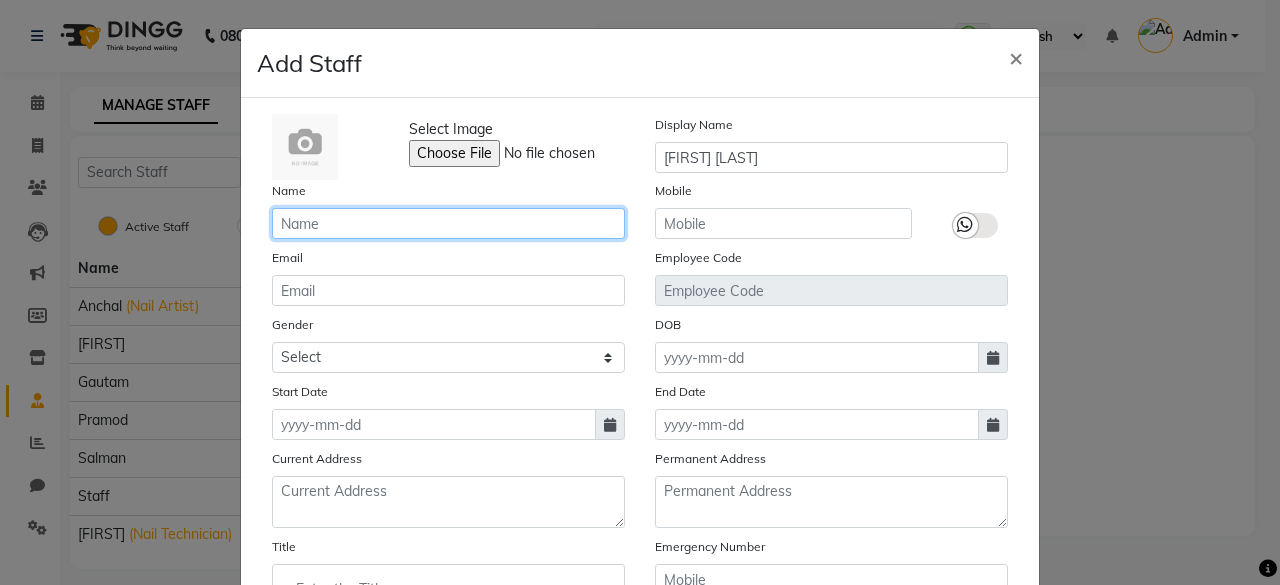 click 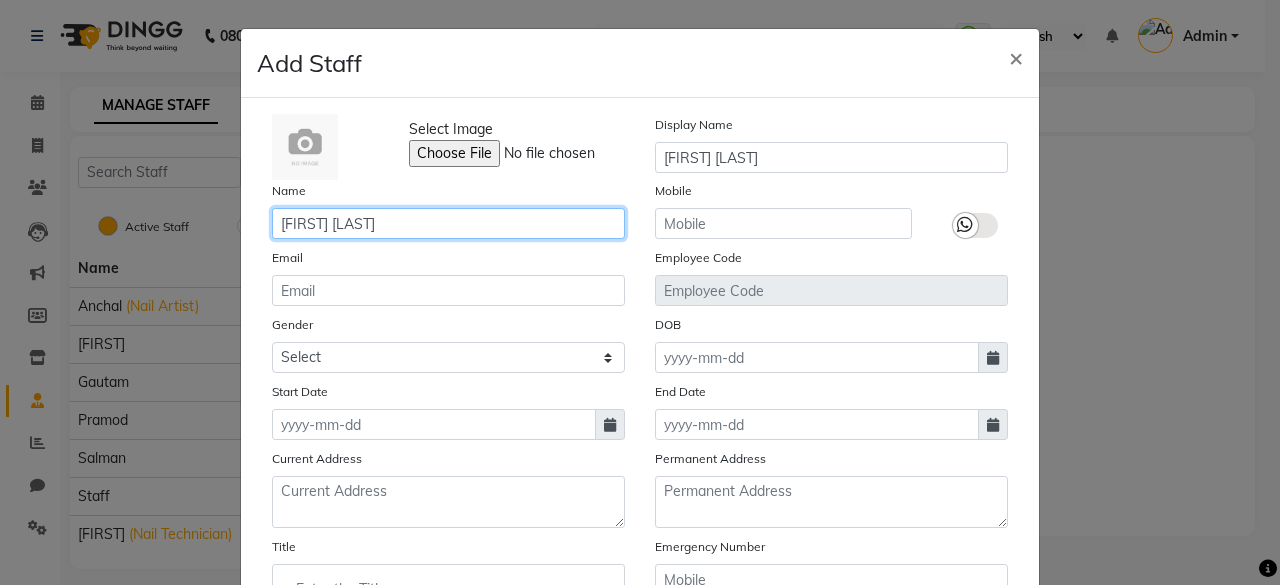 type on "[FIRST] [LAST]" 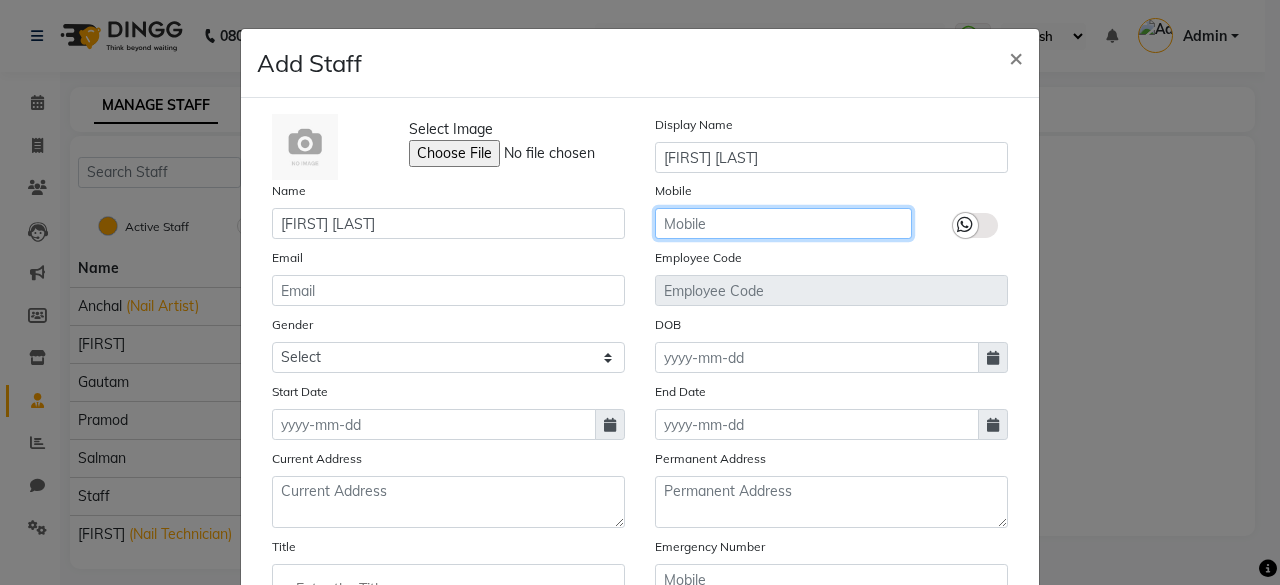 click 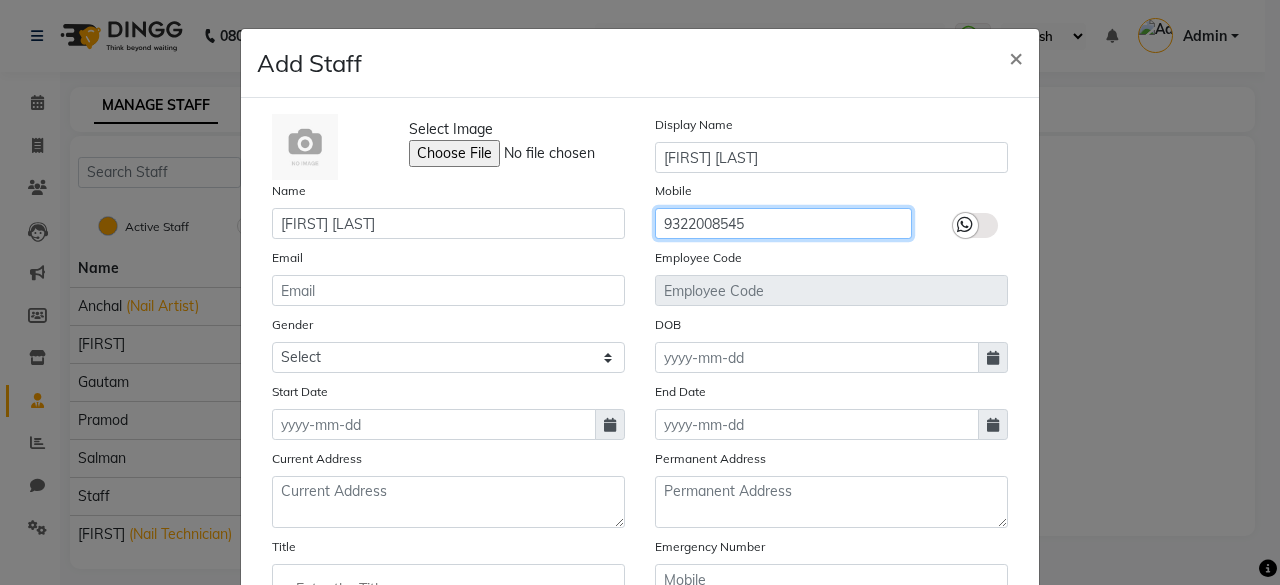 type on "9322008545" 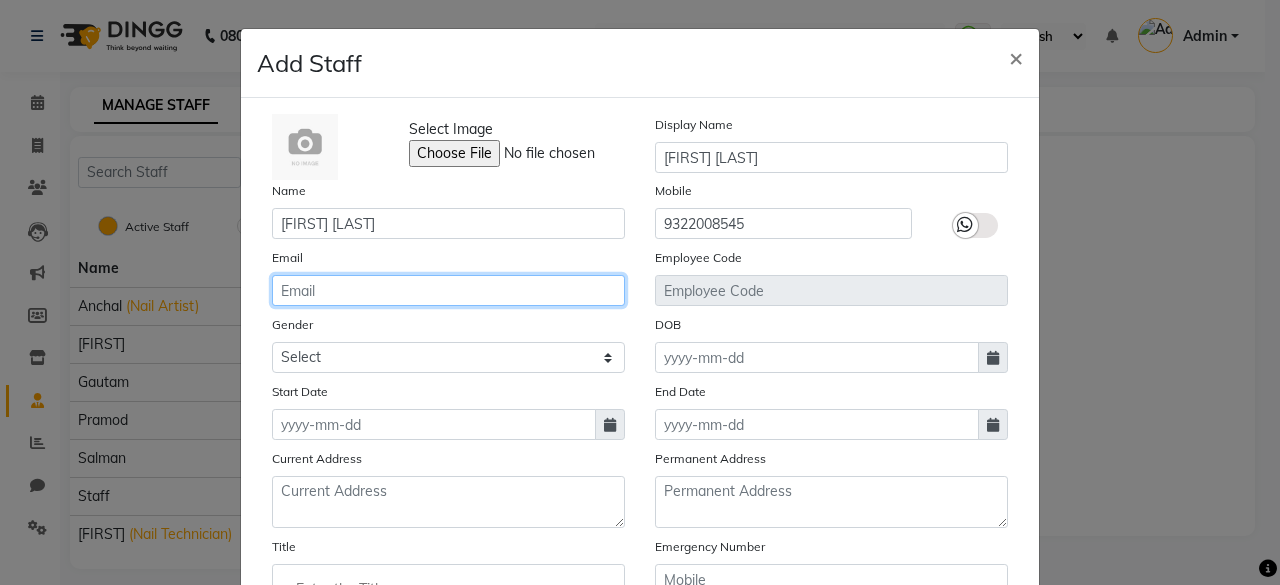 click 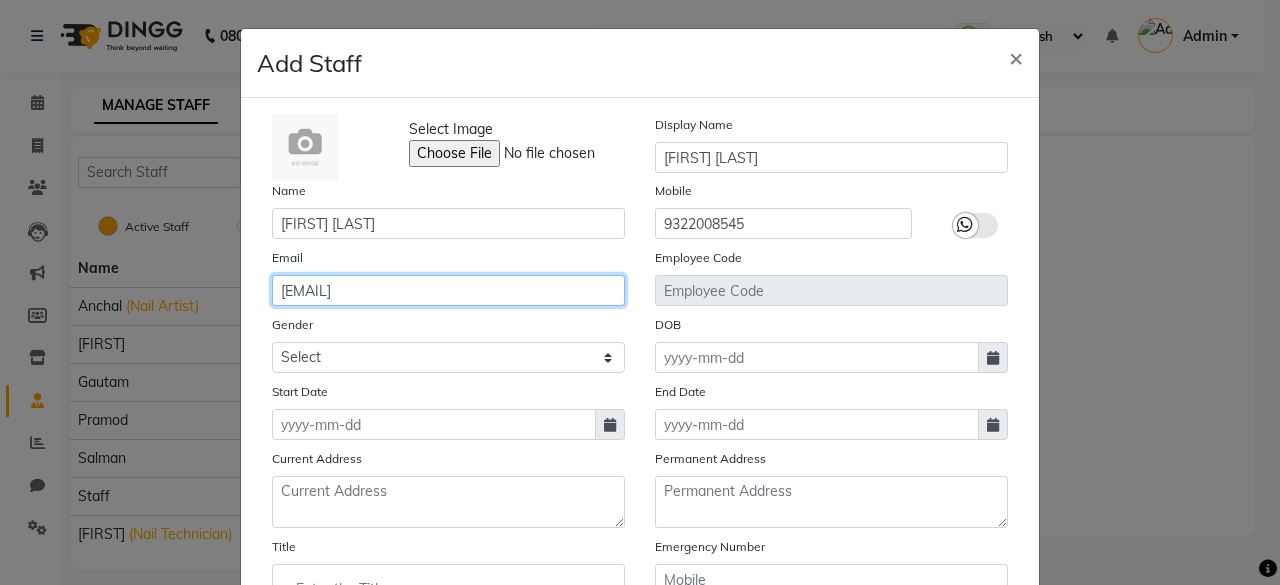 type on "imranshaikh3108@gmail,com" 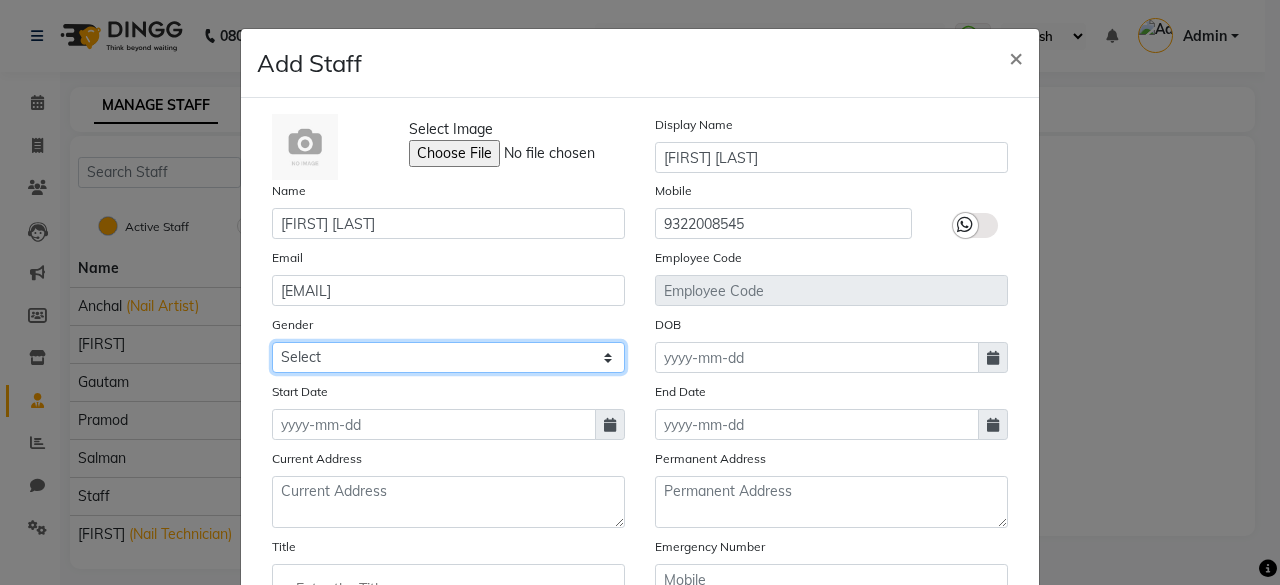 click on "Select Male Female Other Prefer Not To Say" 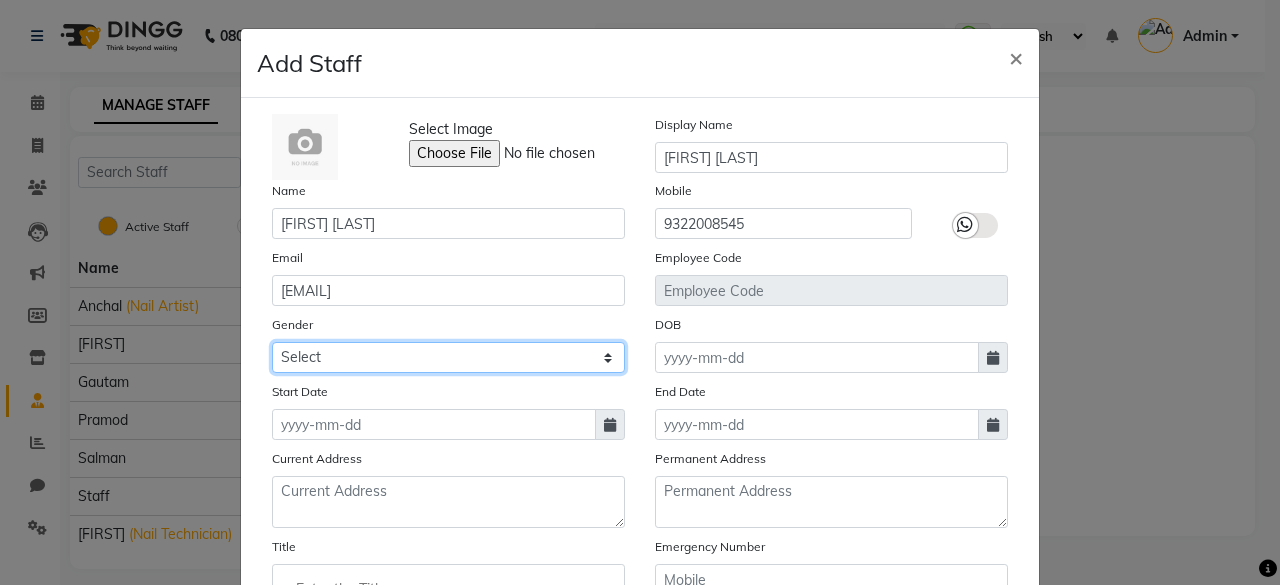select on "male" 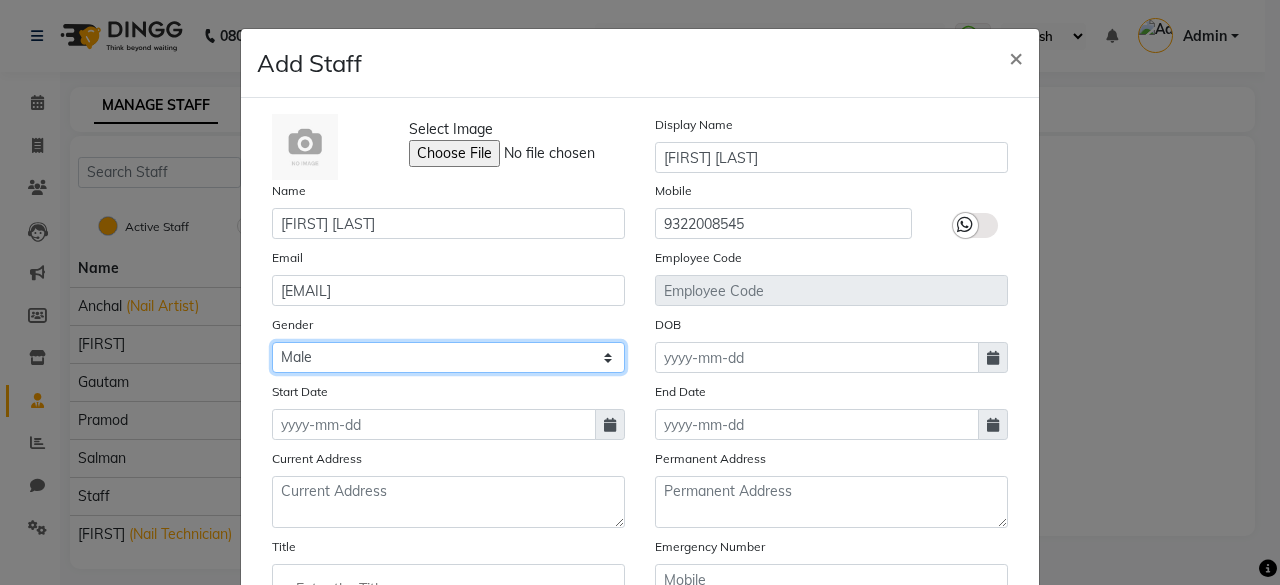 click on "Select Male Female Other Prefer Not To Say" 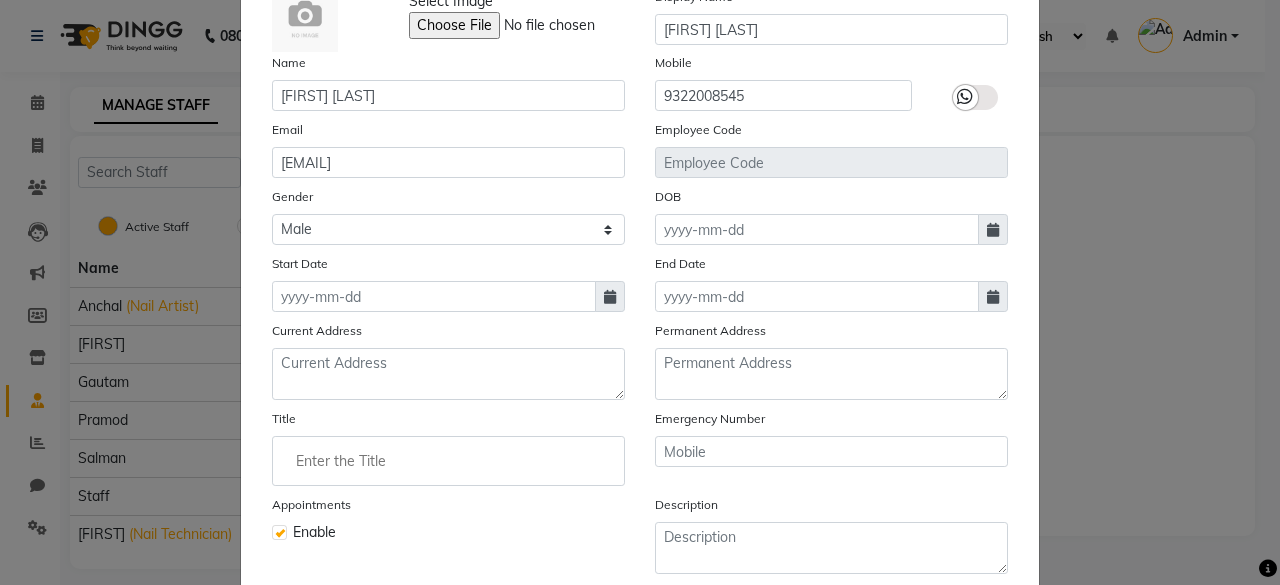 scroll, scrollTop: 130, scrollLeft: 0, axis: vertical 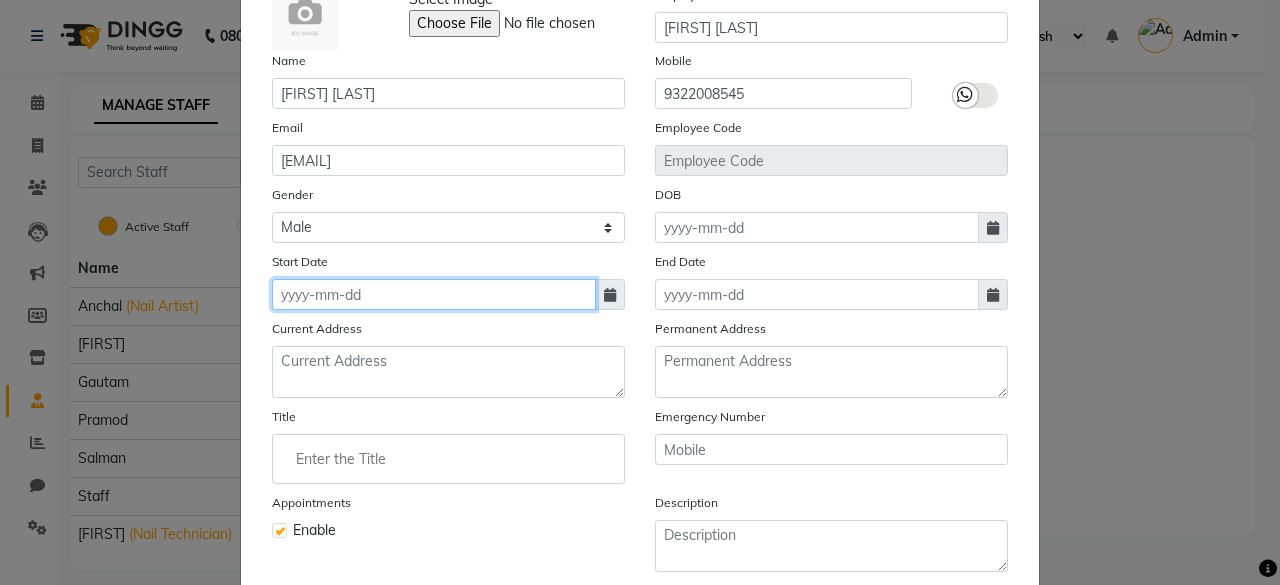 click 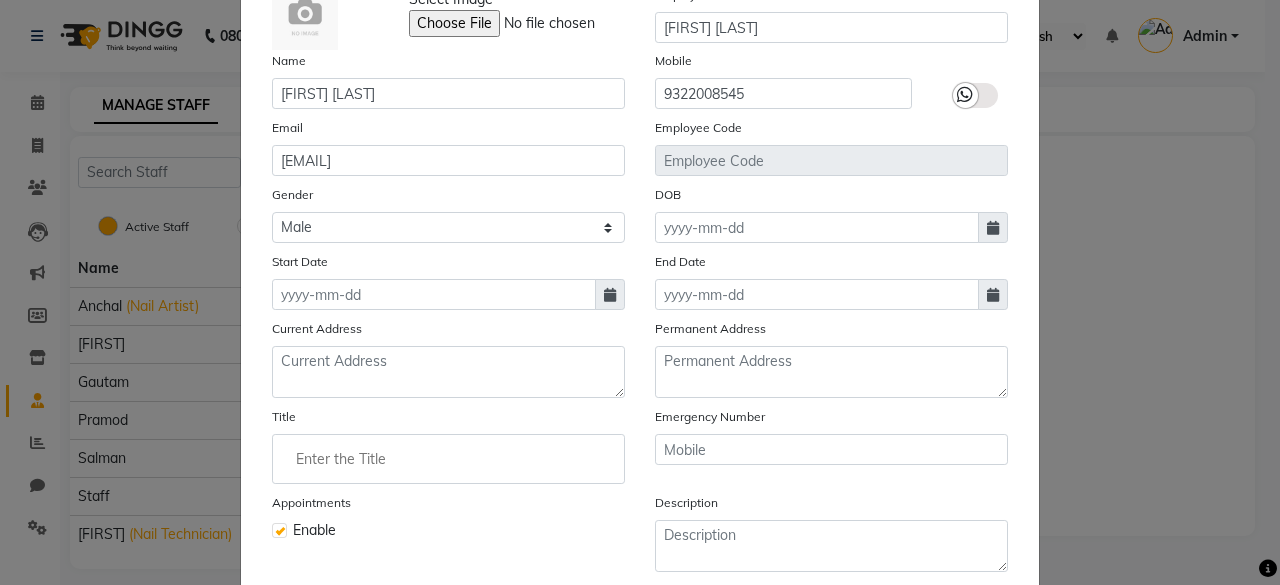 select on "8" 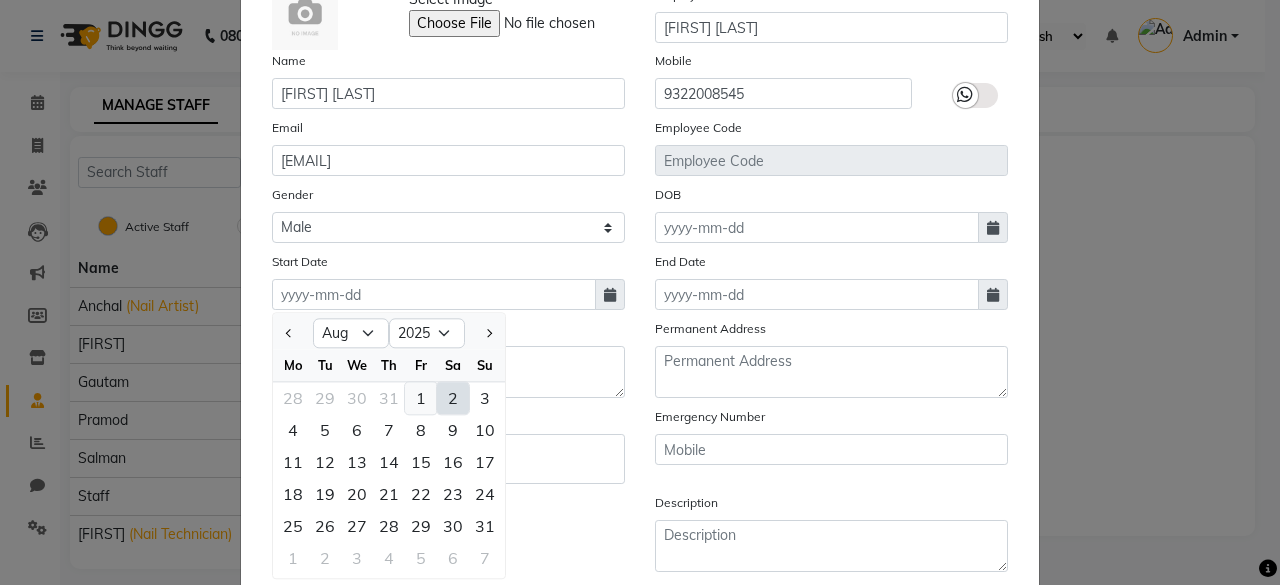 click on "1" 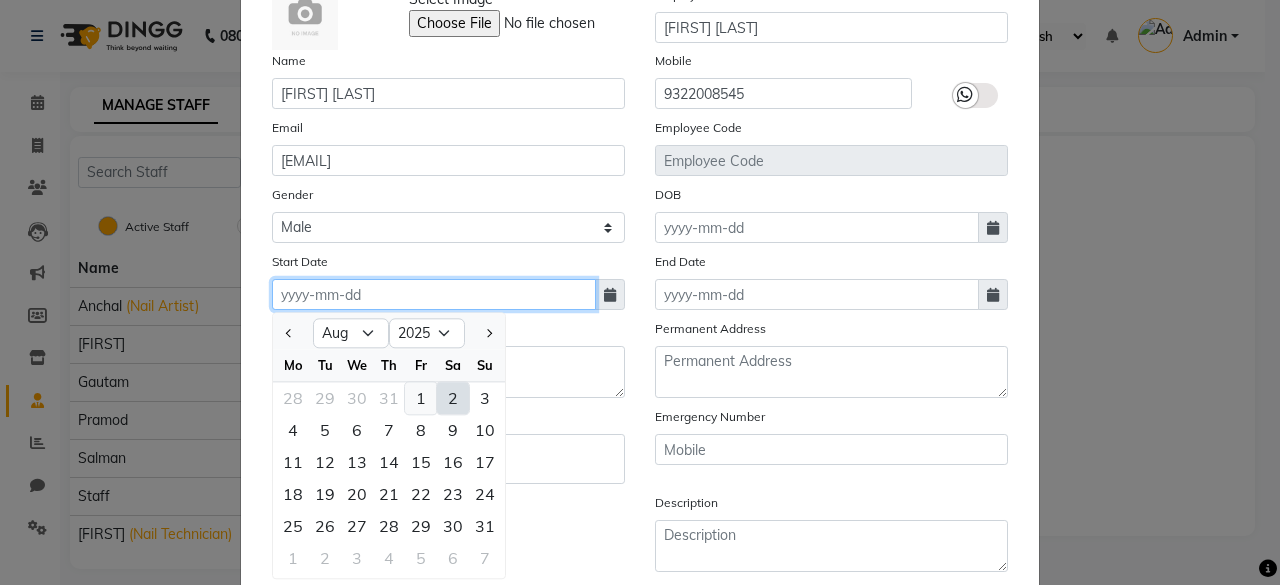 type on "01-08-2025" 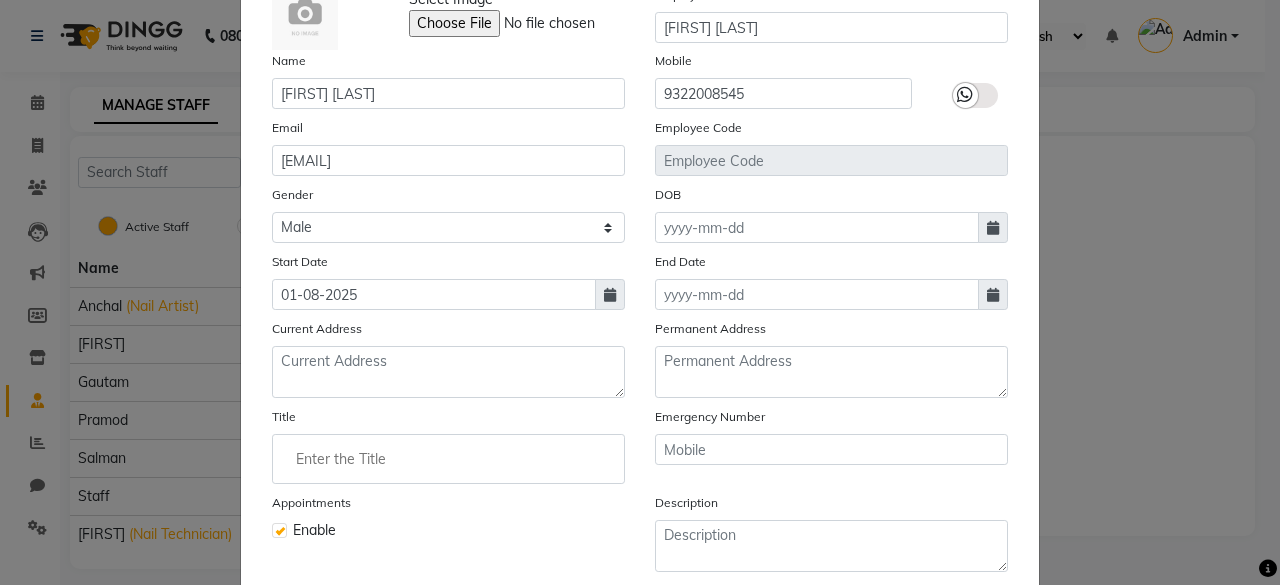 scroll, scrollTop: 292, scrollLeft: 0, axis: vertical 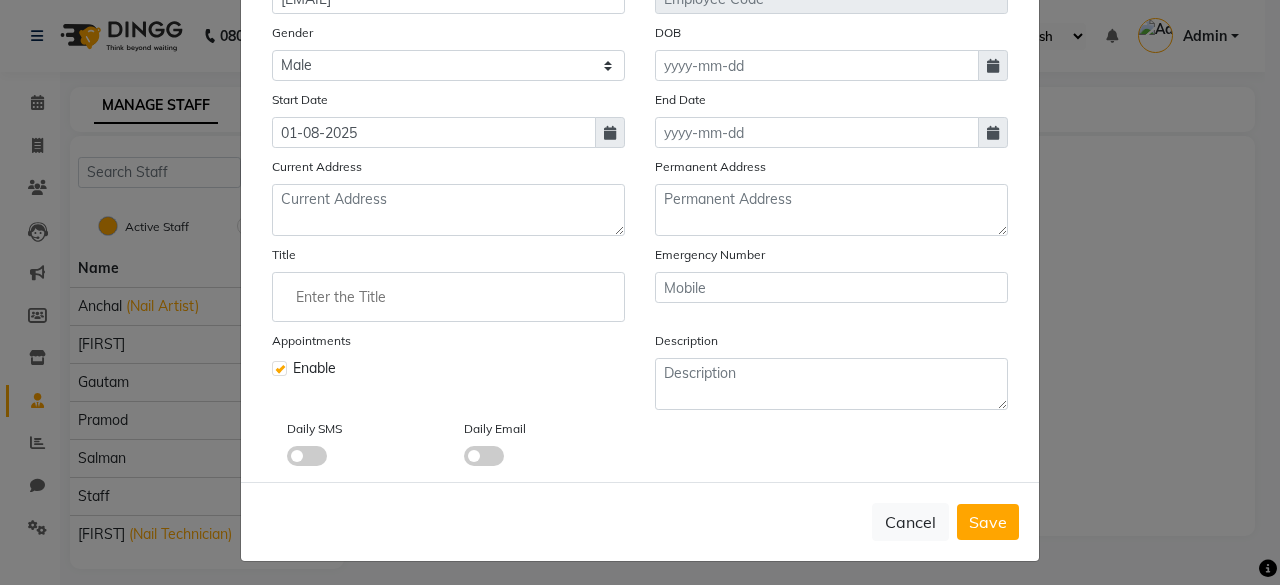 click 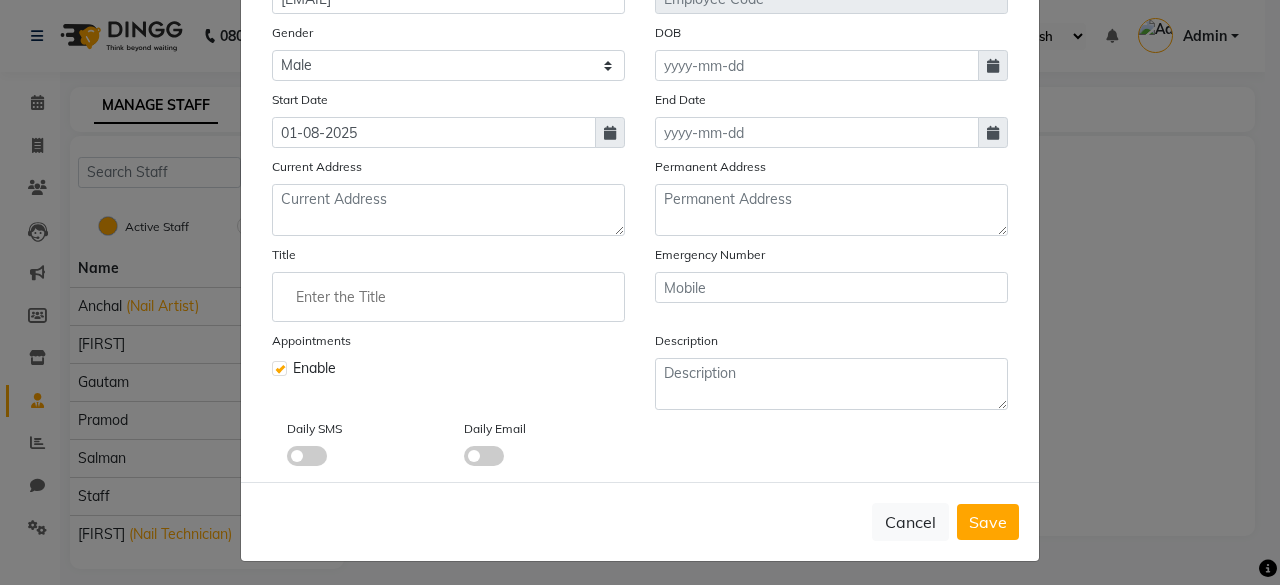 click 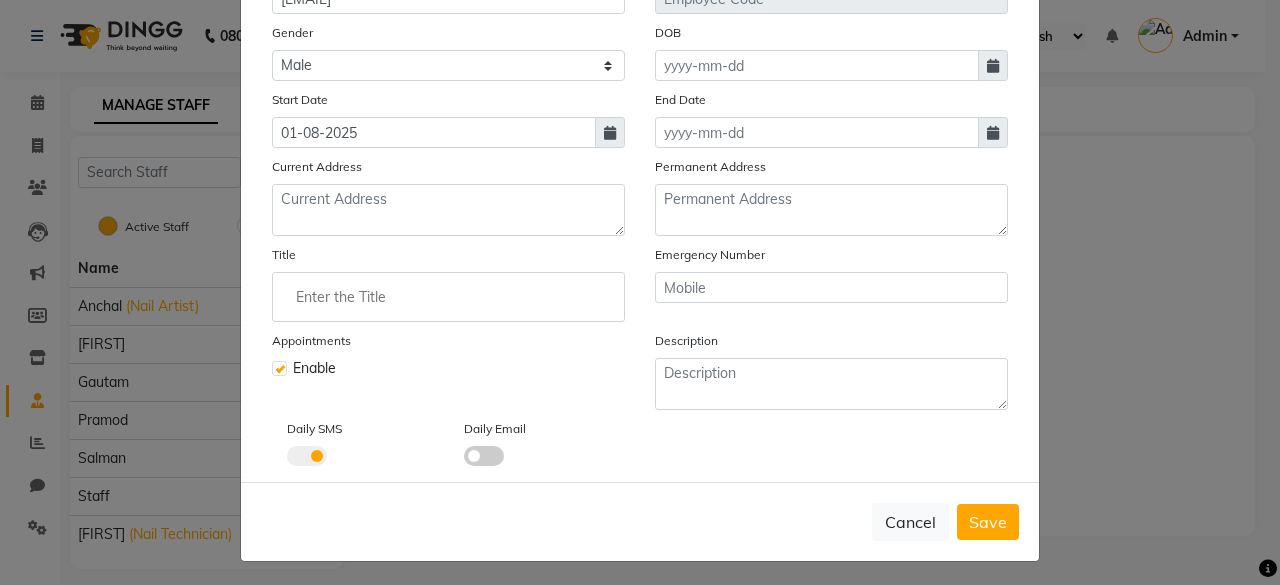 click 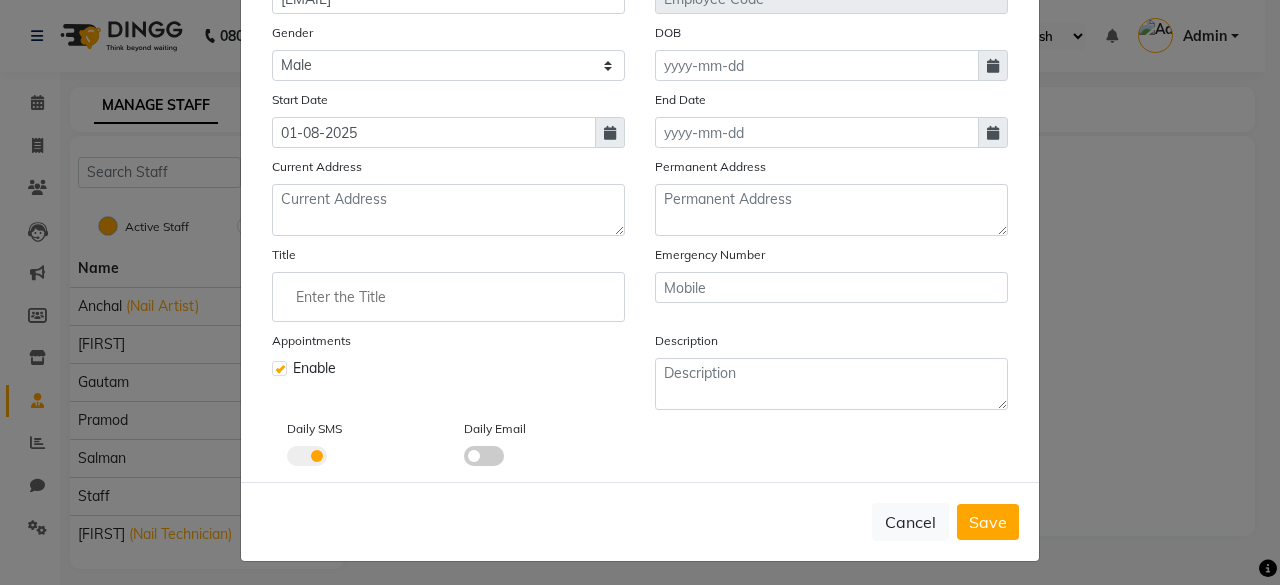 click 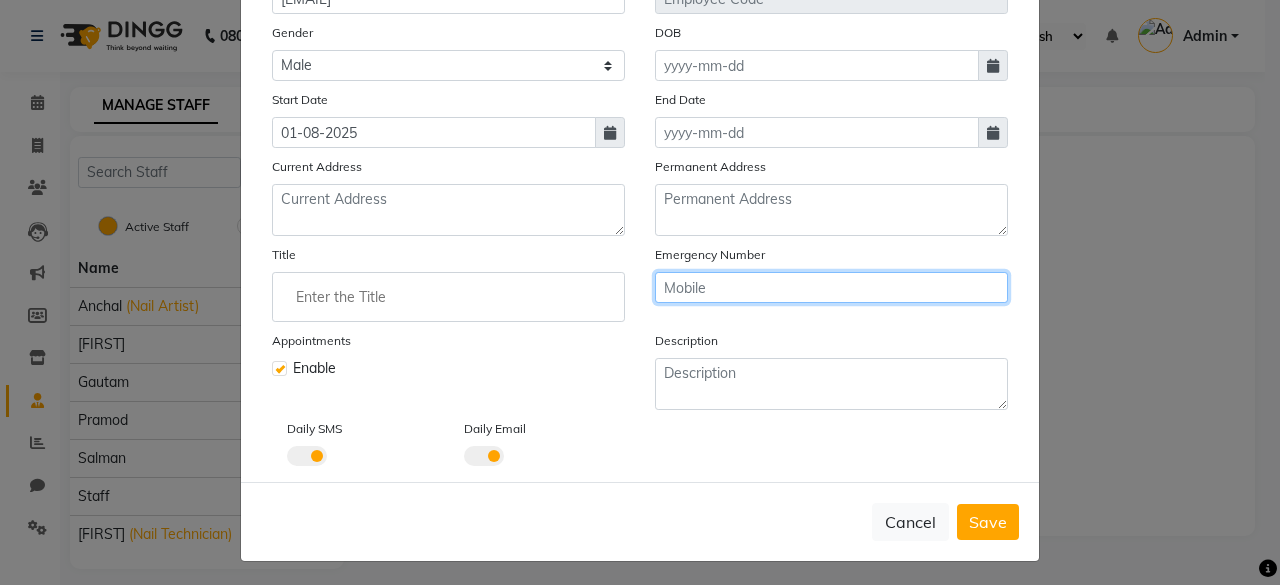 click 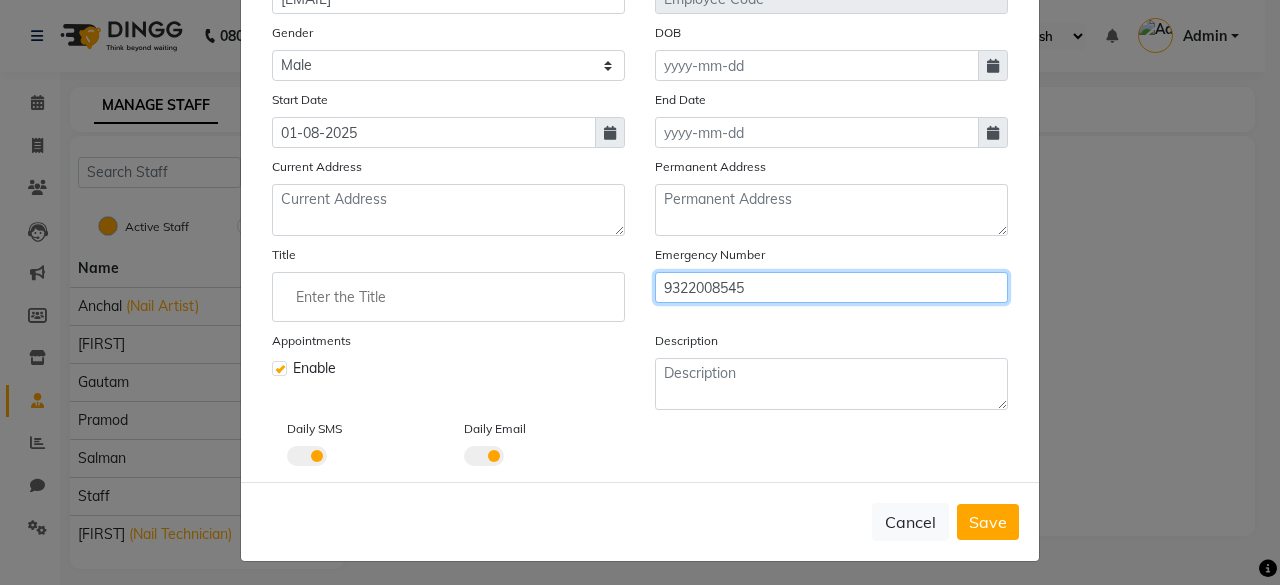 type on "9322008545" 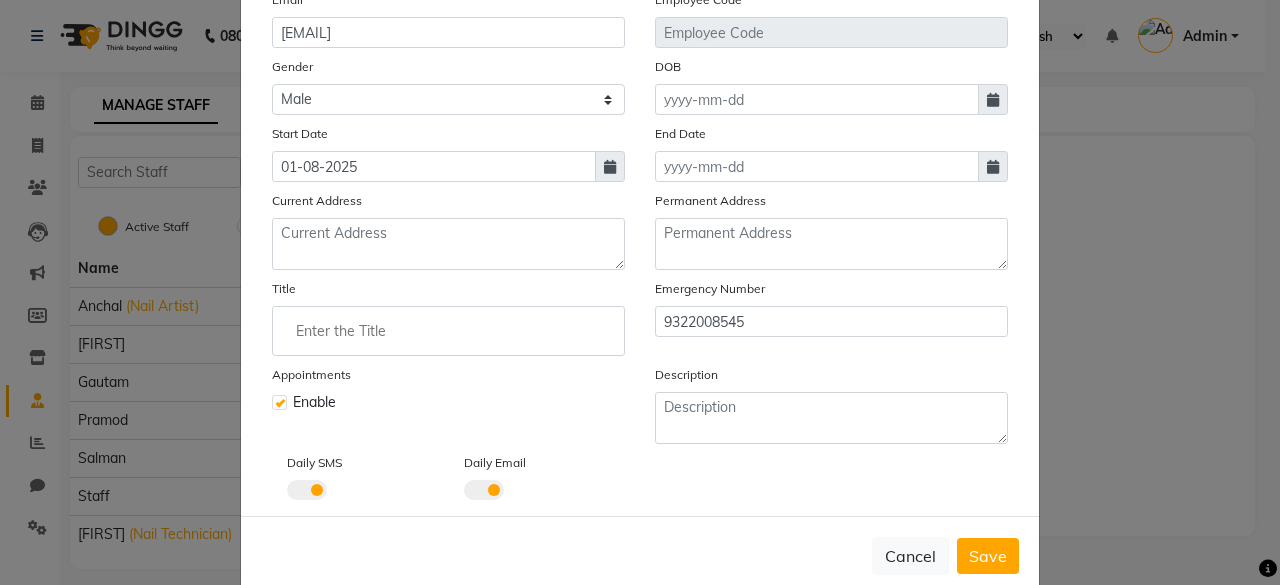 scroll, scrollTop: 292, scrollLeft: 0, axis: vertical 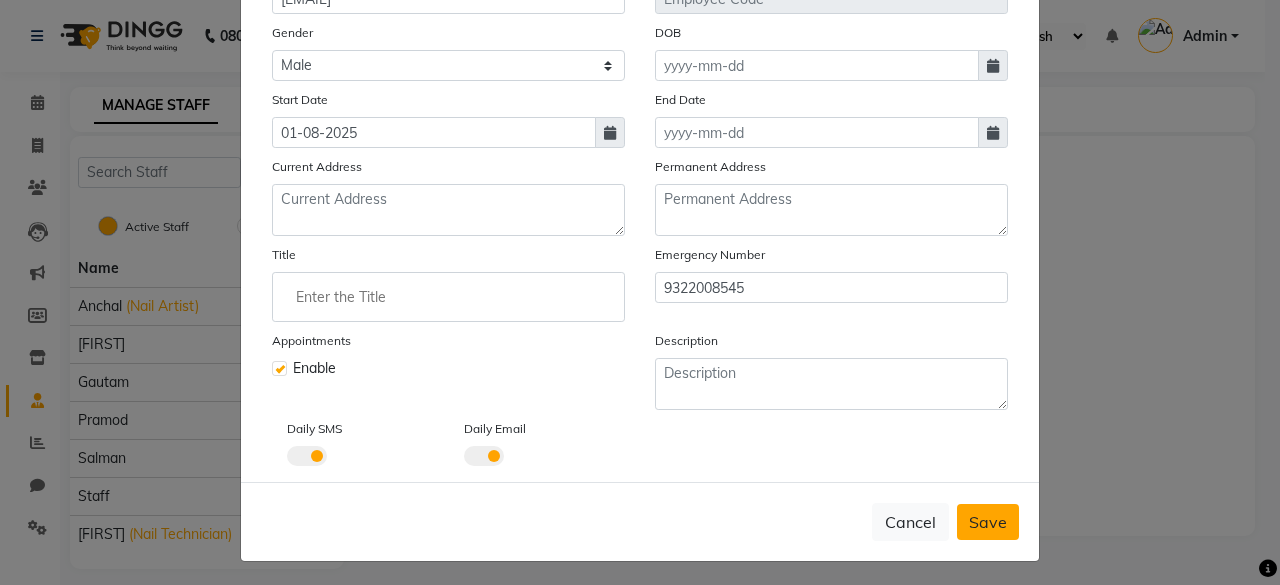click on "Save" at bounding box center (988, 522) 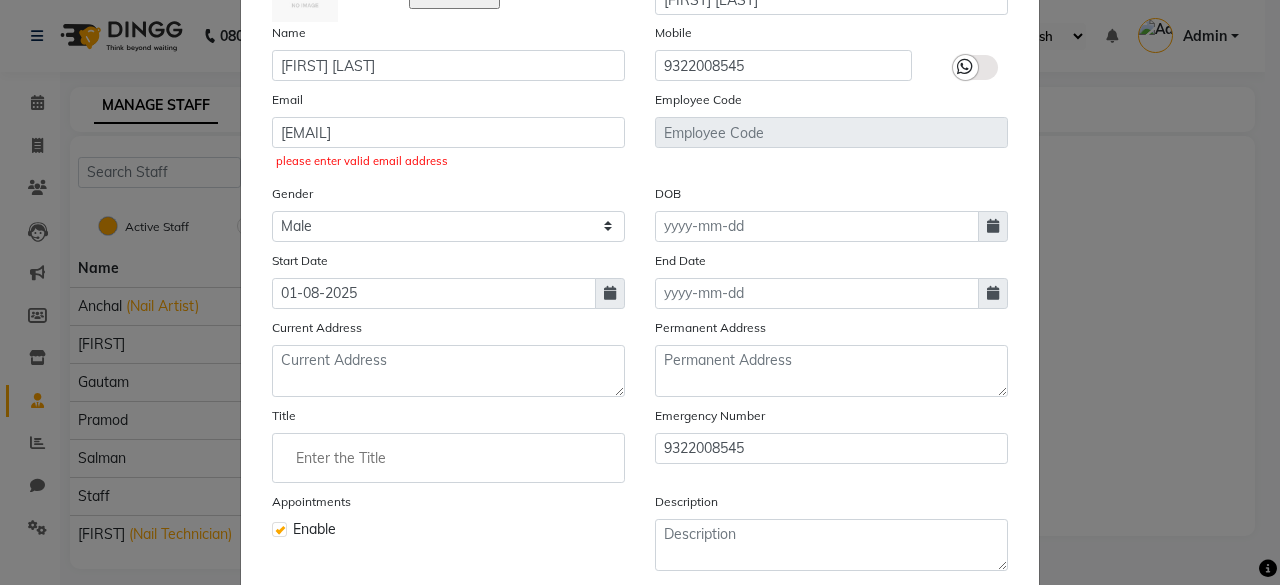 scroll, scrollTop: 127, scrollLeft: 0, axis: vertical 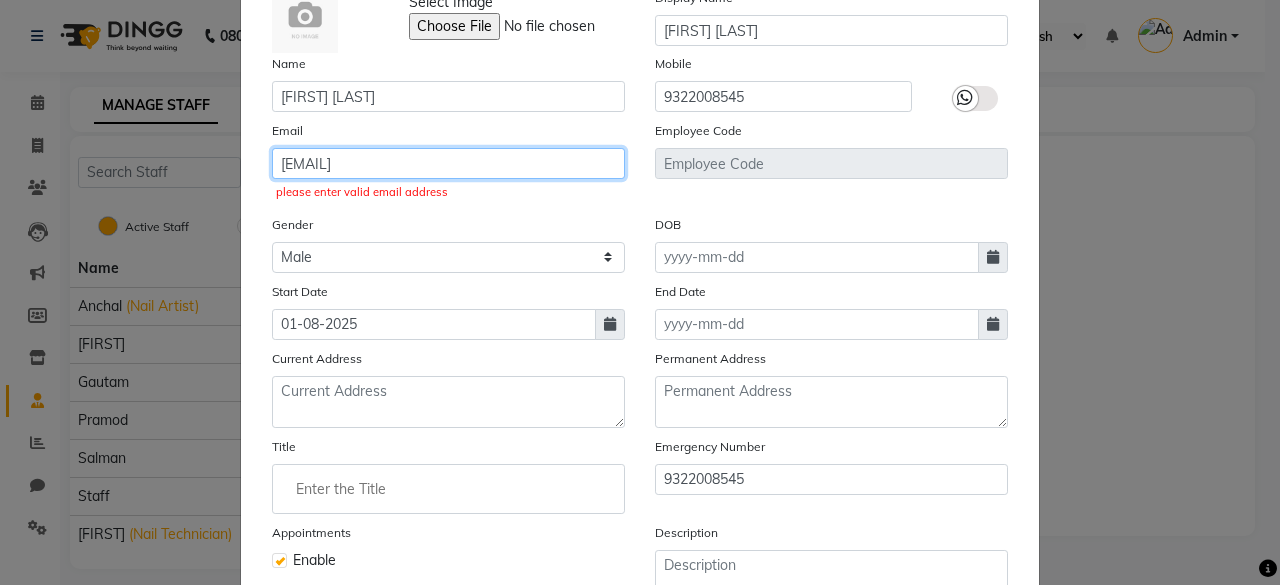 click on "imranshaikh3108@gmail,com" 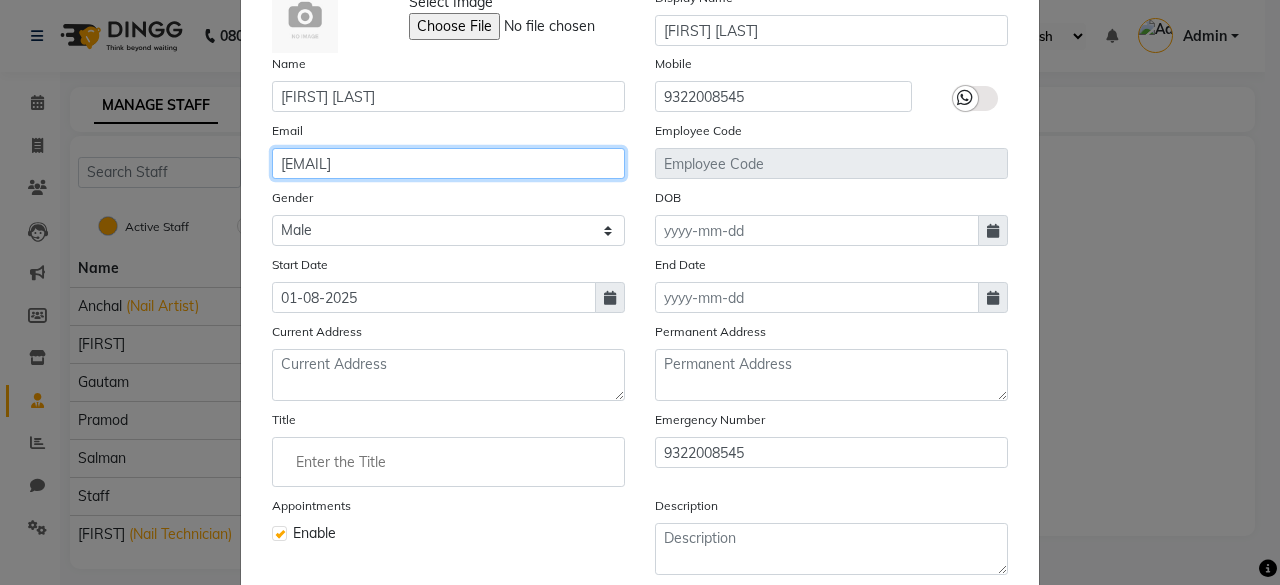 type on "imranshaikh3108@gmail.com" 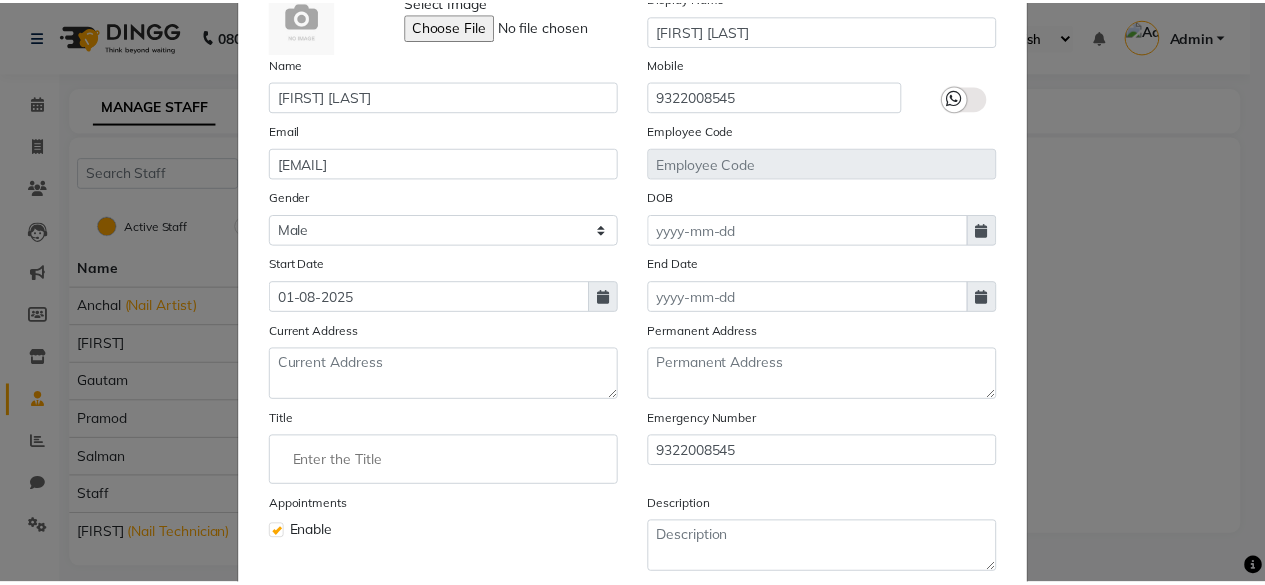 scroll, scrollTop: 292, scrollLeft: 0, axis: vertical 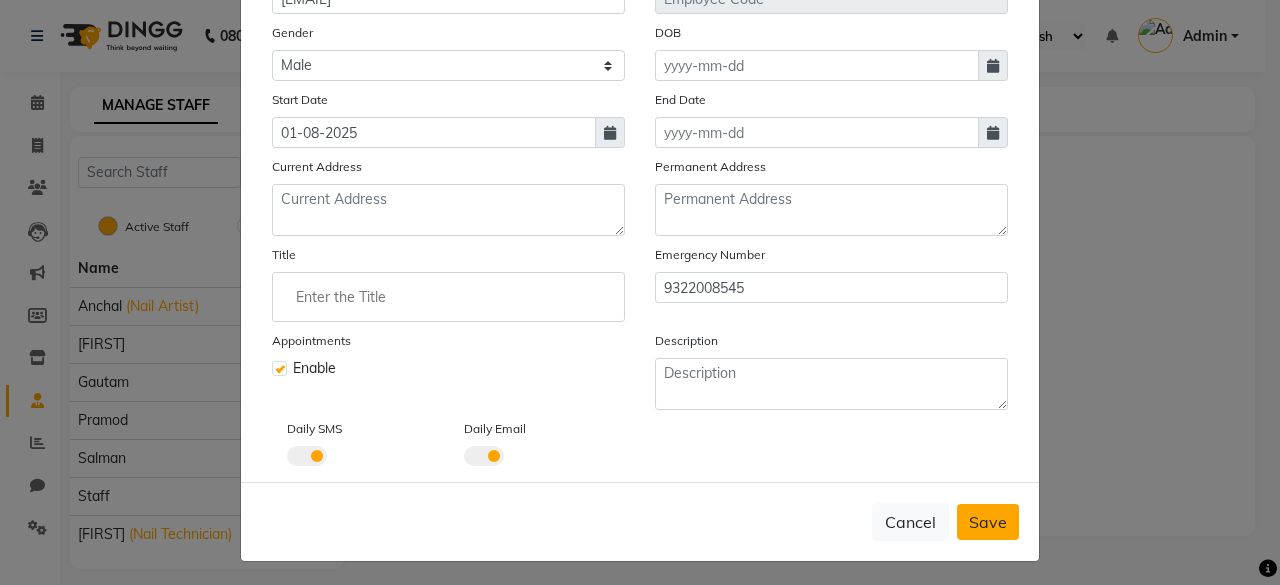 click on "Save" at bounding box center [988, 522] 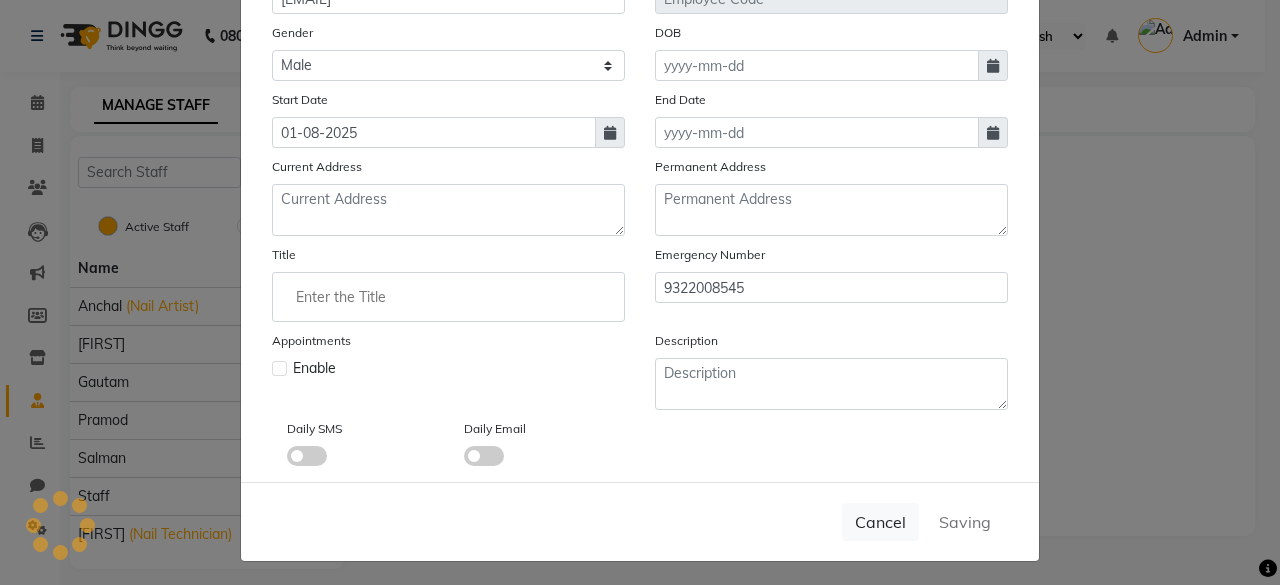 type 